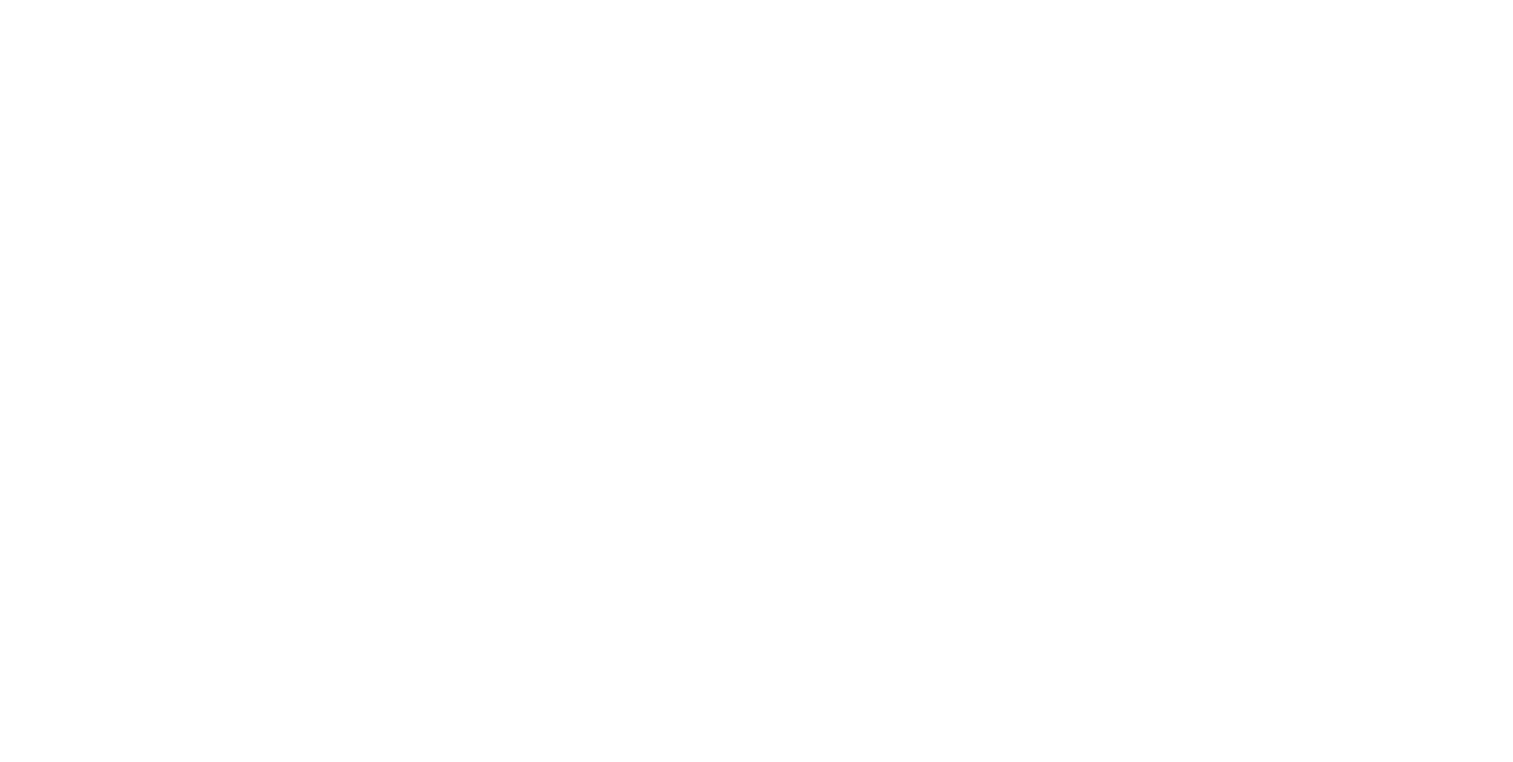 scroll, scrollTop: 0, scrollLeft: 0, axis: both 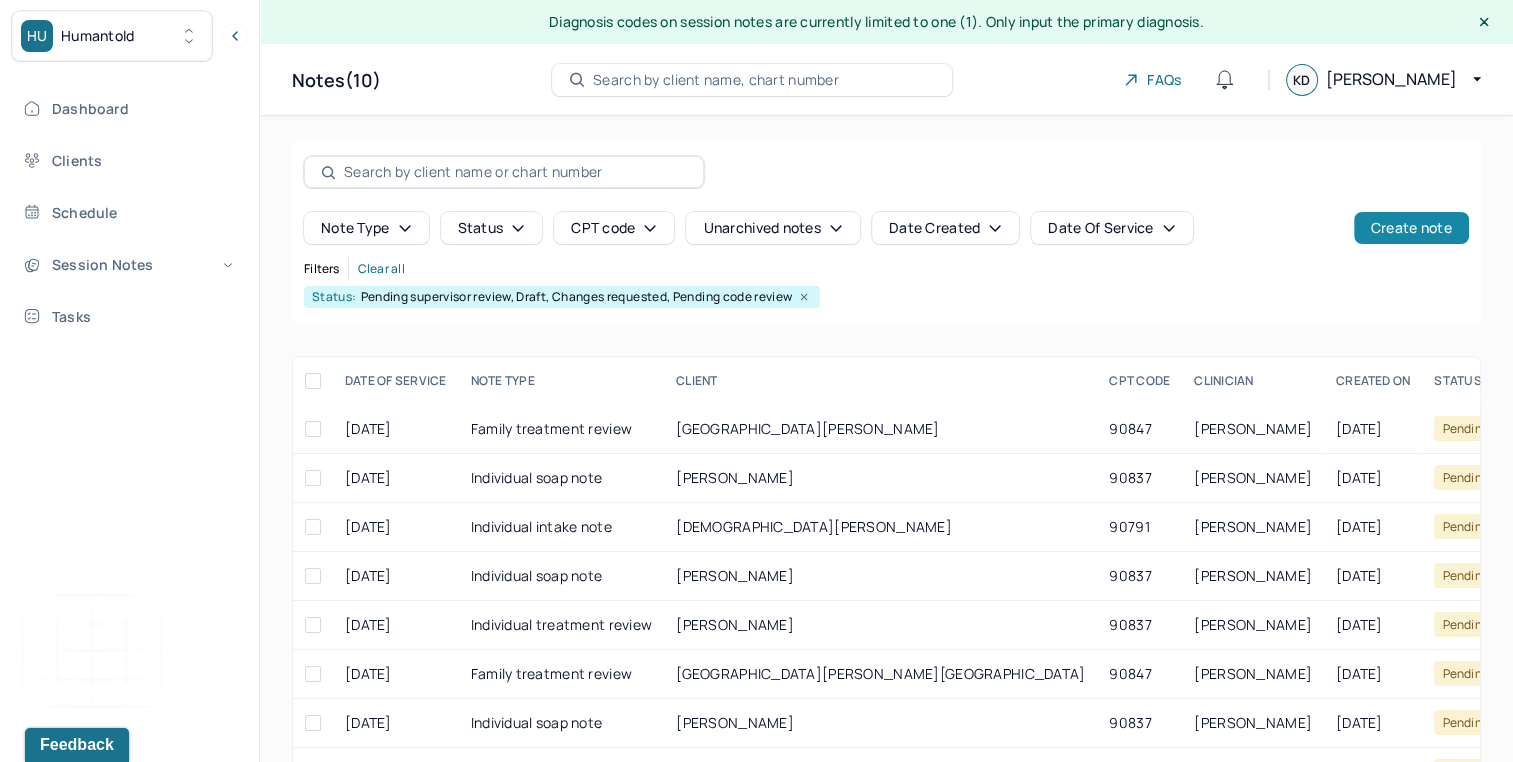 click on "Create note" at bounding box center (1411, 228) 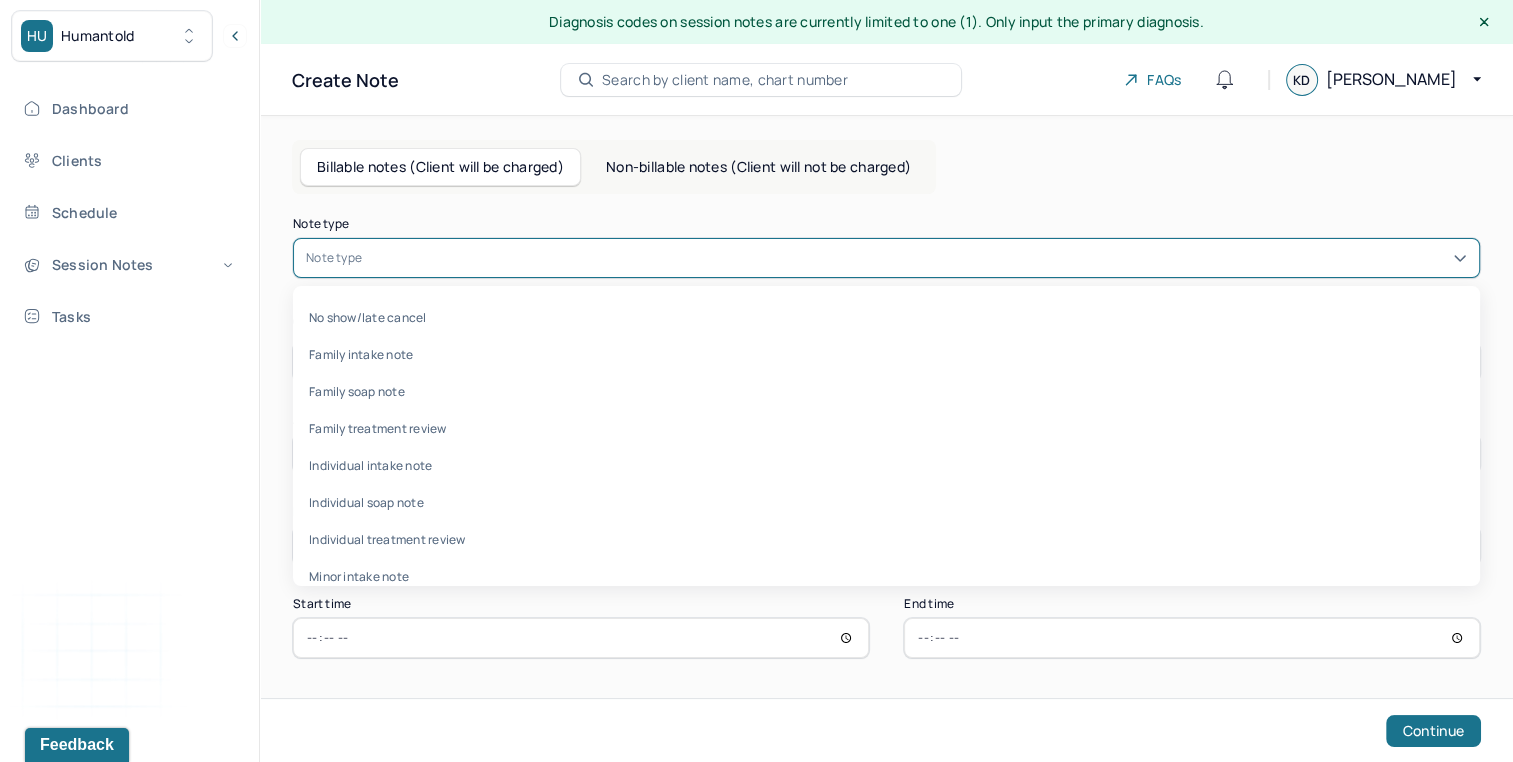 click at bounding box center (916, 258) 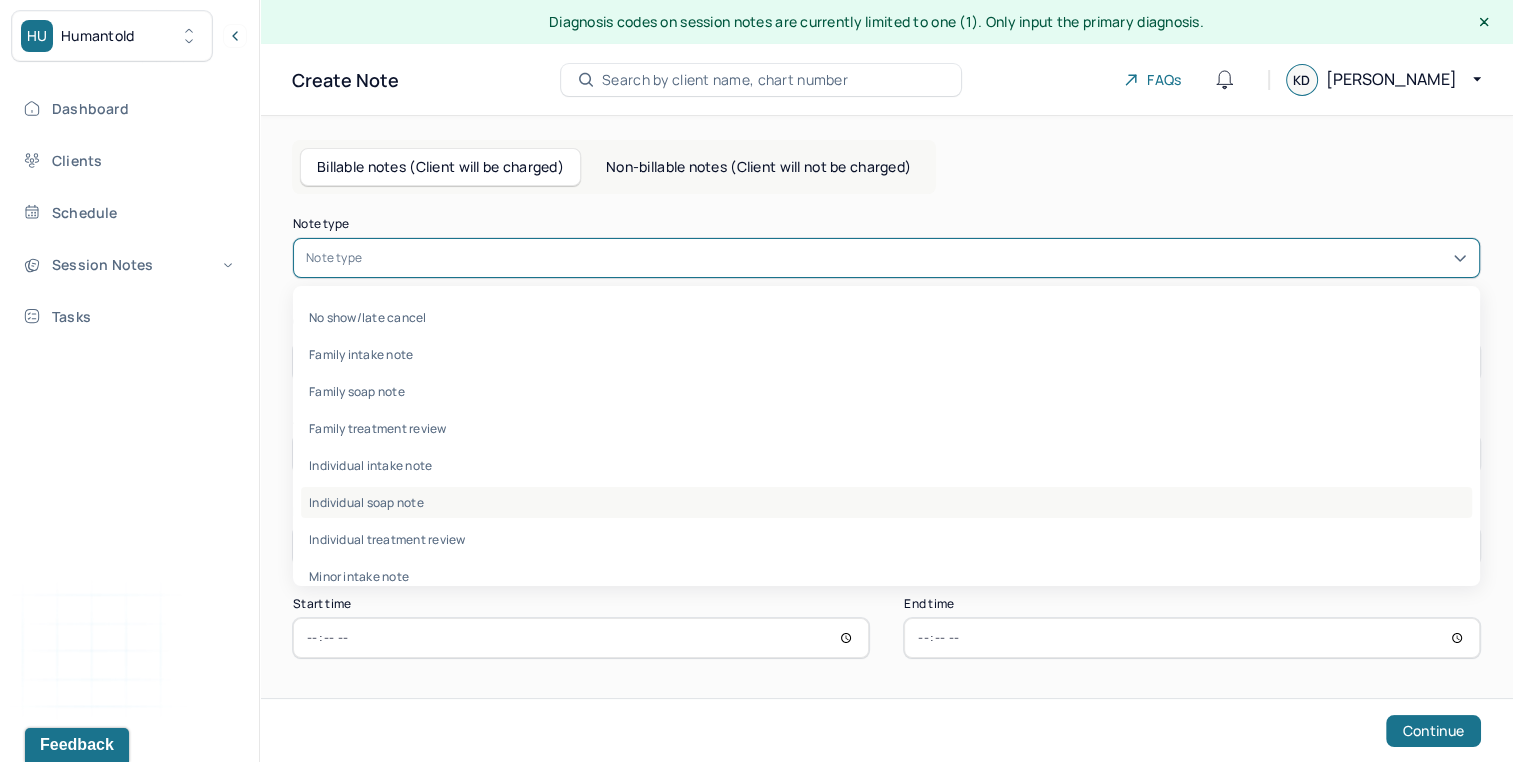 click on "Individual soap note" at bounding box center [886, 502] 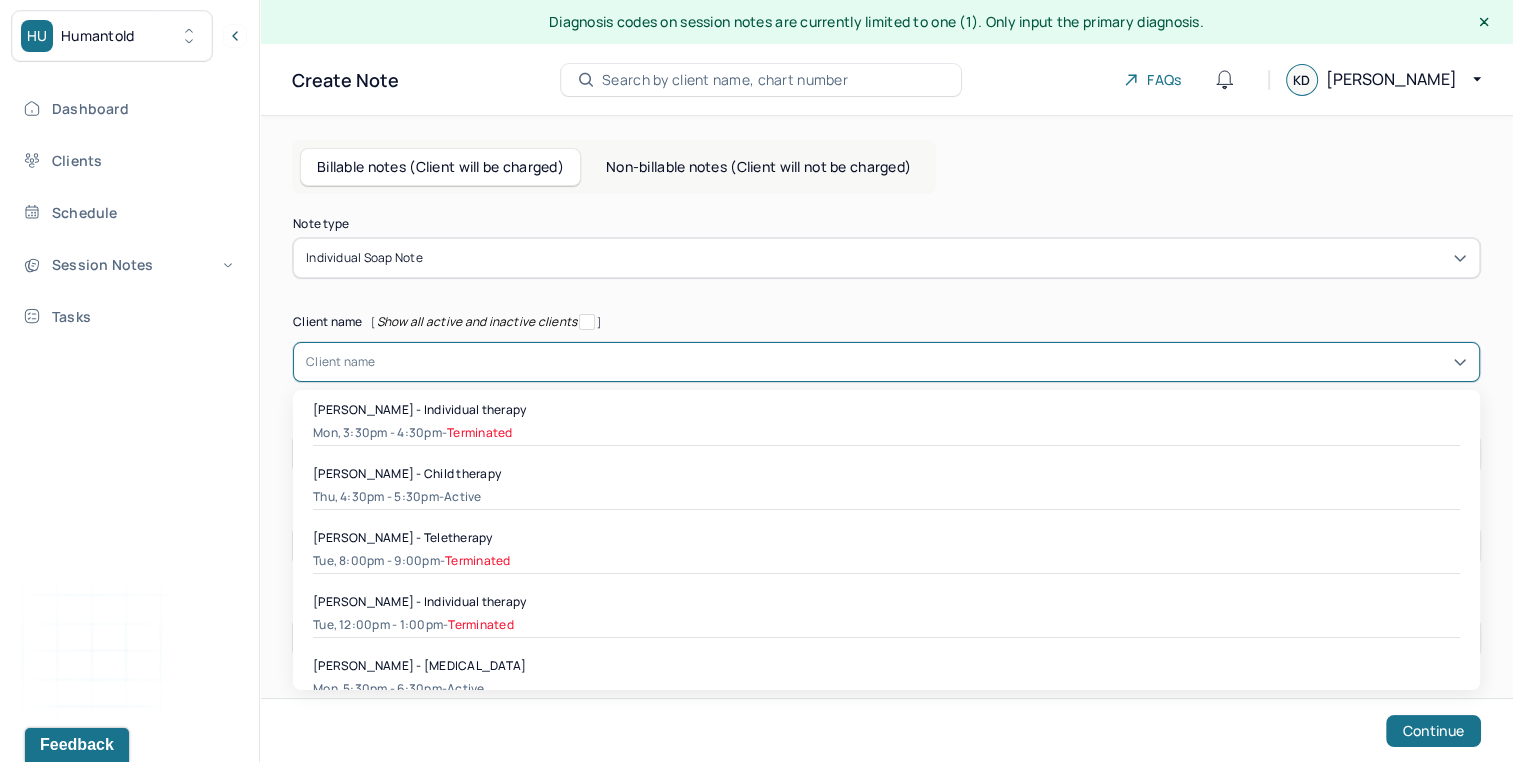 click at bounding box center [921, 362] 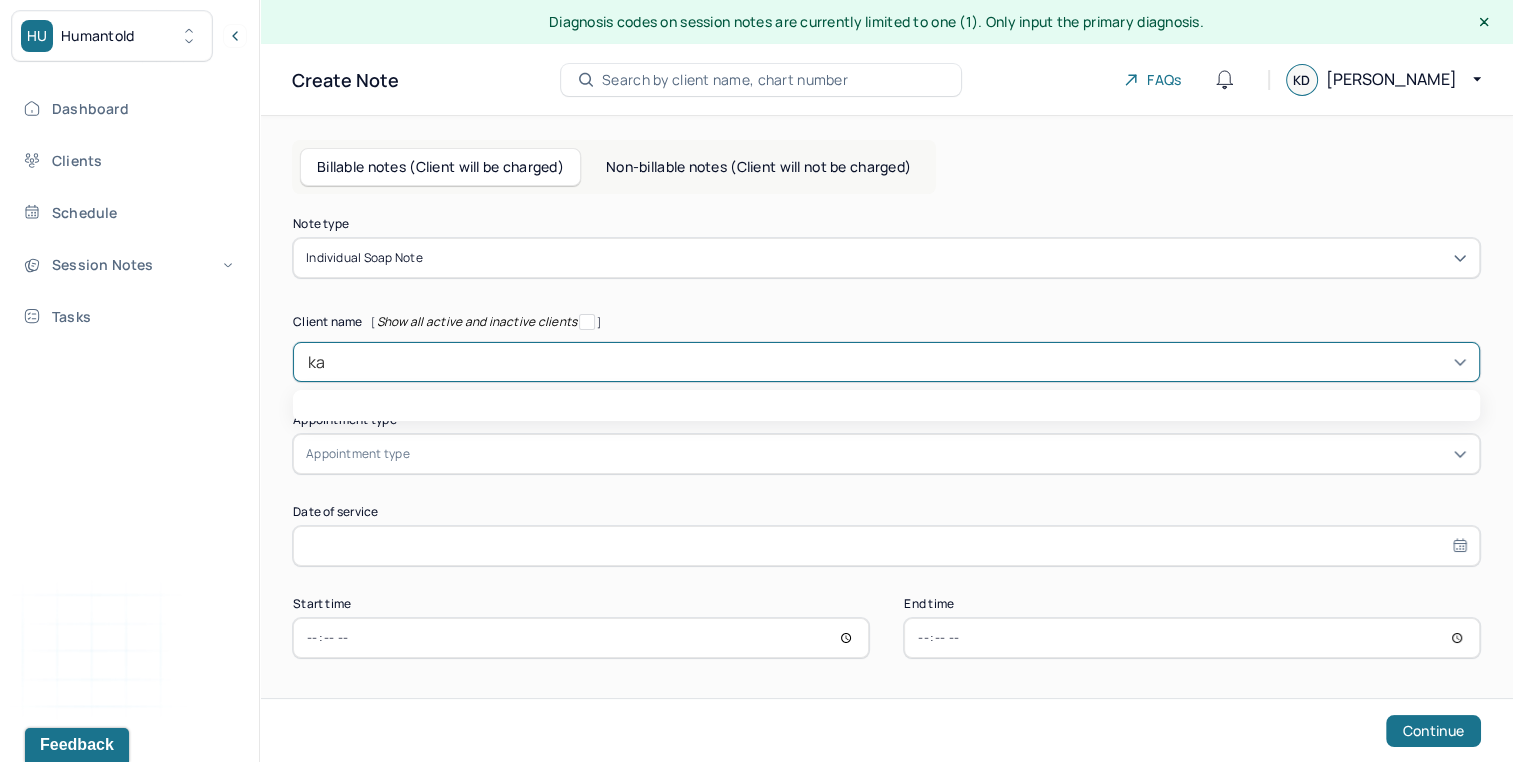 type on "kay" 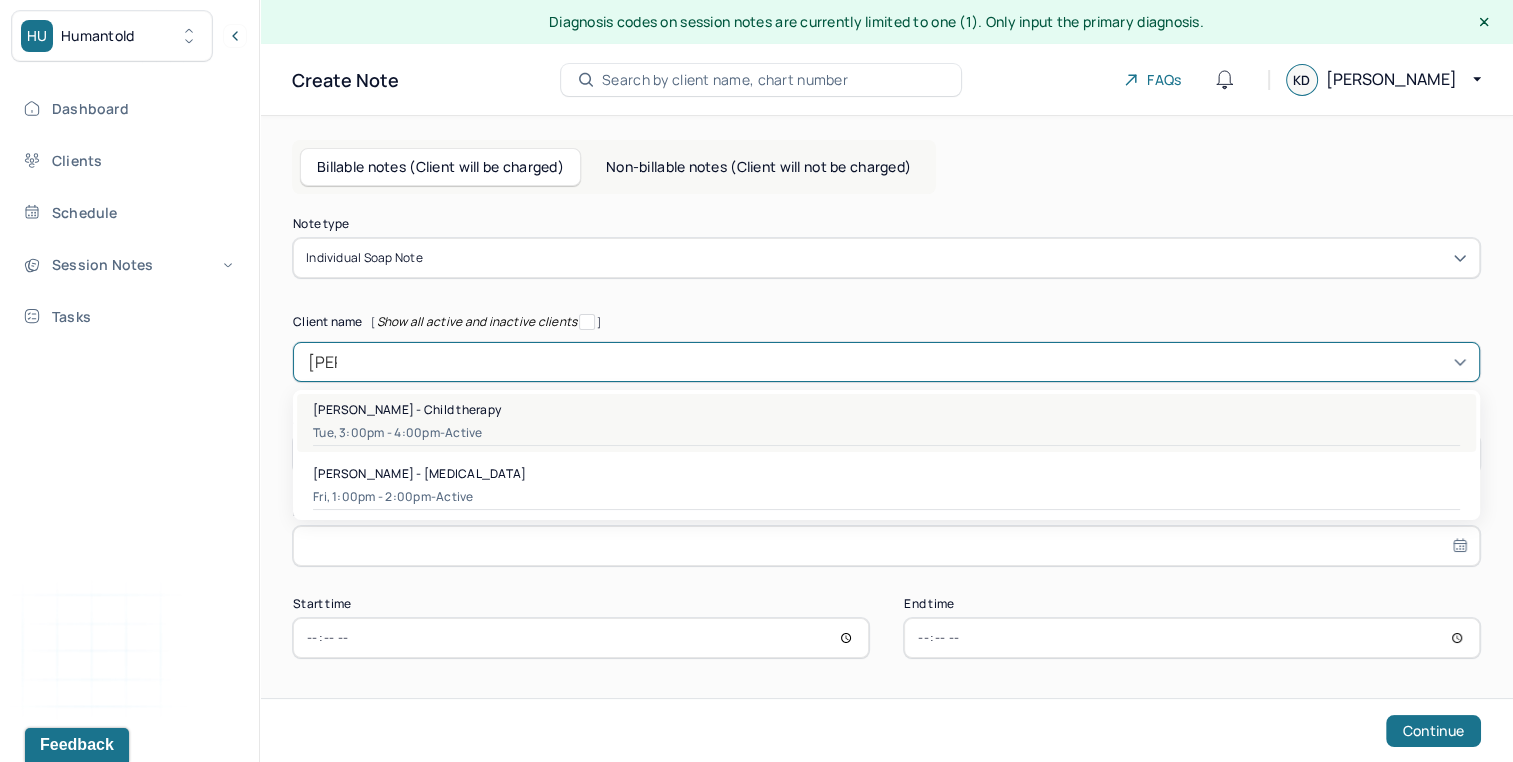 click on "Tue, 3:00pm - 4:00pm  -  active" at bounding box center (886, 433) 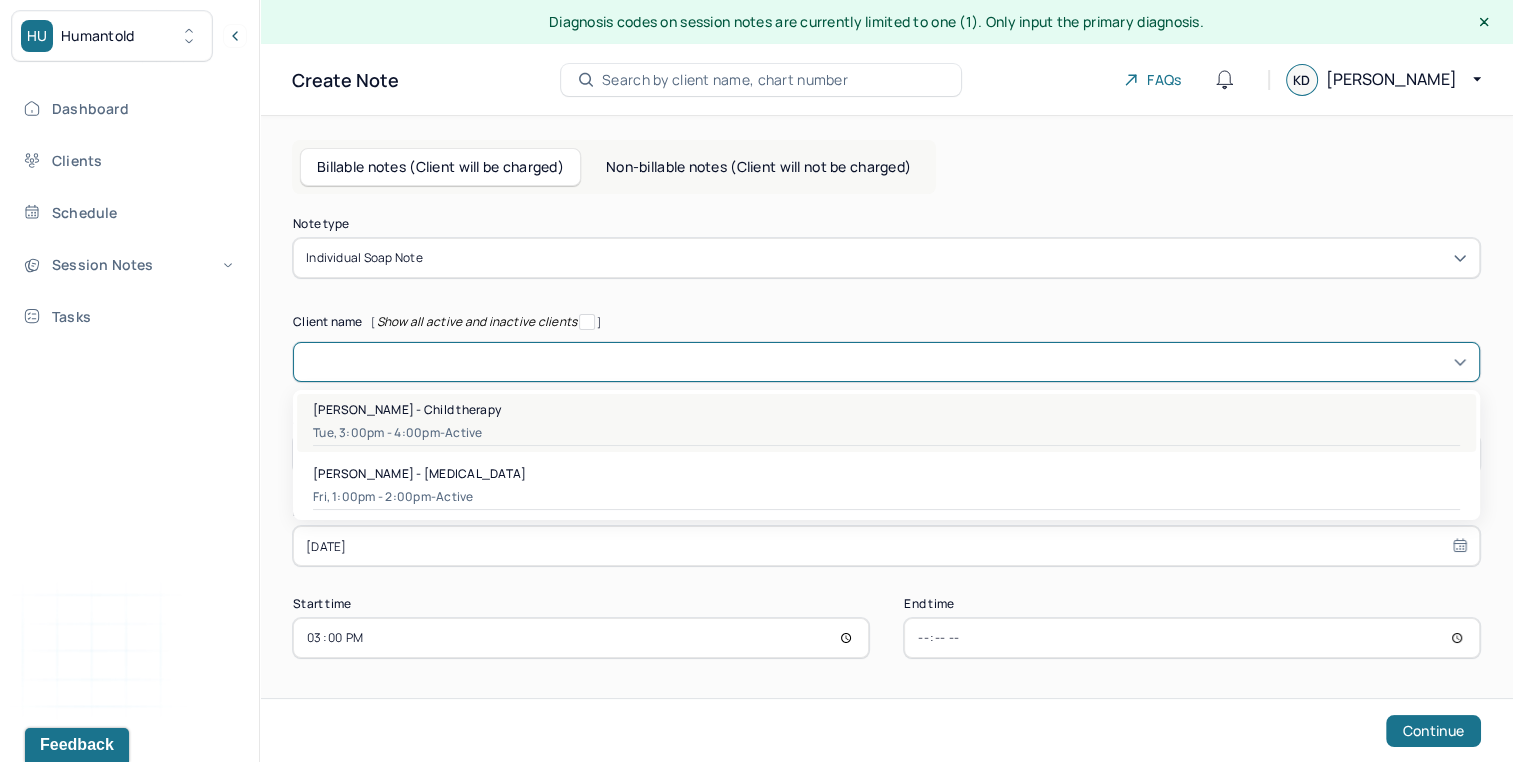 type on "16:00" 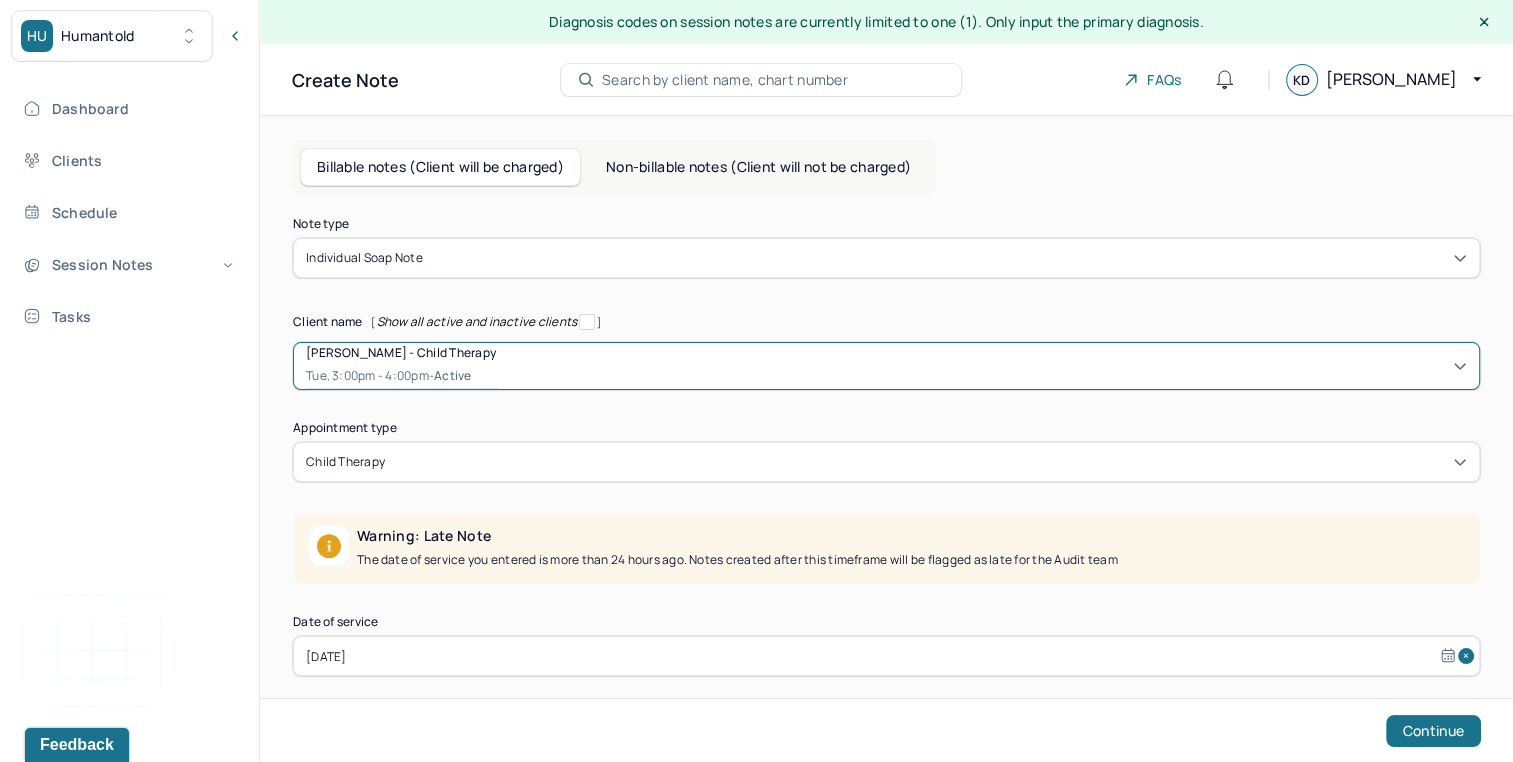 scroll, scrollTop: 110, scrollLeft: 0, axis: vertical 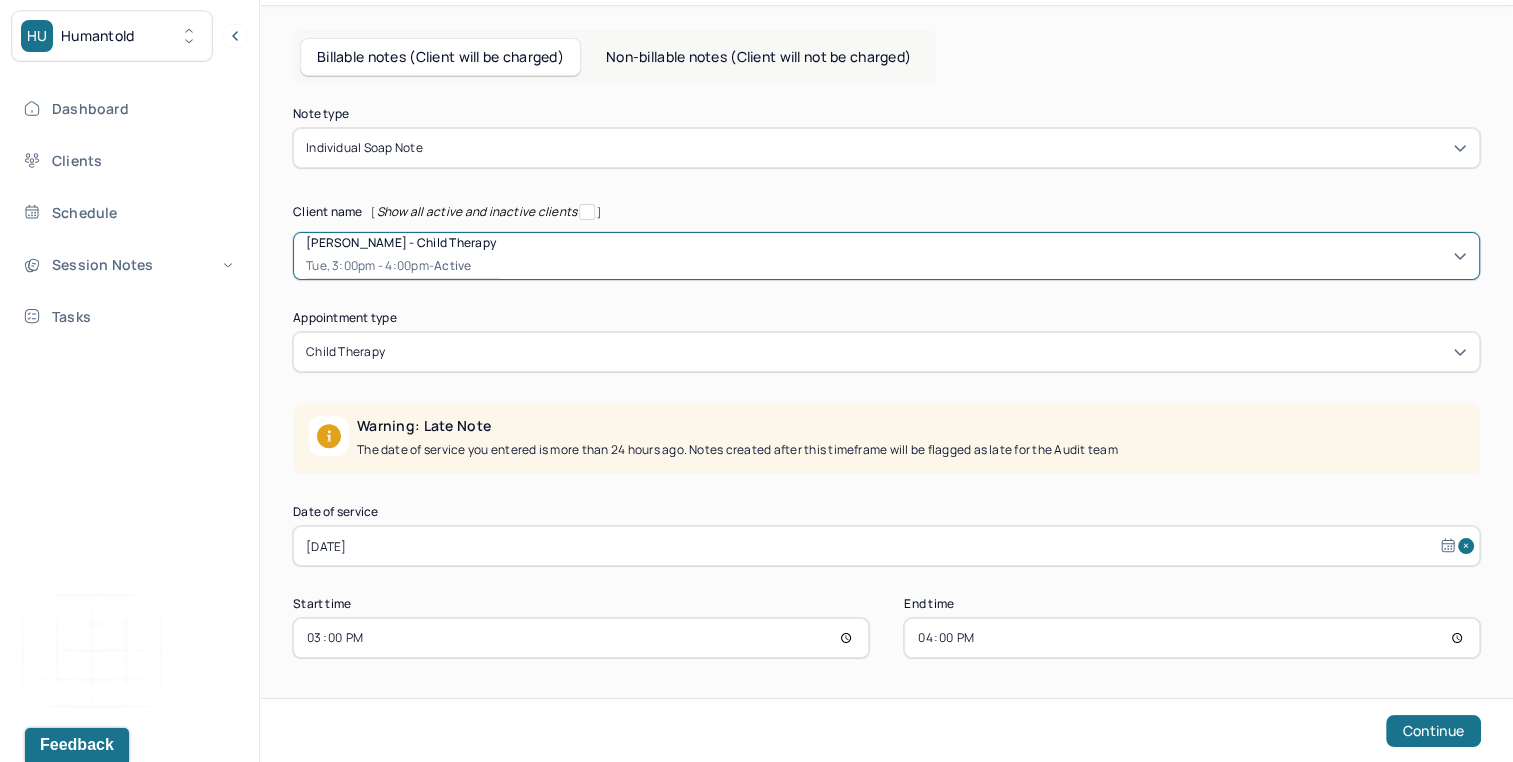 click on "Jul 1, 2025" at bounding box center [886, 546] 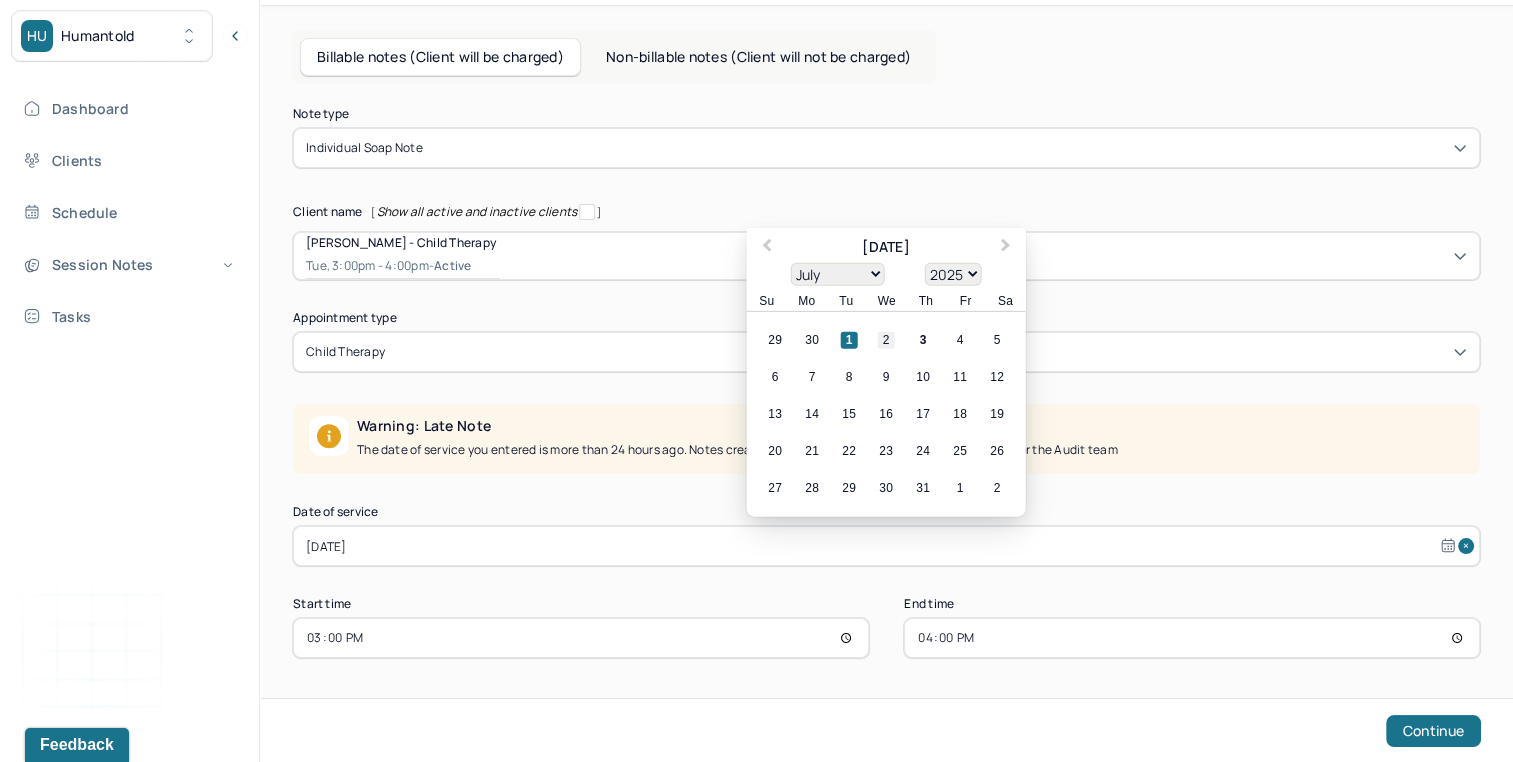 click on "2" at bounding box center (886, 340) 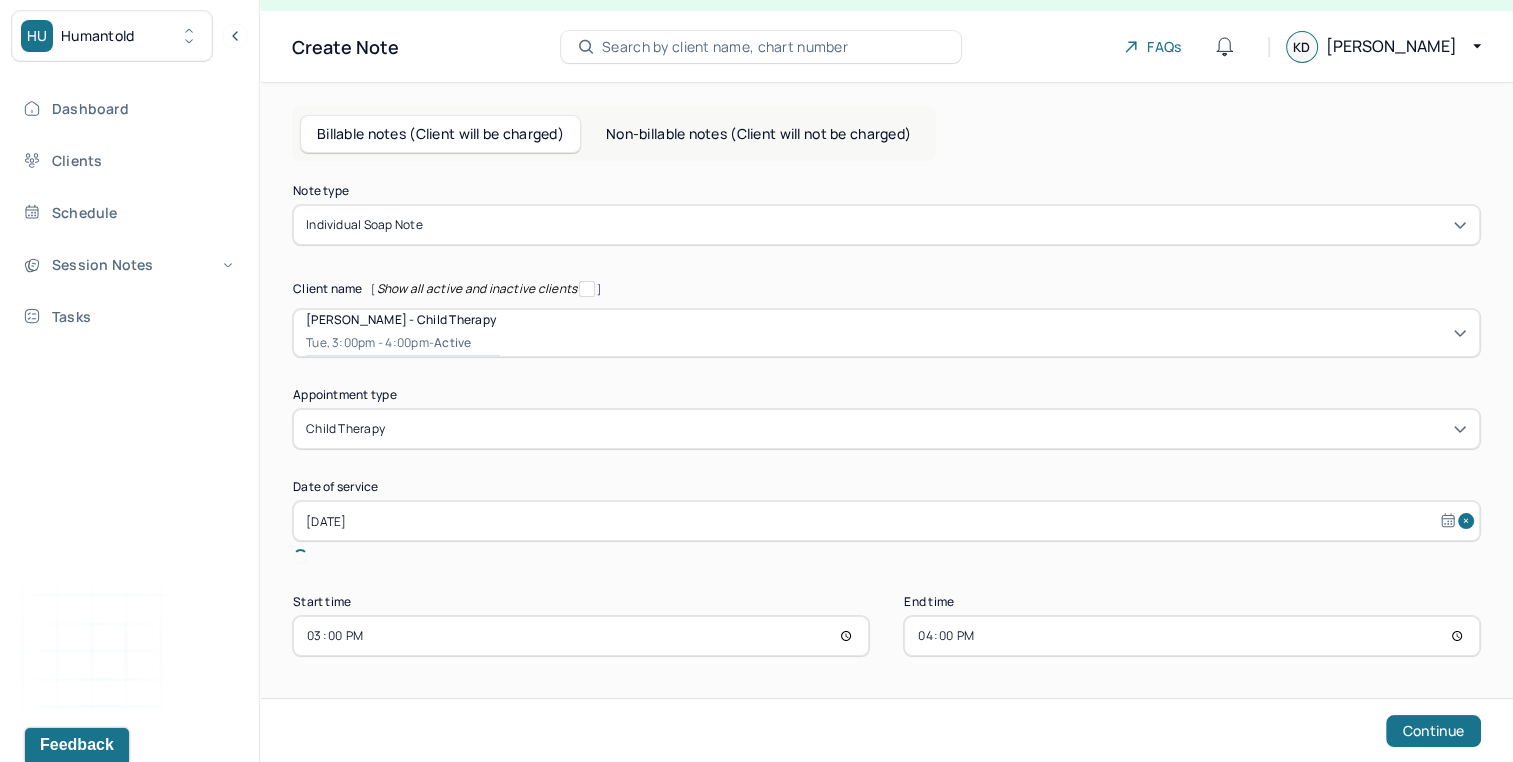 scroll, scrollTop: 8, scrollLeft: 0, axis: vertical 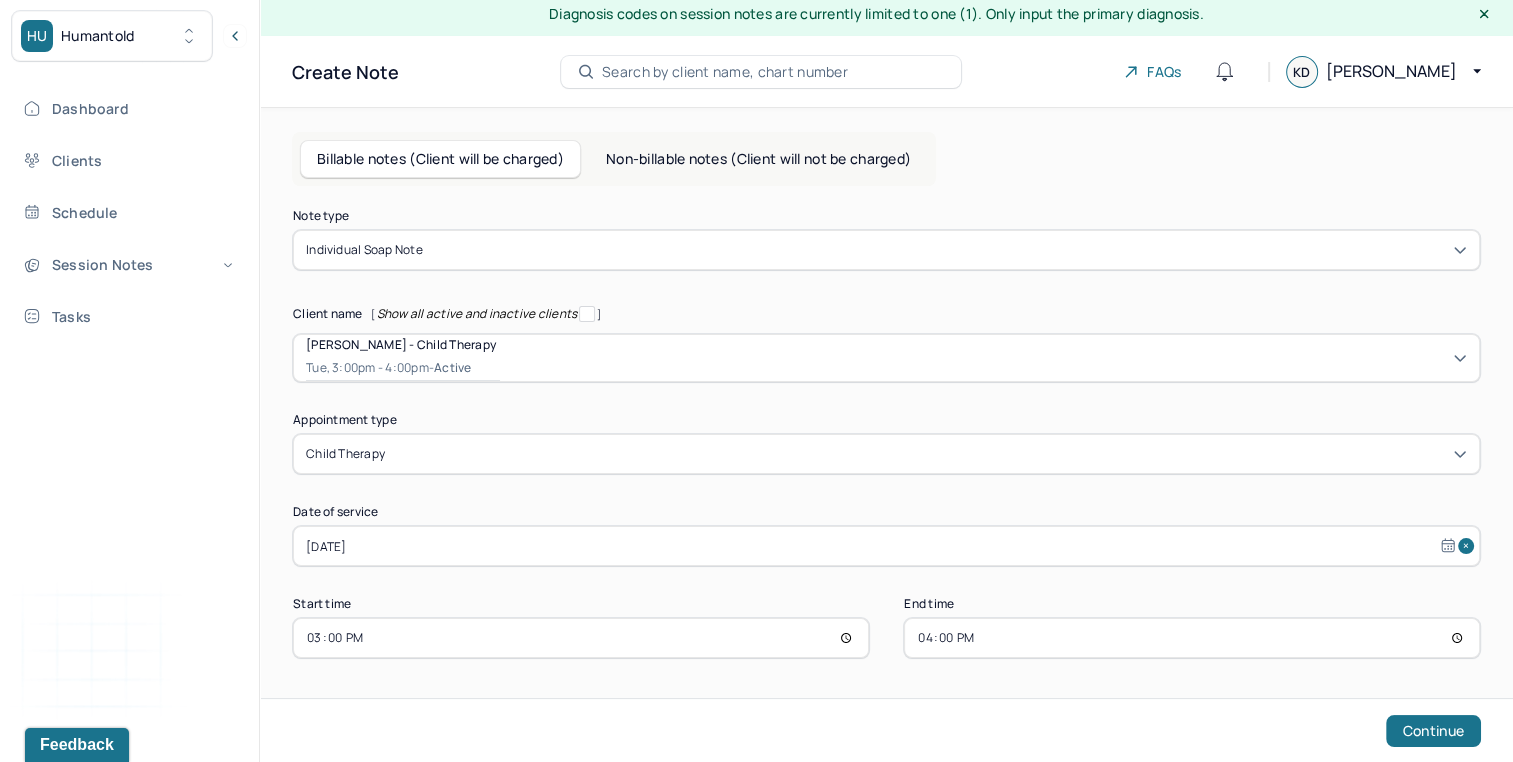 click on "15:00" at bounding box center (581, 638) 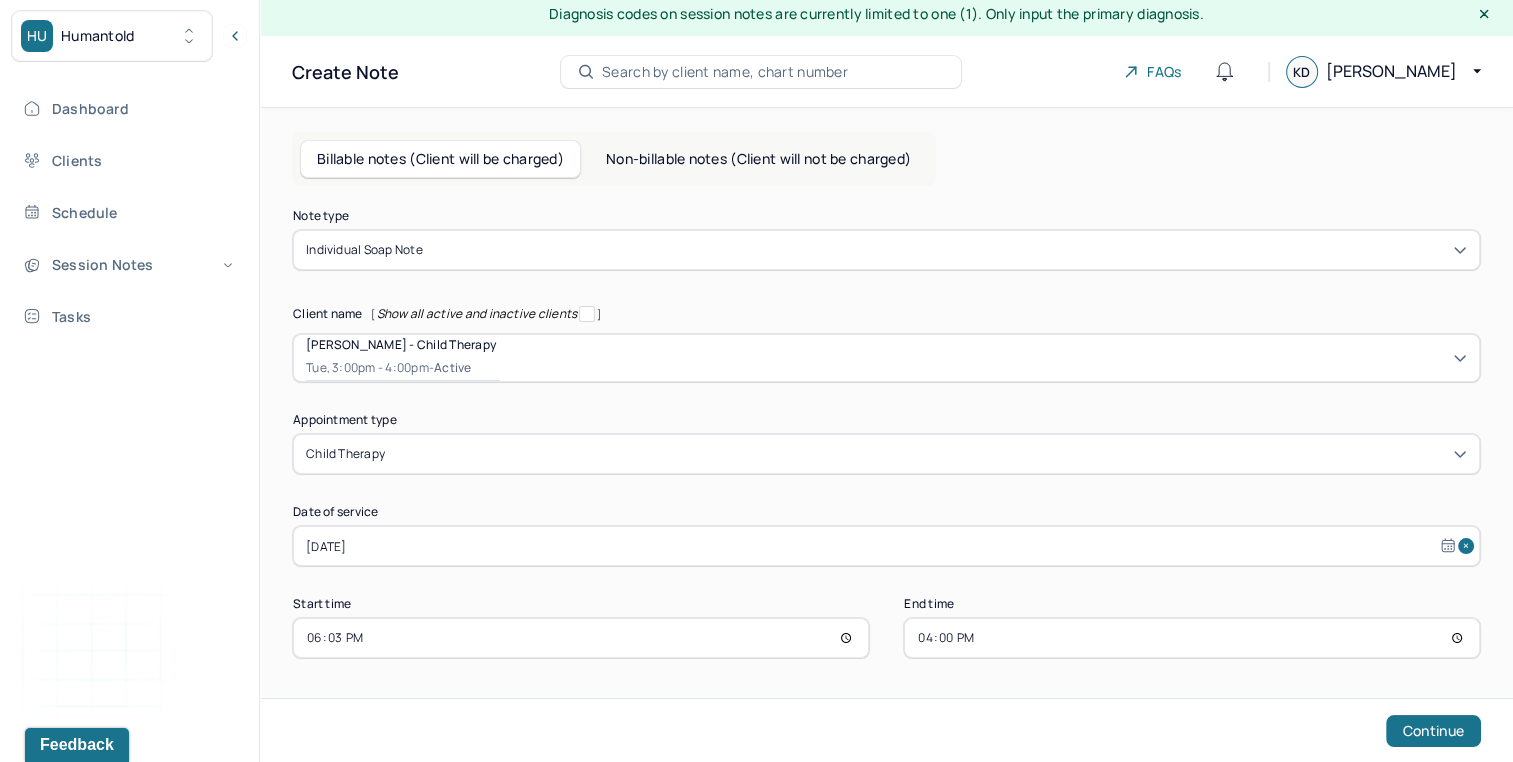 type on "18:30" 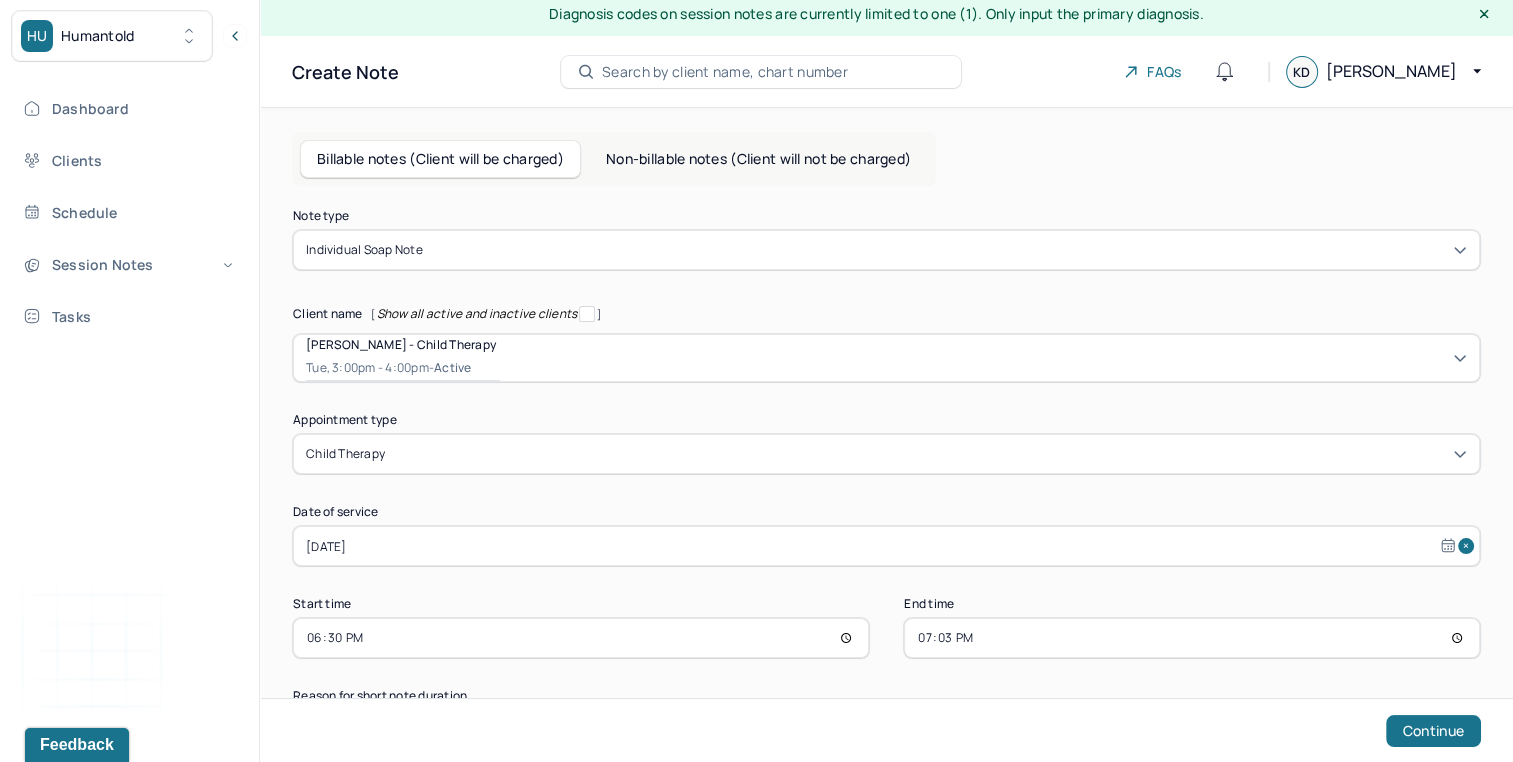 type on "19:30" 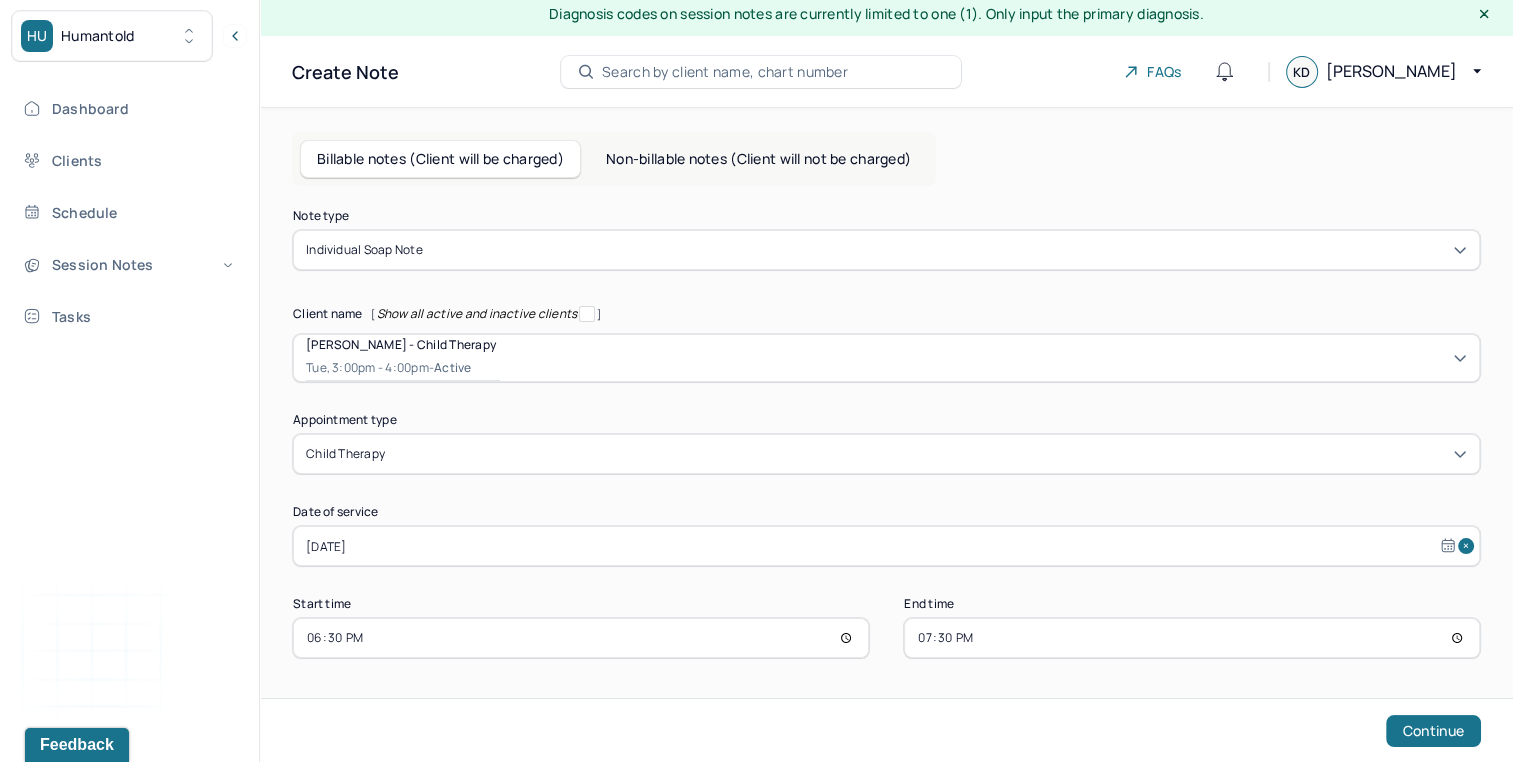 click on "Note type Individual soap note Client name [ Show all active and inactive clients ] Kaylee Castrogiovanni - Child therapy Tue, 3:00pm - 4:00pm  -  active Supervisee name Kristina Damiano Appointment type child therapy Date of service Jul 2, 2025 Start time 18:30 End time 19:30   Continue" at bounding box center (886, 475) 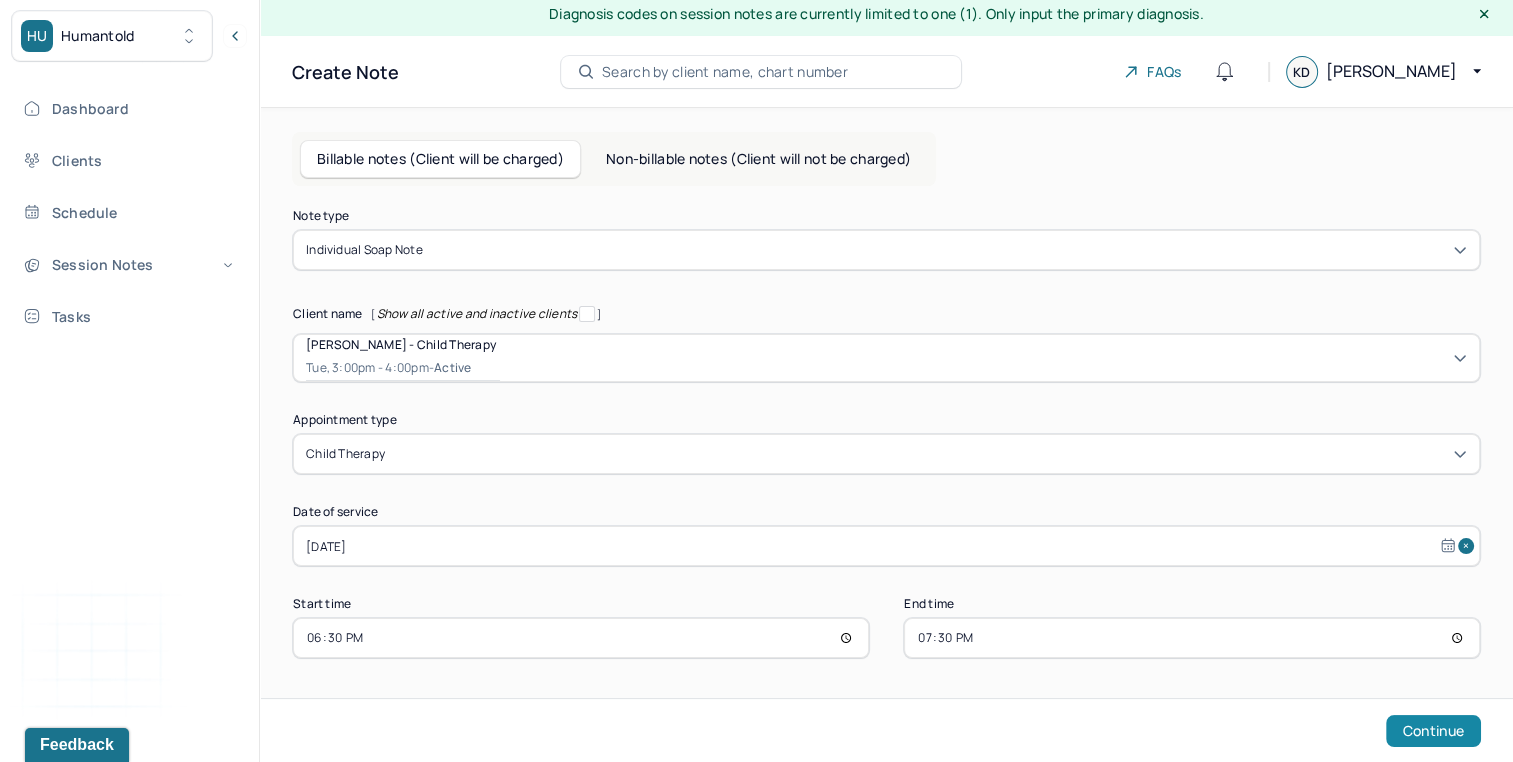 click on "Continue" at bounding box center (1433, 731) 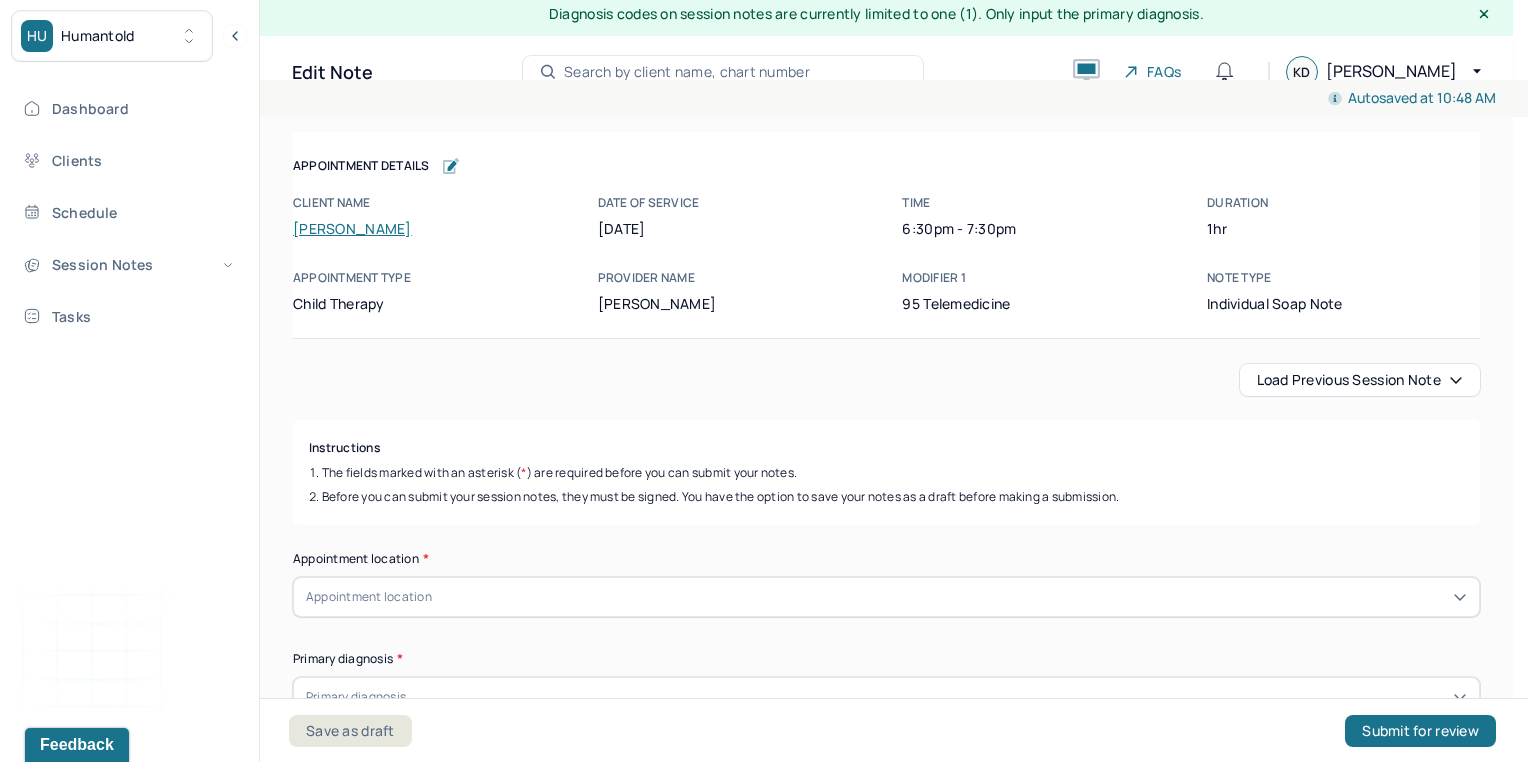 click on "Load previous session note" at bounding box center [1360, 380] 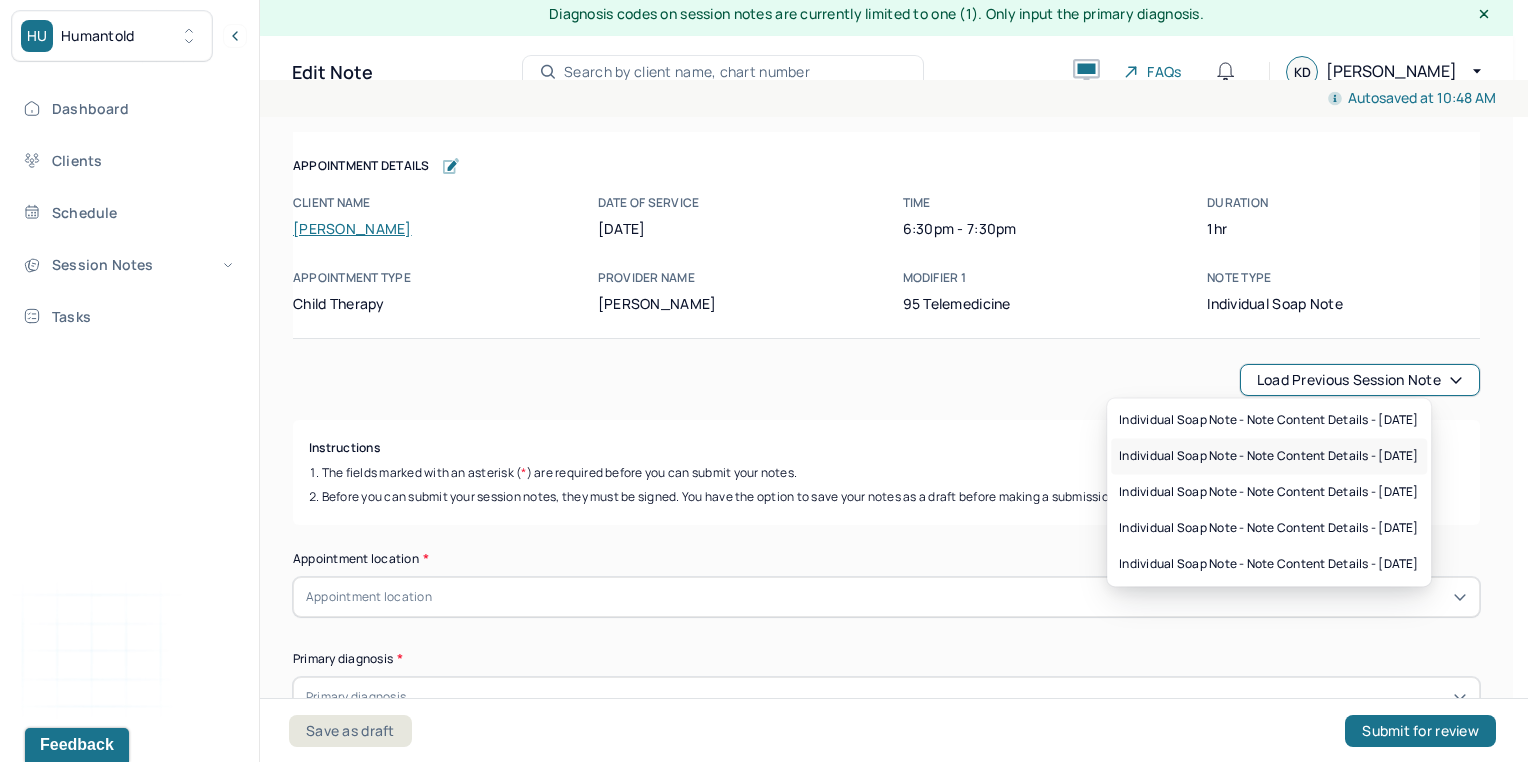 click on "Individual soap note   - Note content Details -   06/17/2025" at bounding box center (1269, 456) 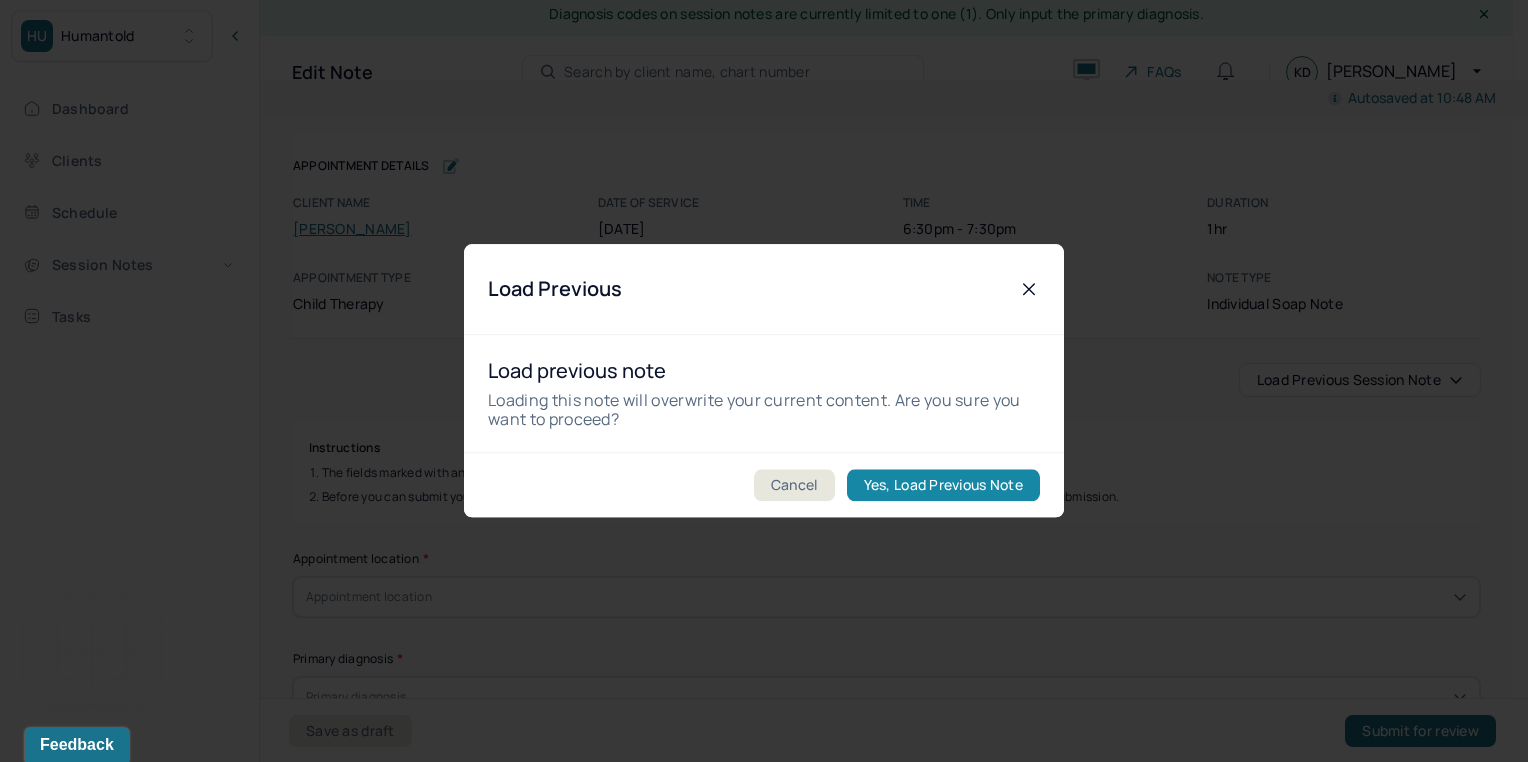 click on "Yes, Load Previous Note" at bounding box center (943, 486) 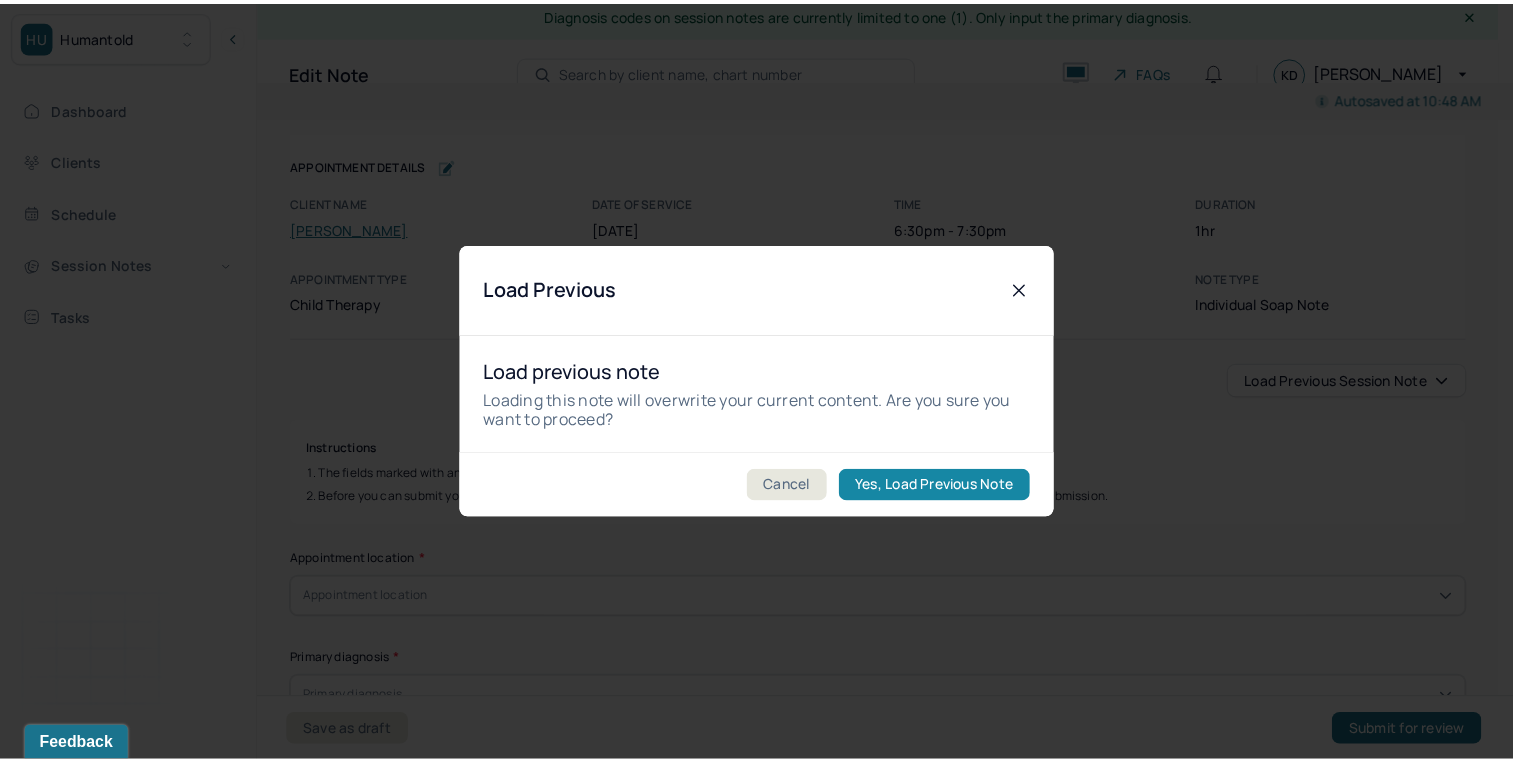 type on "The client is feeling anxious, nervous, and worried about starting camp" 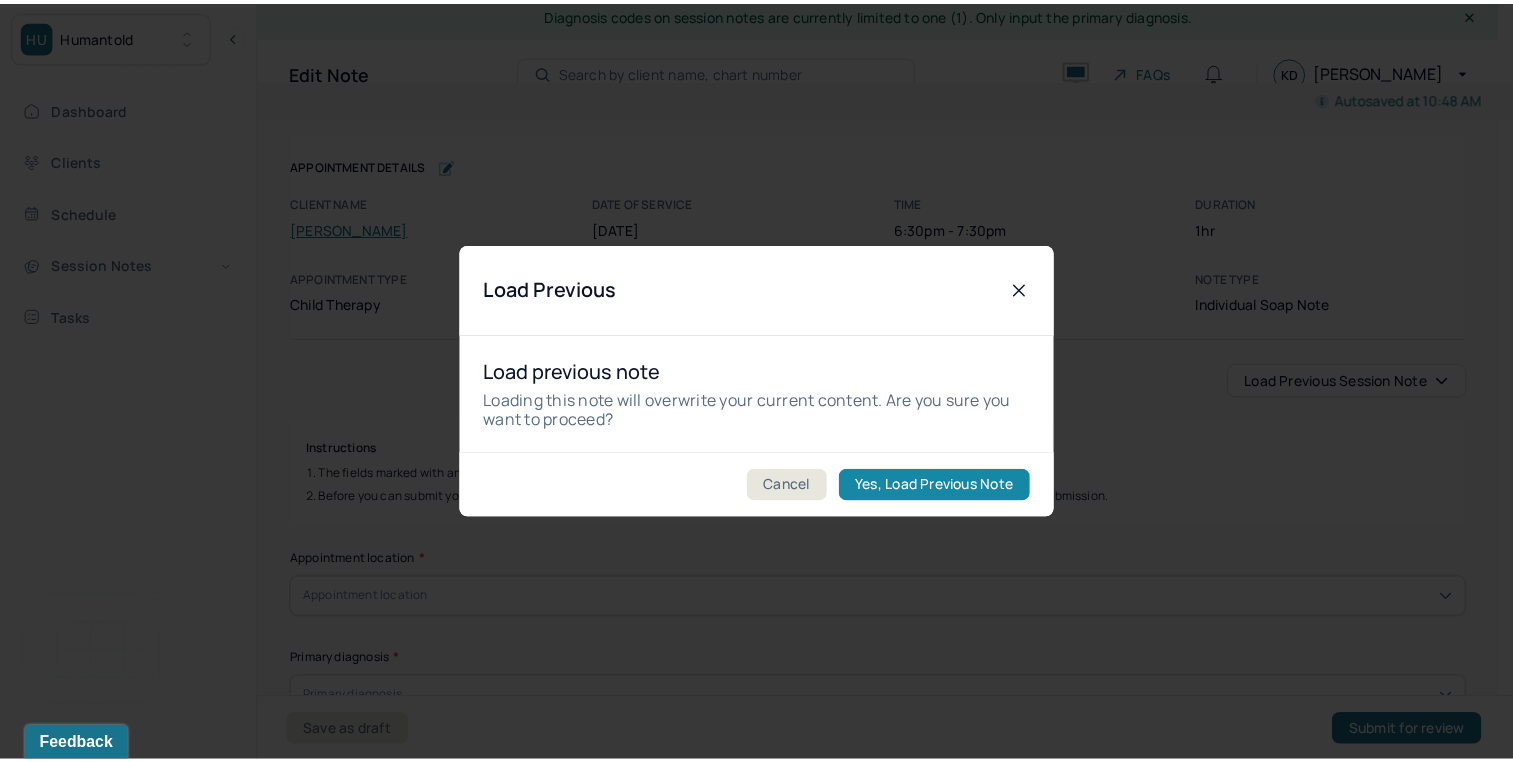 type on "The client reports struggling with one of her friends at camp and feeling worried about managing that dynamic with one of her other friends joining the group. She reports feeling scared of this friend and on edge around her because she is controlling." 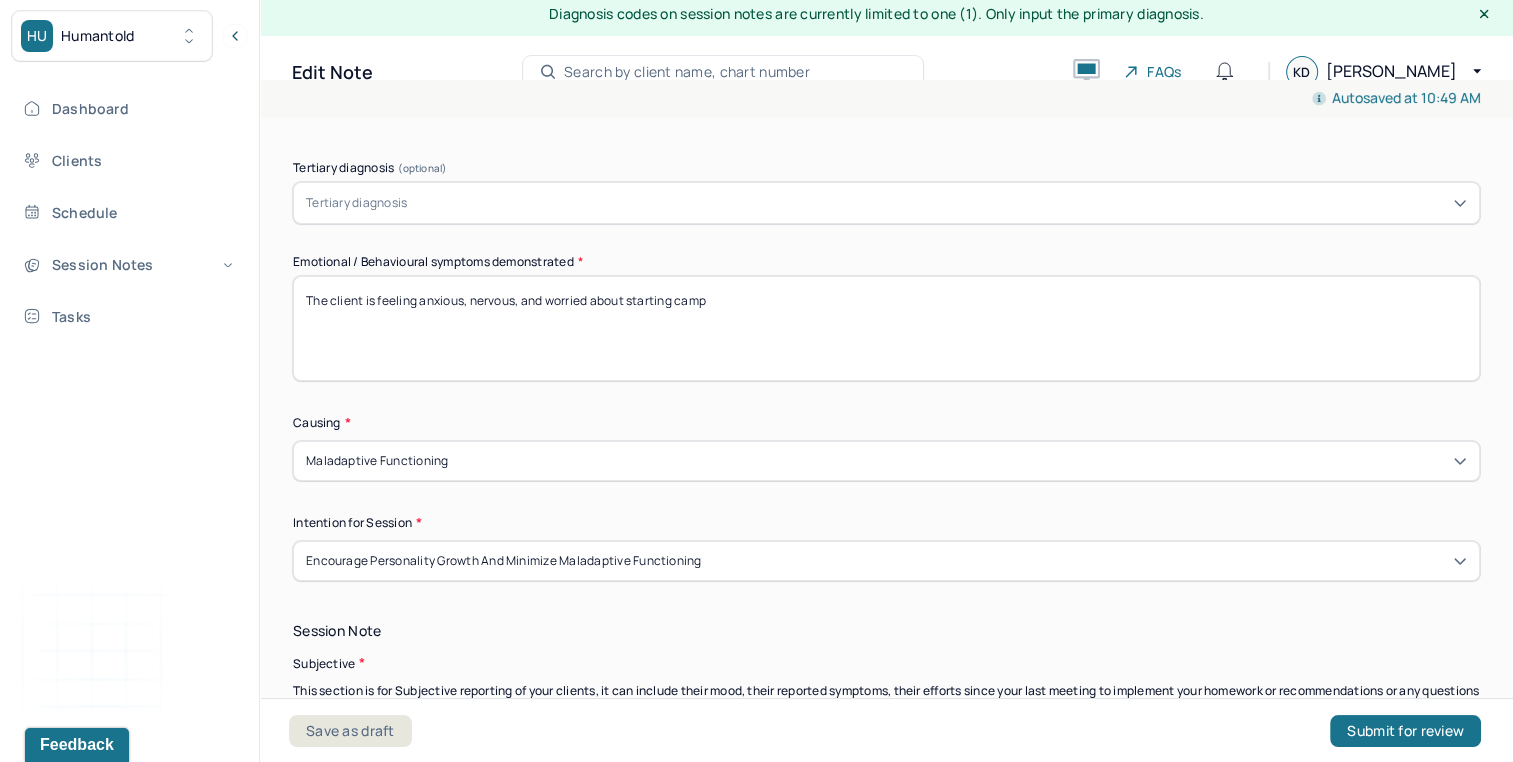 scroll, scrollTop: 956, scrollLeft: 0, axis: vertical 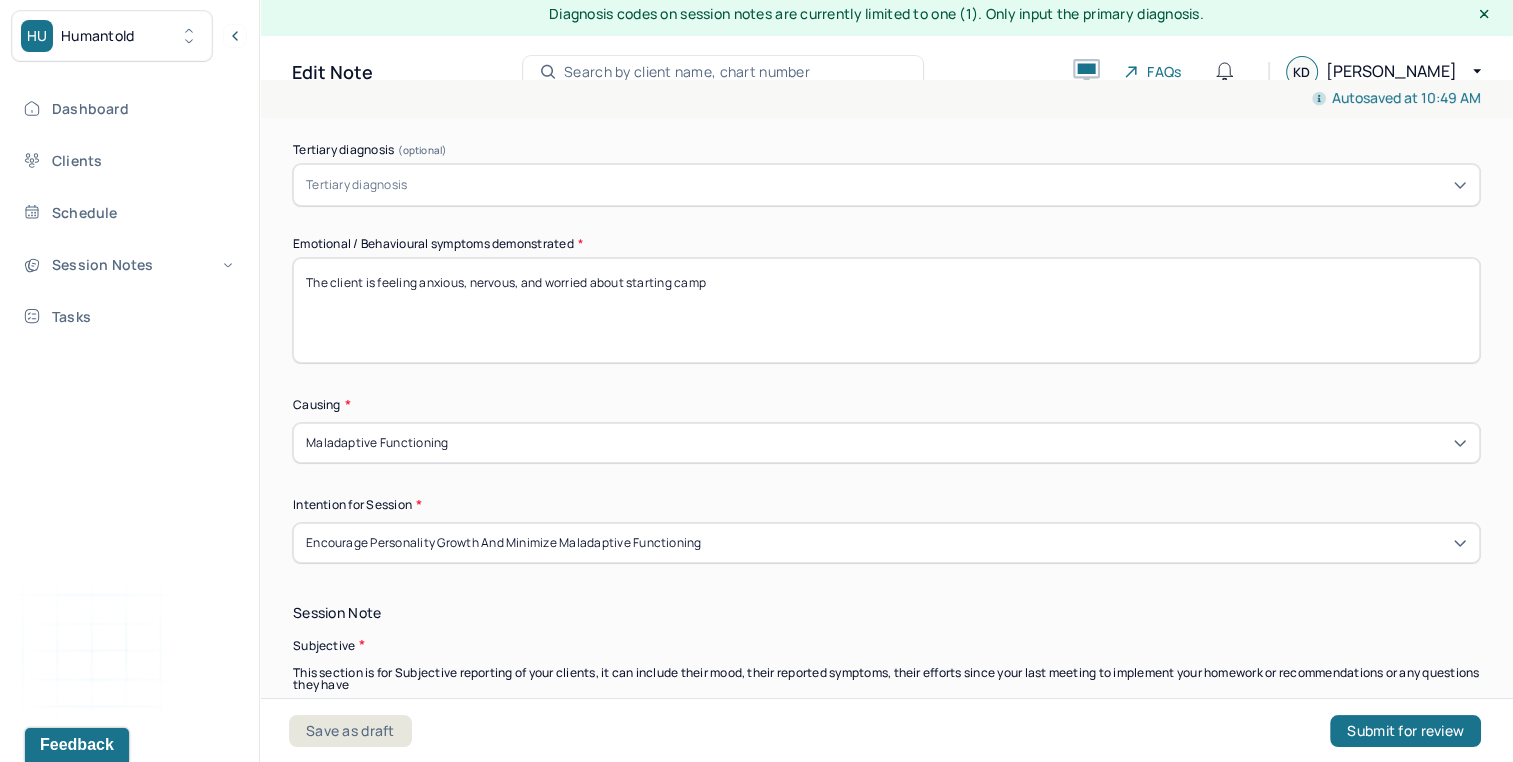 drag, startPoint x: 421, startPoint y: 282, endPoint x: 1092, endPoint y: 414, distance: 683.86035 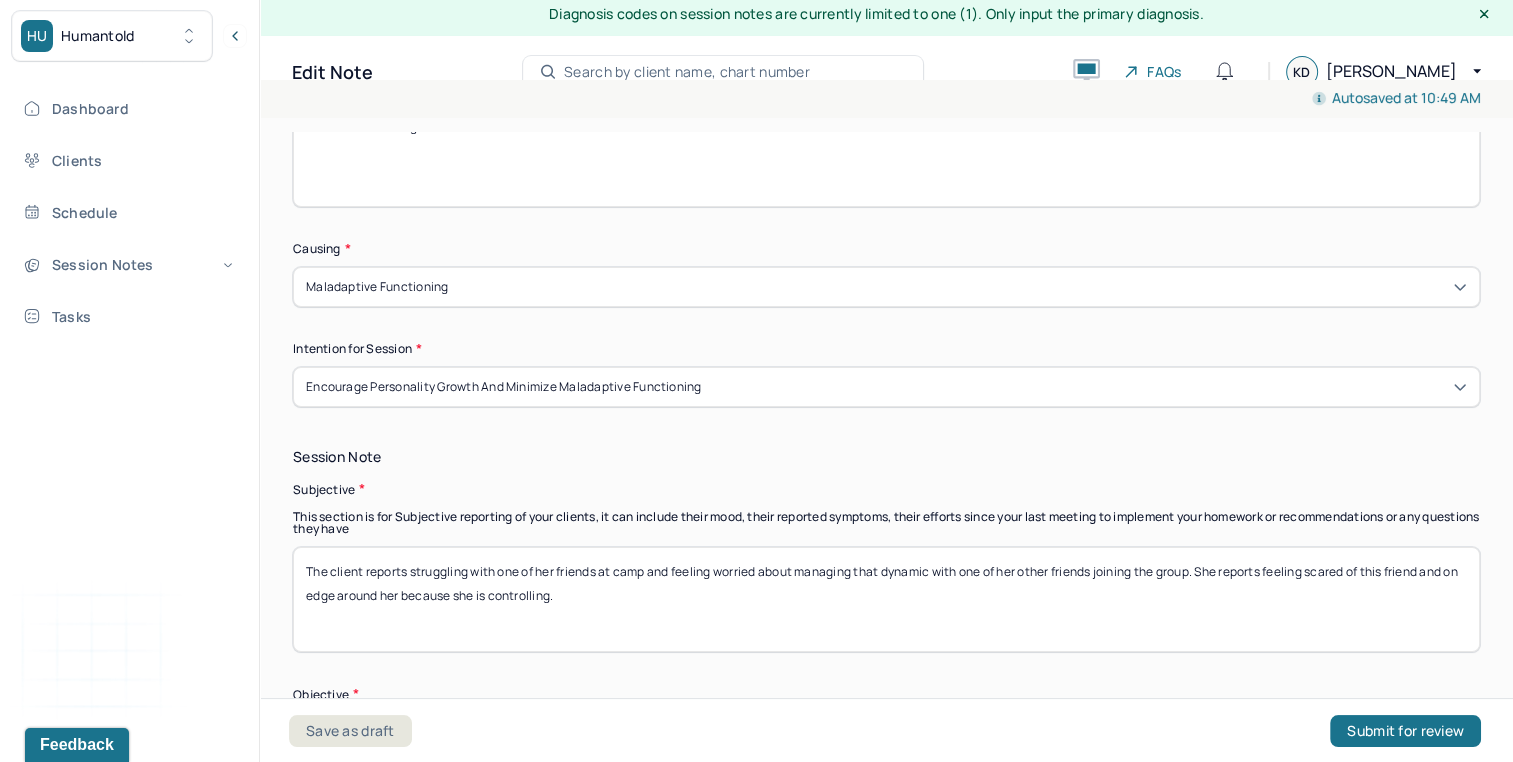 scroll, scrollTop: 1108, scrollLeft: 0, axis: vertical 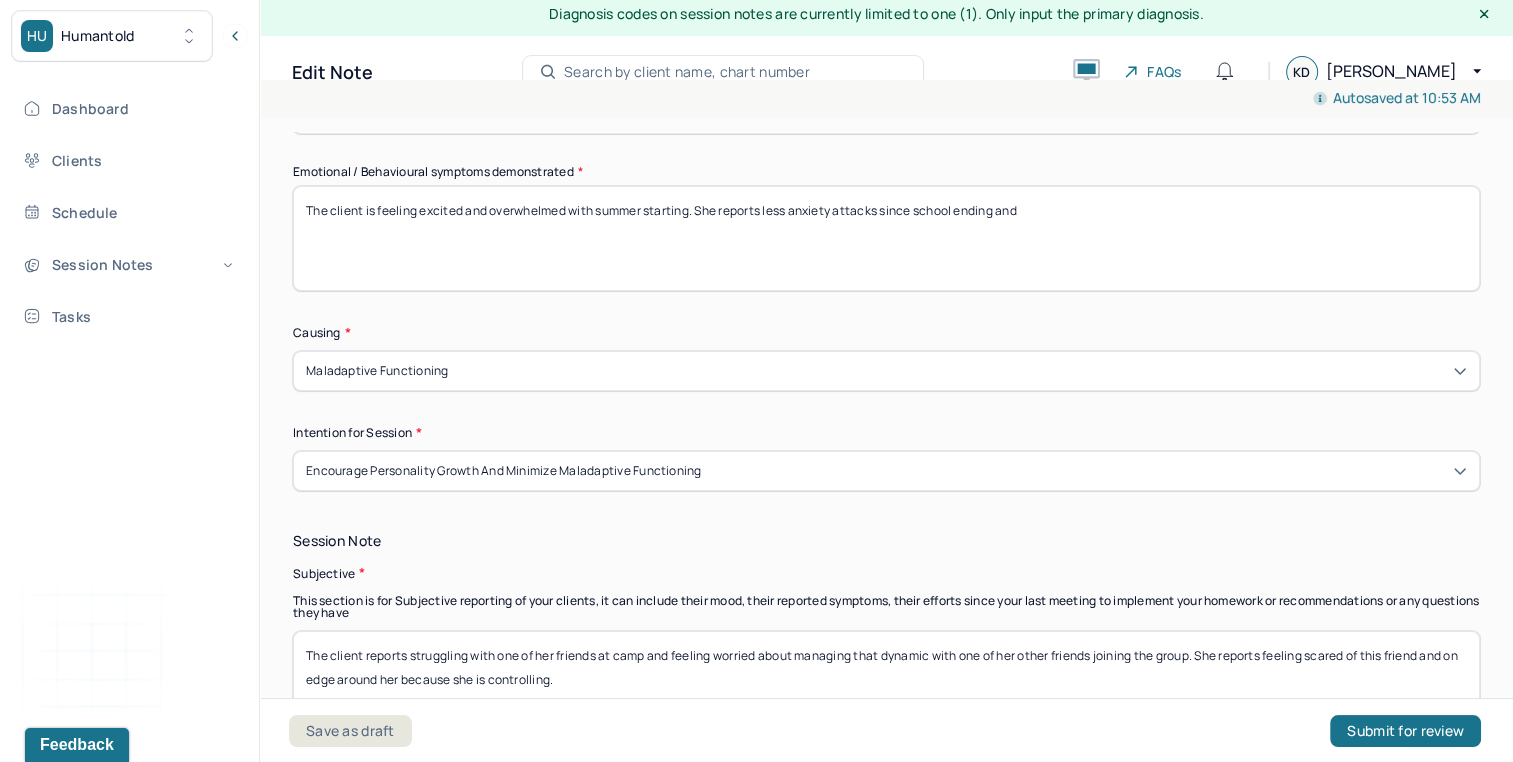 click on "The client is feeling excited and overwhelmed with summer starting. She reports less anxiety attatcks since school ending and" at bounding box center [886, 238] 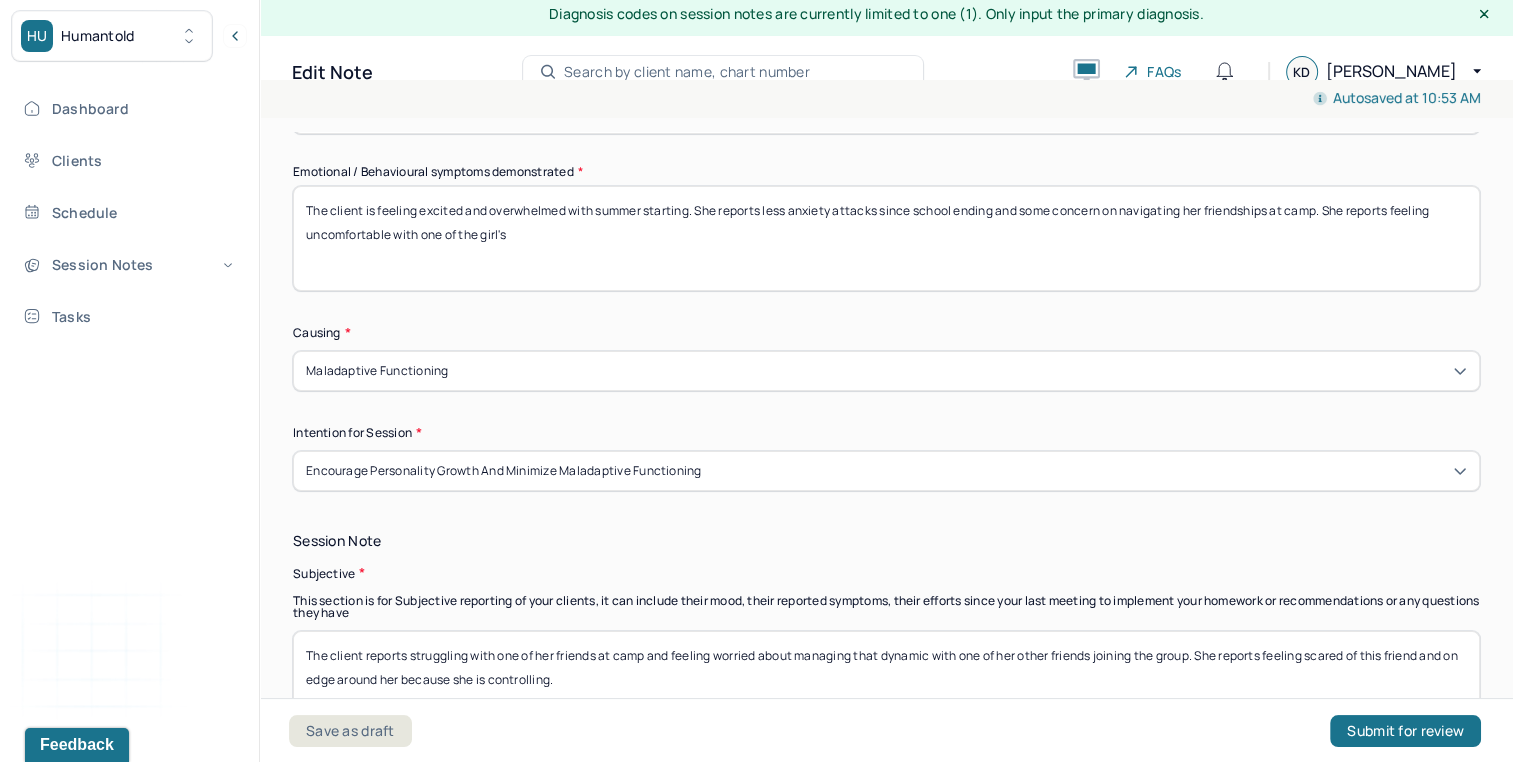 click on "The client is feeling excited and overwhelmed with summer starting. She reports less anxiety attacks since school ending and some concern on navigating her friendships at camp. She reports feeling uncoimfortable with one of the girl's" at bounding box center (886, 238) 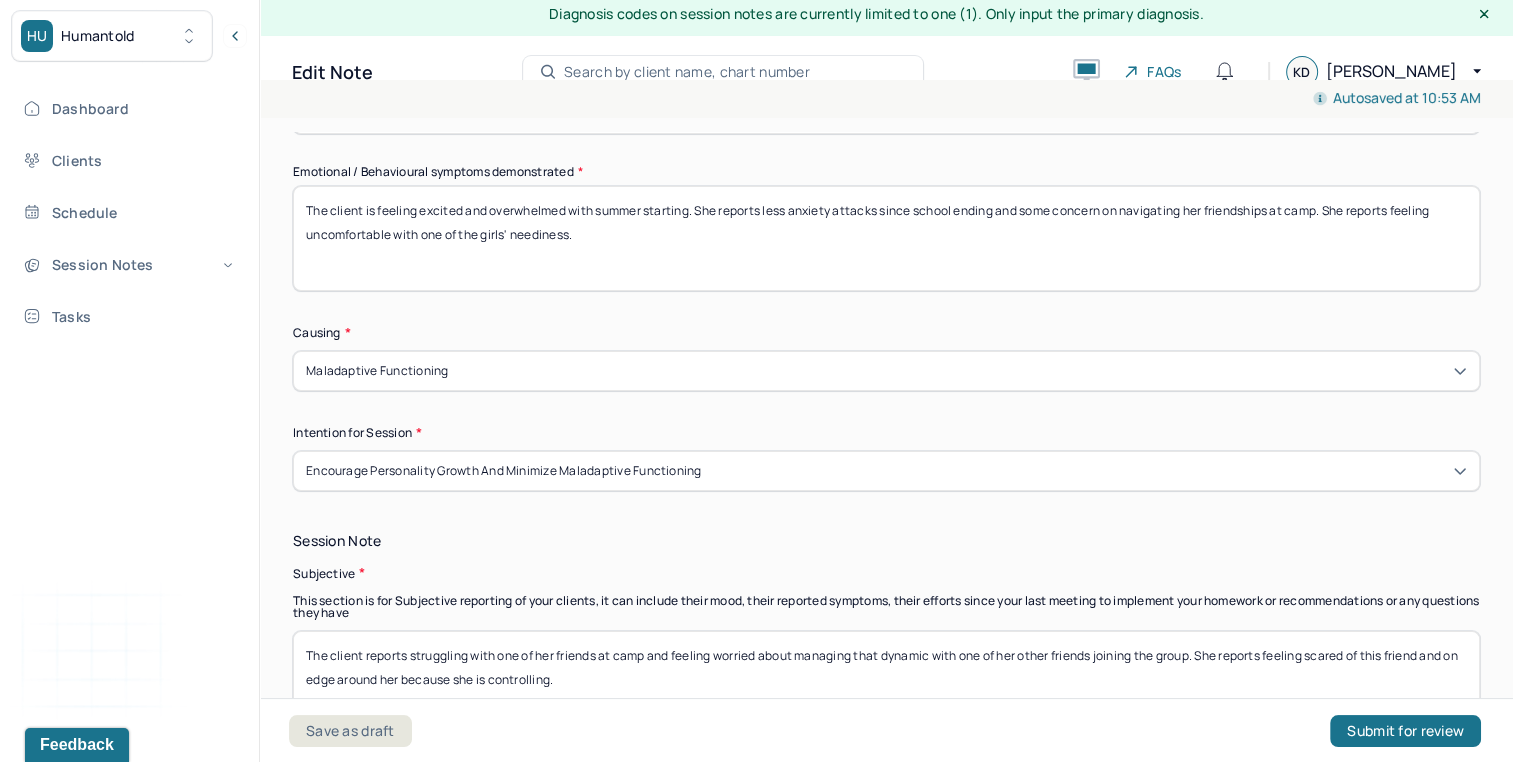 click on "Causing *" at bounding box center [886, 333] 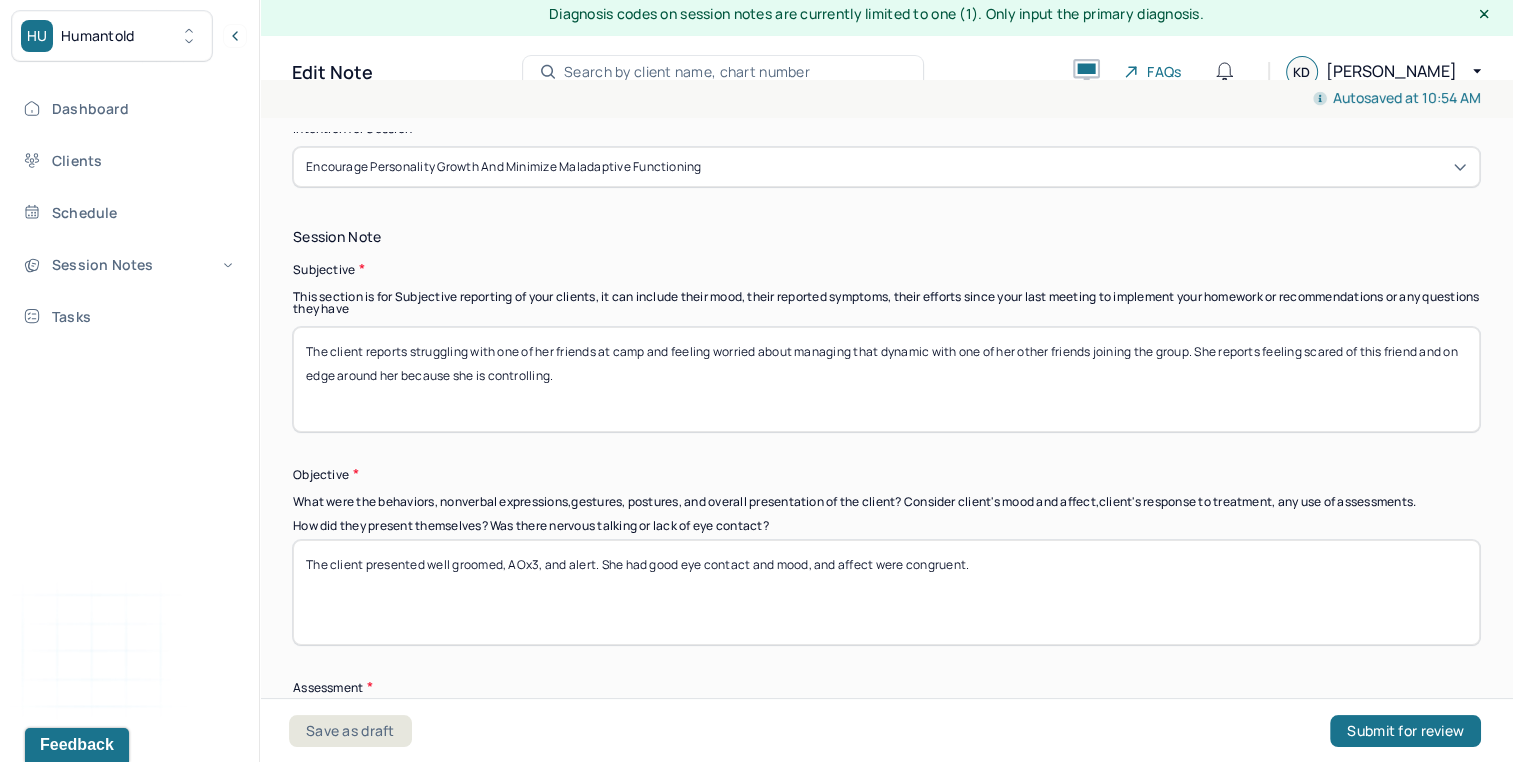 scroll, scrollTop: 1338, scrollLeft: 0, axis: vertical 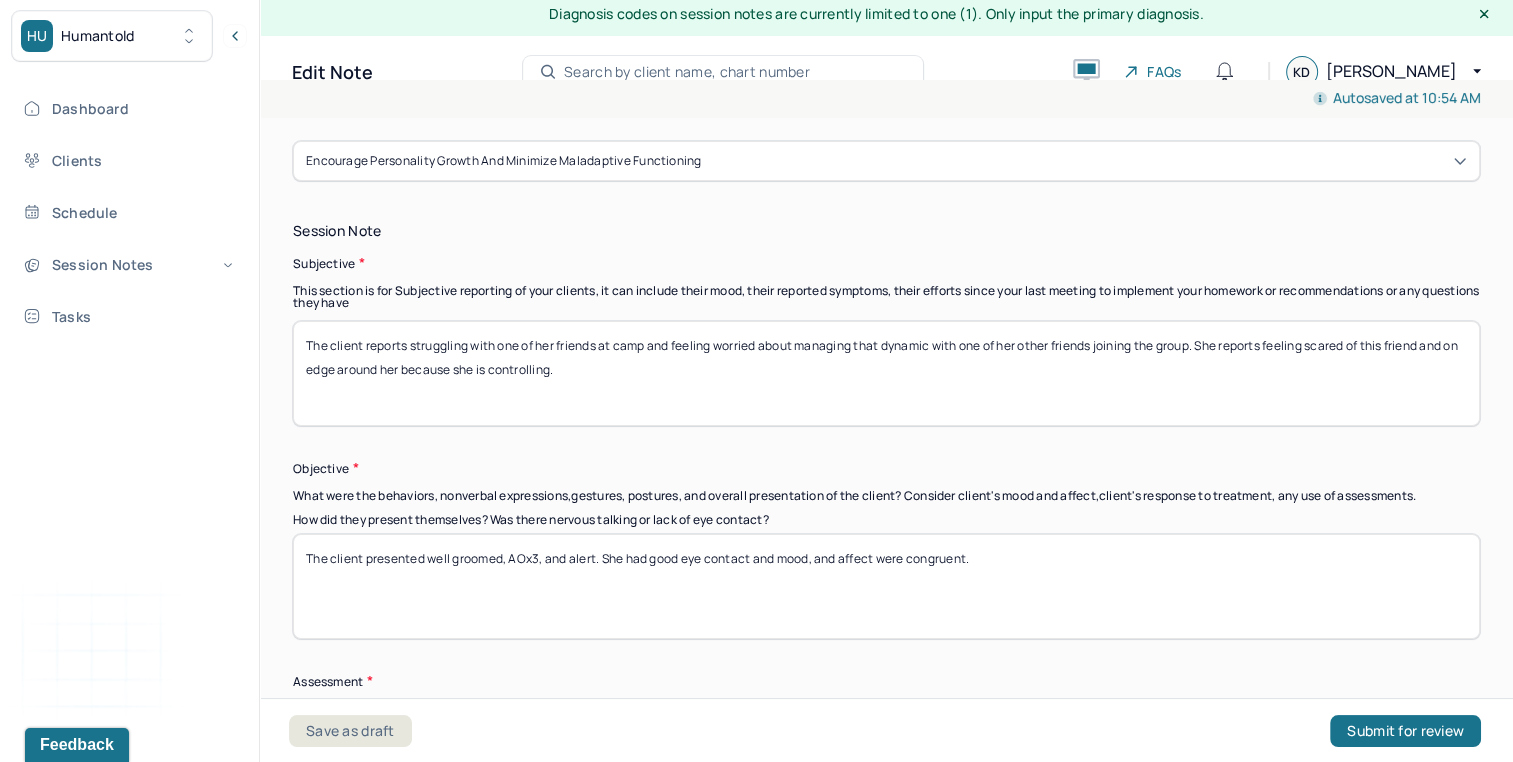 click on "The client reports struggling with one of her friends at camp and feeling worried about managing that dynamic with one of her other friends joining the group. She reports feeling scared of this friend and on edge around her because she is controlling." at bounding box center (886, 373) 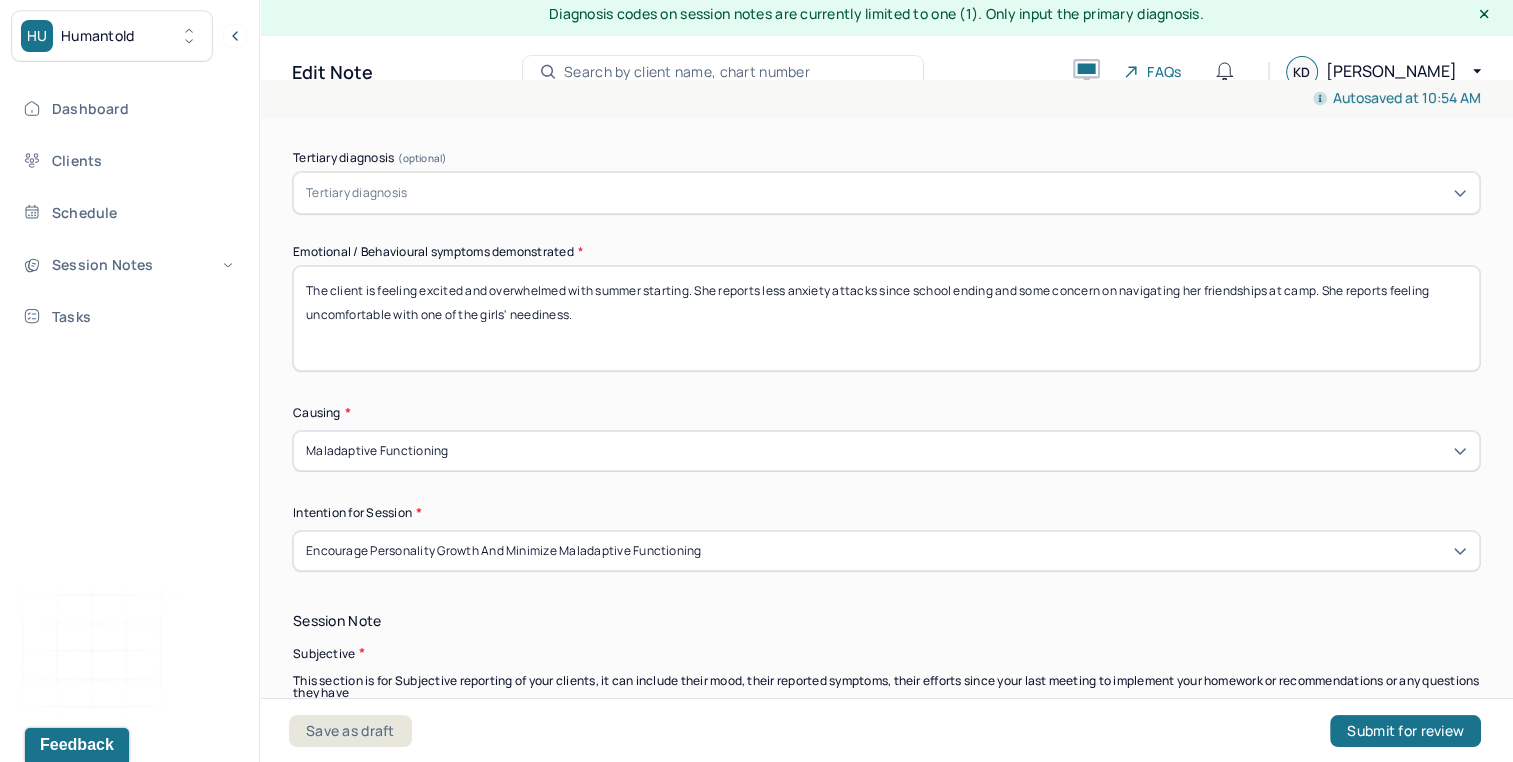 scroll, scrollTop: 941, scrollLeft: 0, axis: vertical 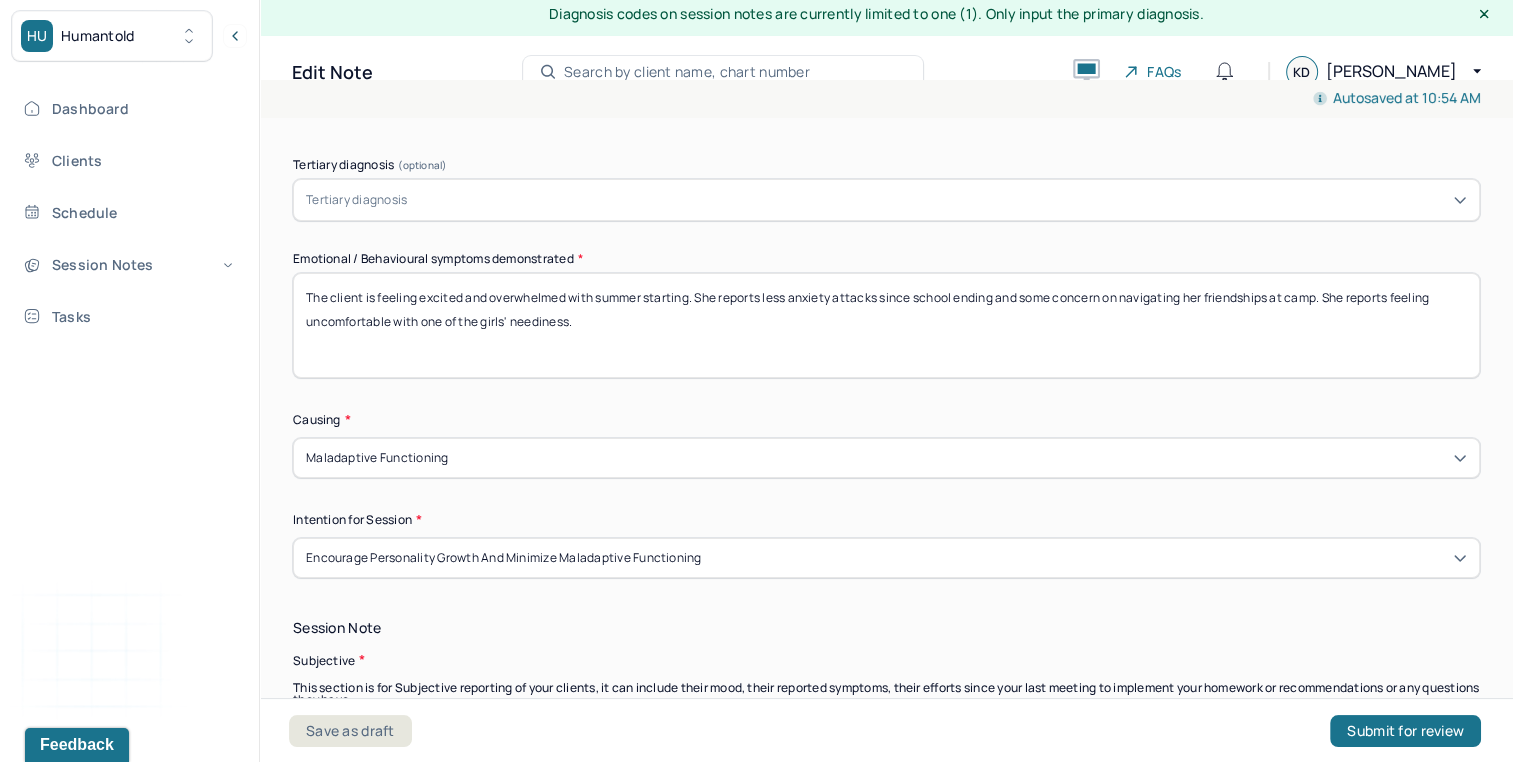 drag, startPoint x: 701, startPoint y: 290, endPoint x: 776, endPoint y: 335, distance: 87.46428 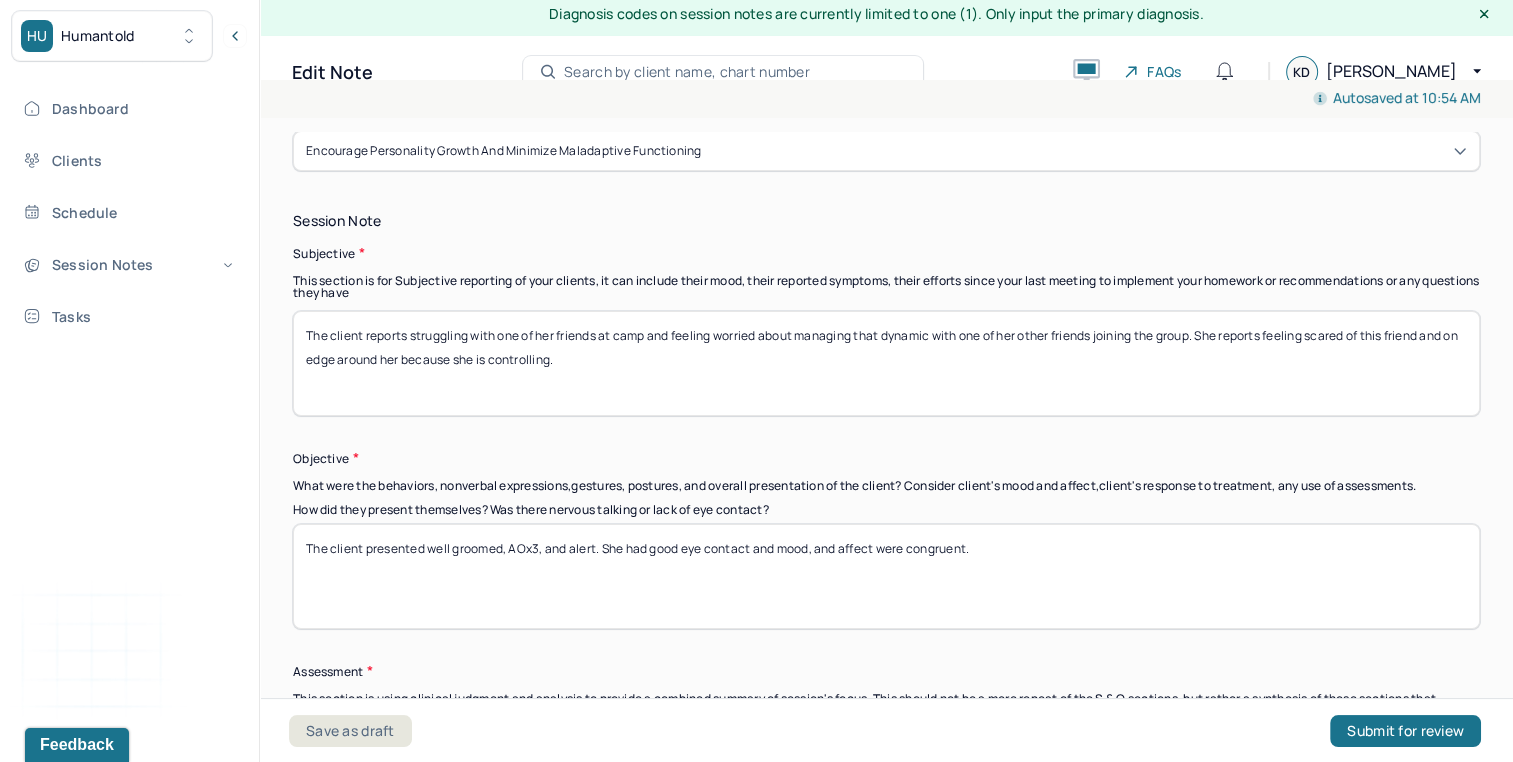 scroll, scrollTop: 1380, scrollLeft: 0, axis: vertical 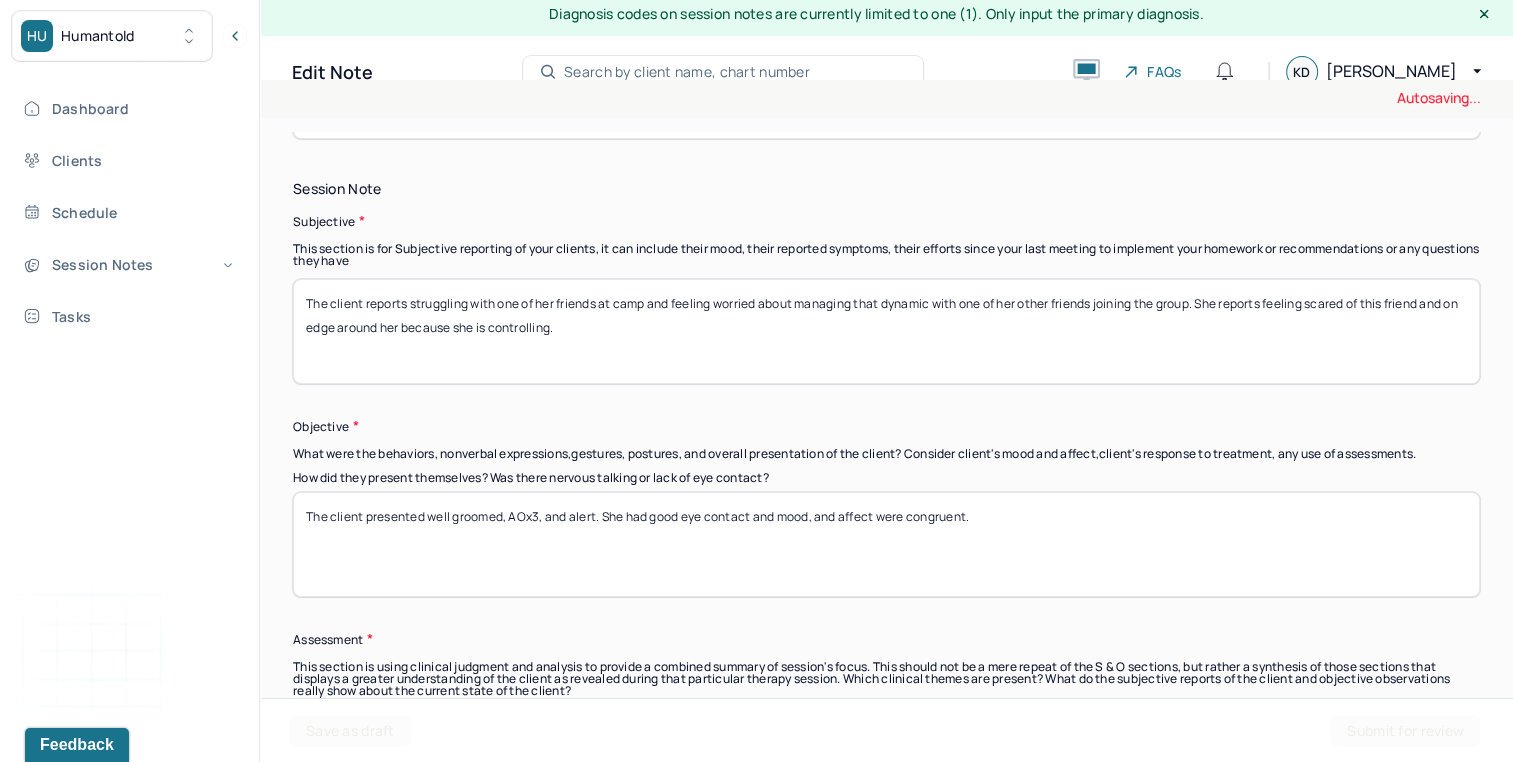 type on "The client is feeling excited and overwhelmed with summer starting." 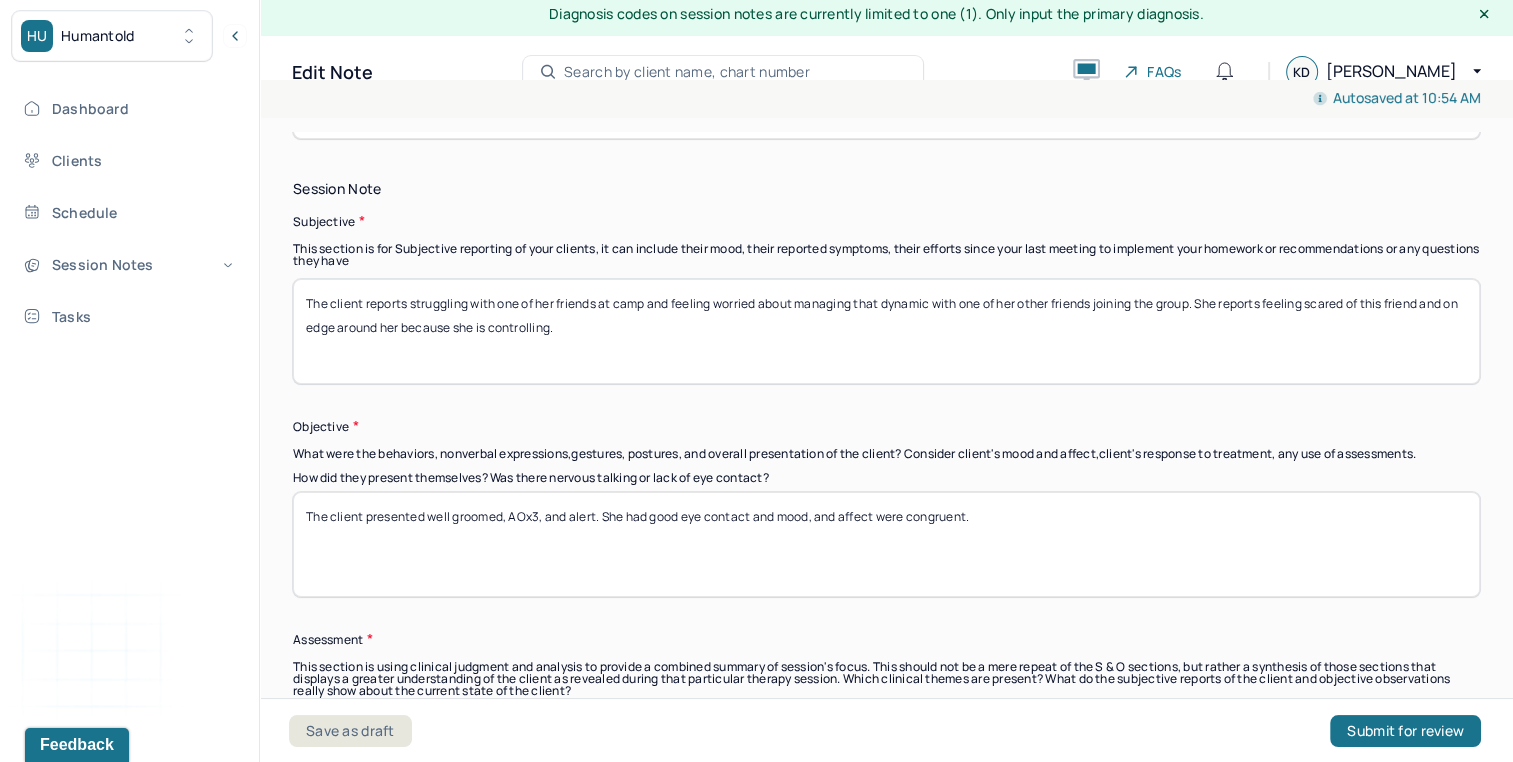 drag, startPoint x: 612, startPoint y: 317, endPoint x: 285, endPoint y: 296, distance: 327.6736 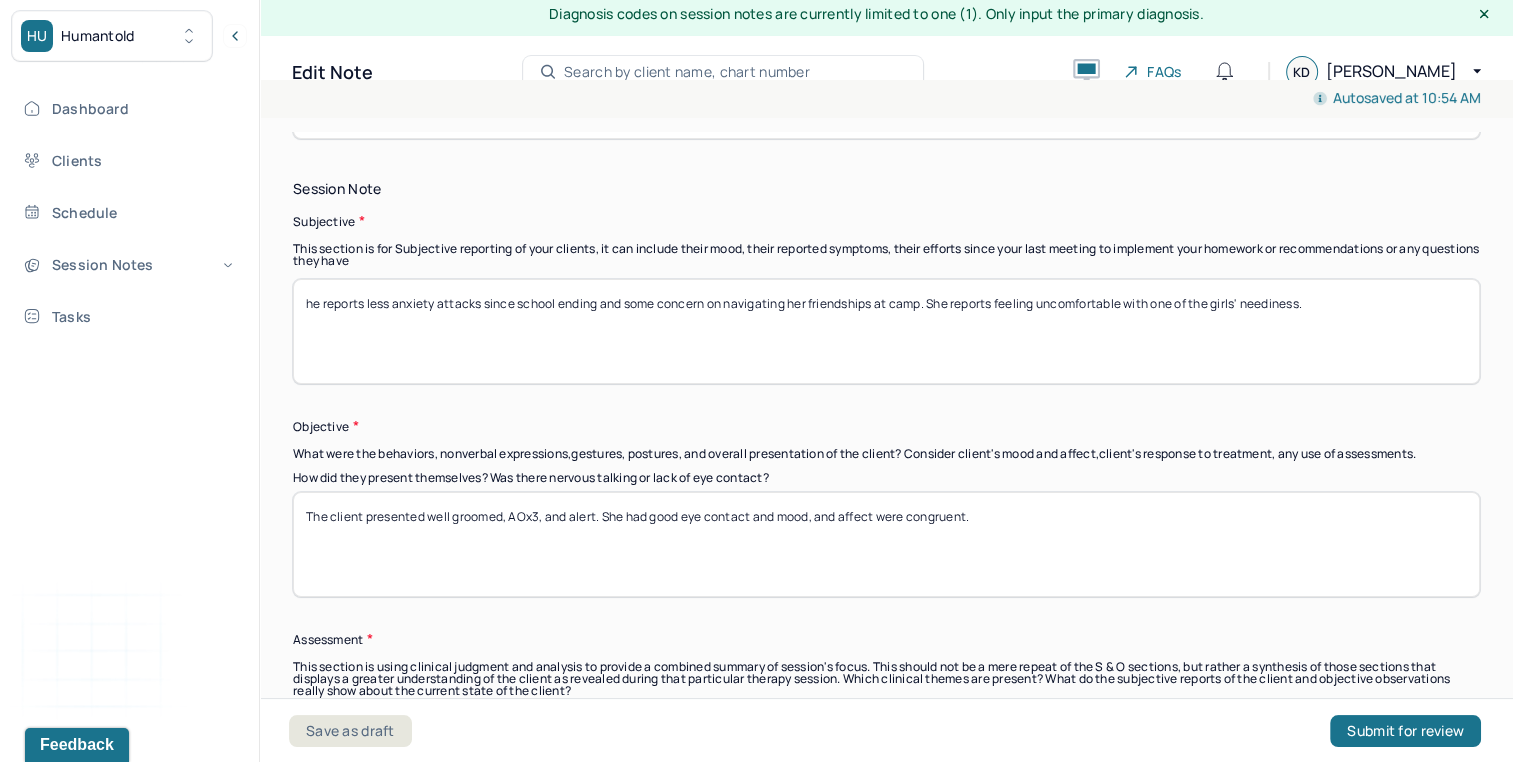 click on "The client reports struggling with one of her friends at camp and feeling worried about managing that dynamic with one of her other friends joining the group. She reports feeling scared of this friend and on edge around her because she is controlling." at bounding box center [886, 331] 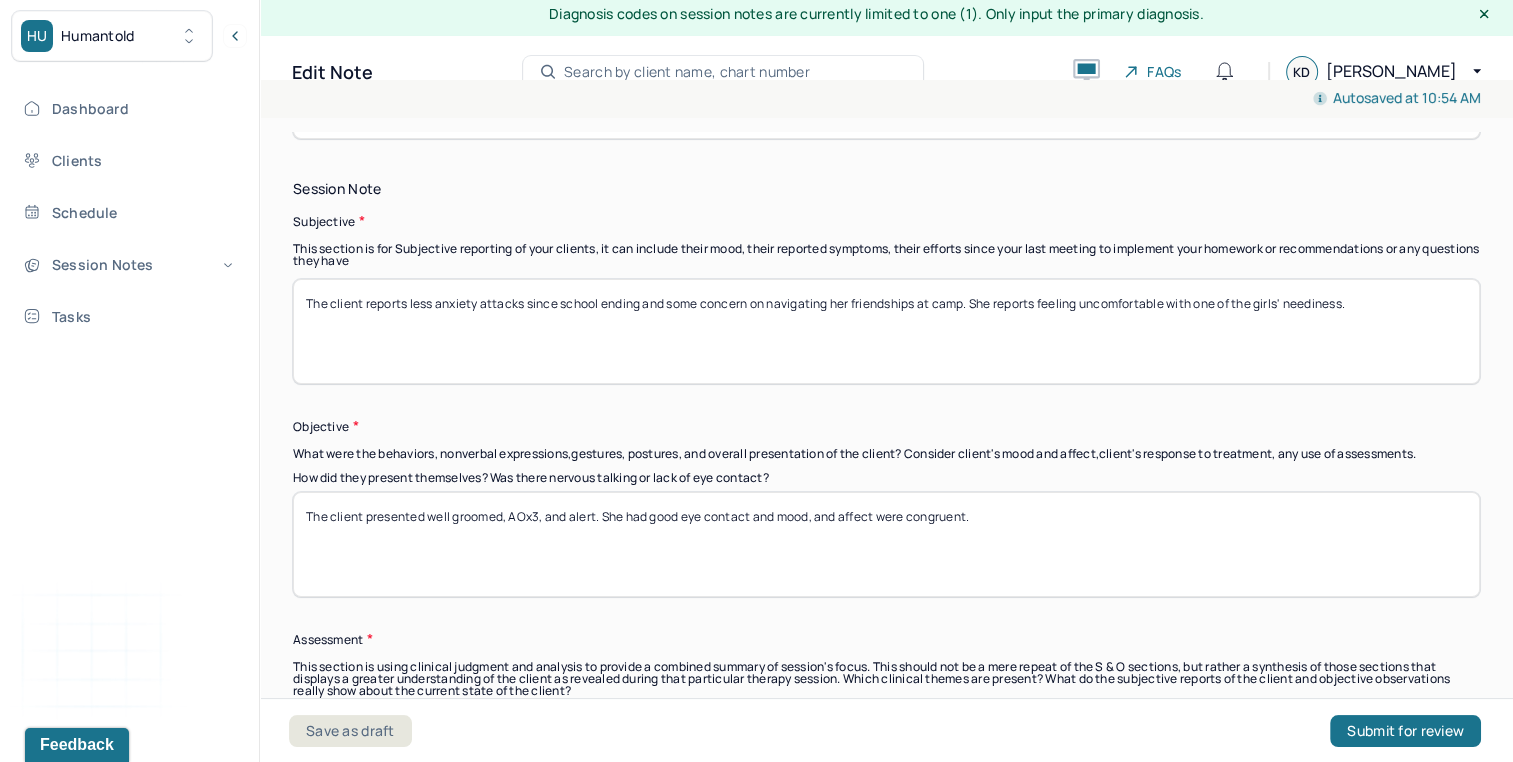 click on "The client reports less anxiety attacks since school ending and some concern on navigating her friendships at camp. She reports feeling uncomfortable with one of the girls' neediness." at bounding box center [886, 331] 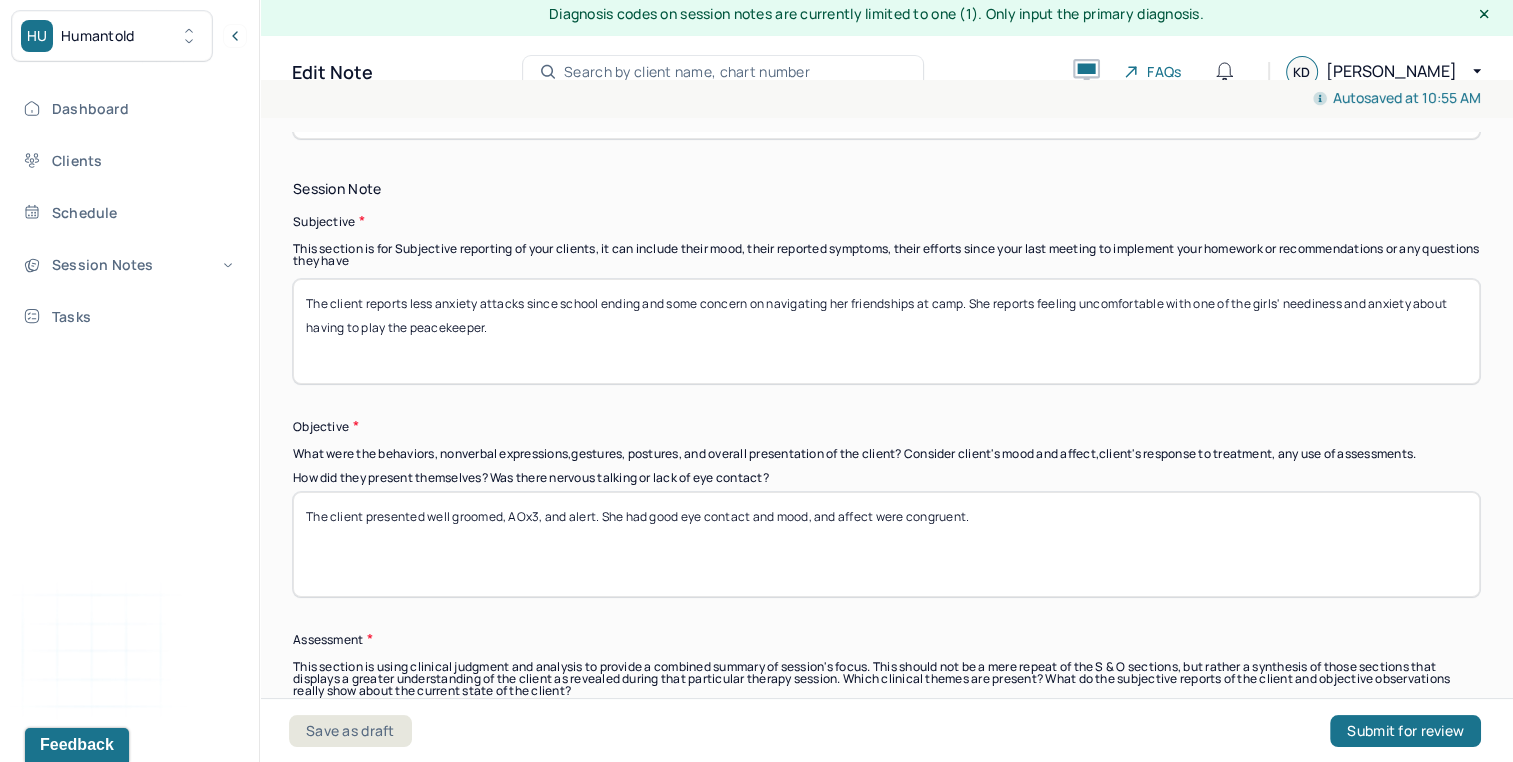 type on "The client reports less anxiety attacks since school ending and some concern on navigating her friendships at camp. She reports feeling uncomfortable with one of the girls' neediness and anxiety about having to play the peacekeeper." 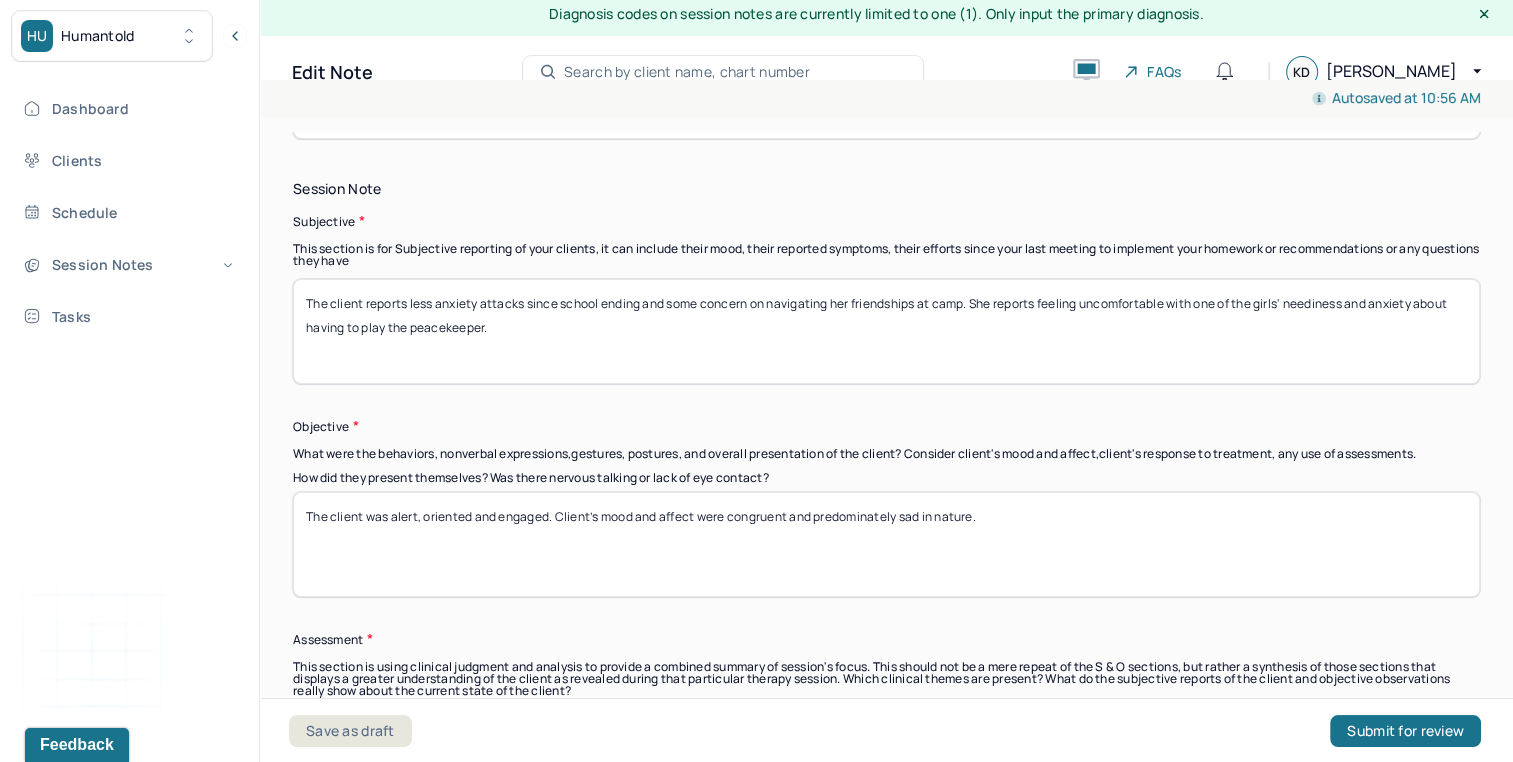 click on "The client was alert, oriented and engaged. Client’s mood and affect were congruent and predominately sad in nature." at bounding box center (886, 544) 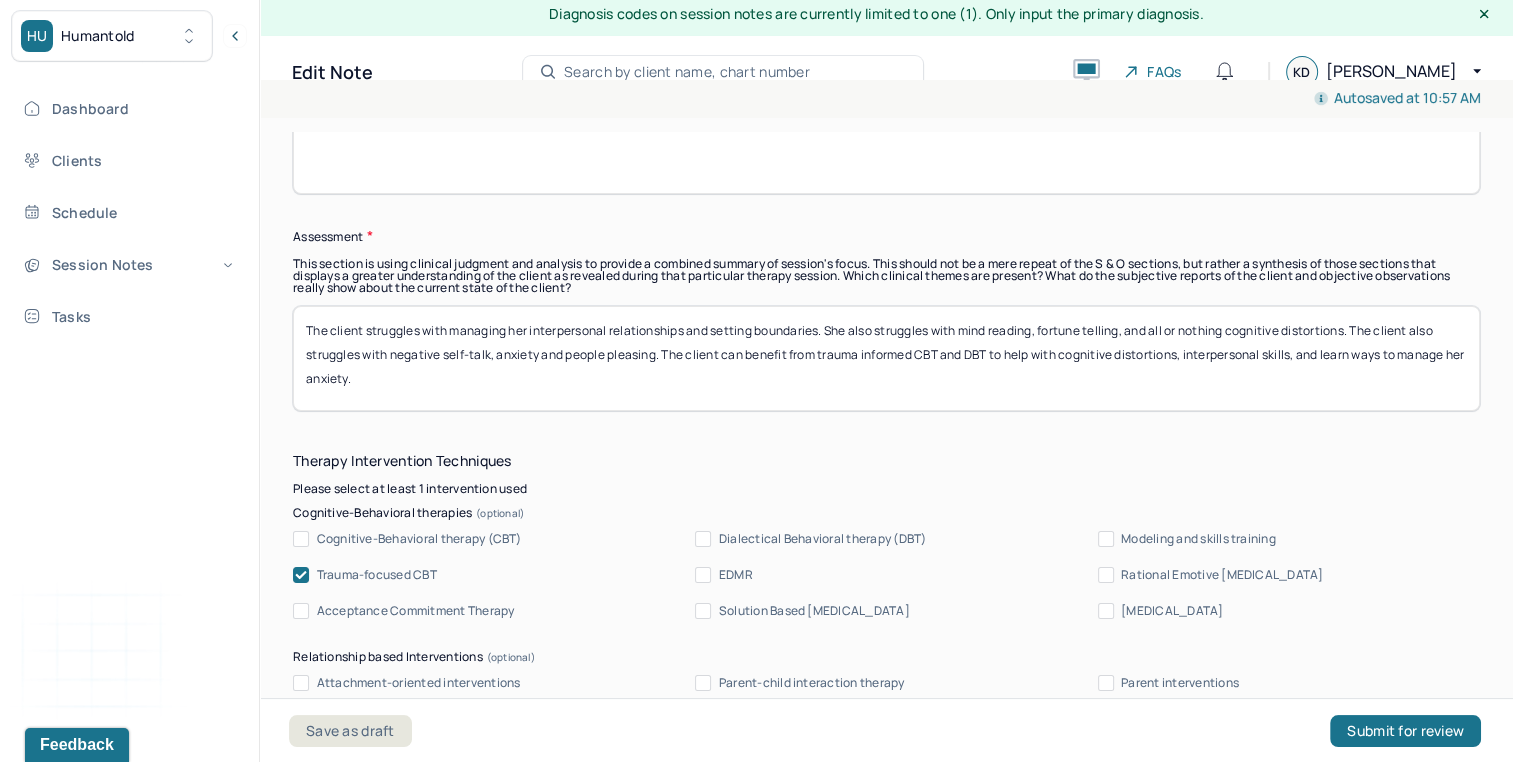 scroll, scrollTop: 1789, scrollLeft: 0, axis: vertical 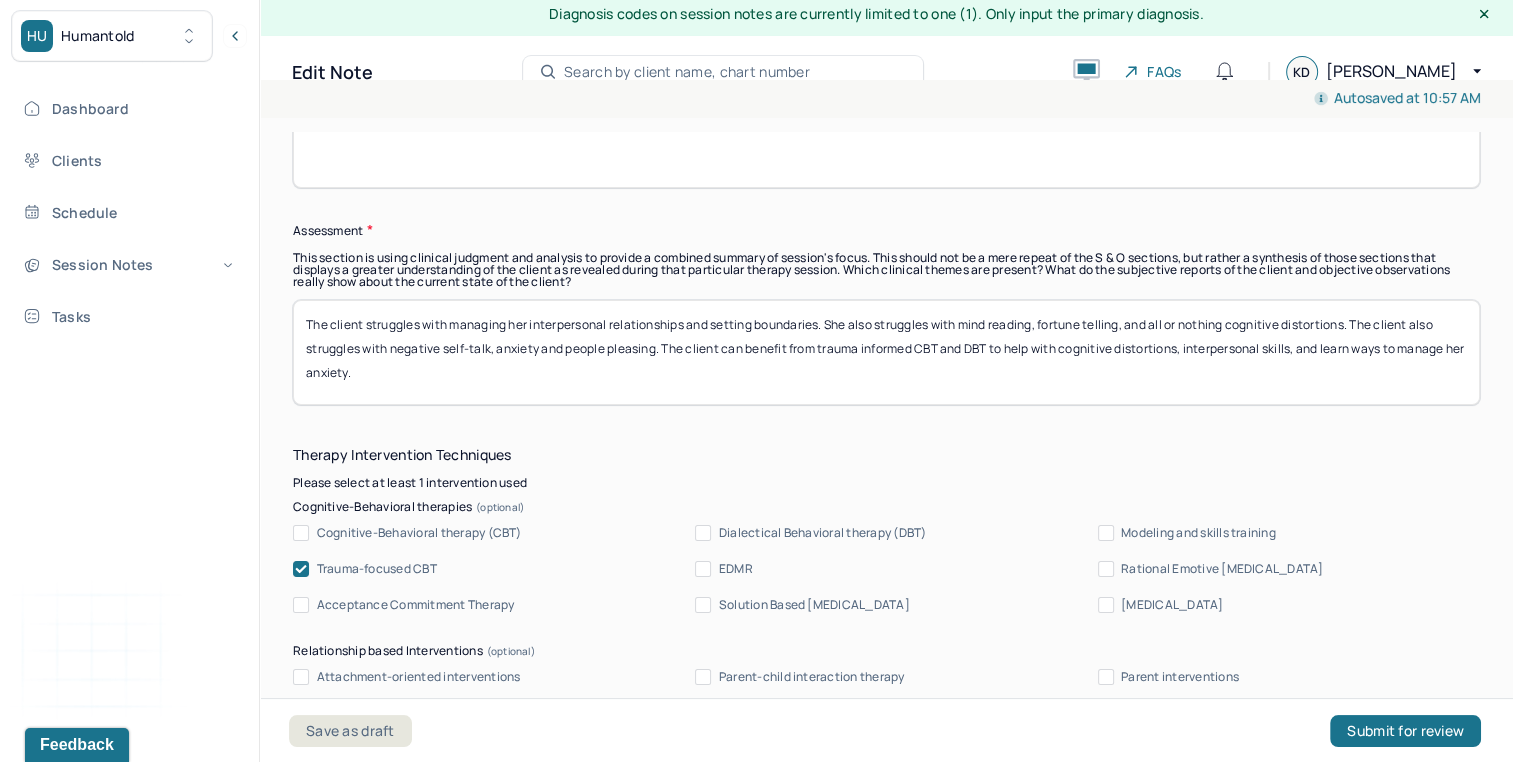 type on "The client was alert, oriented and engaged. Client’s mood and affect were congruent and predominately worried in nature." 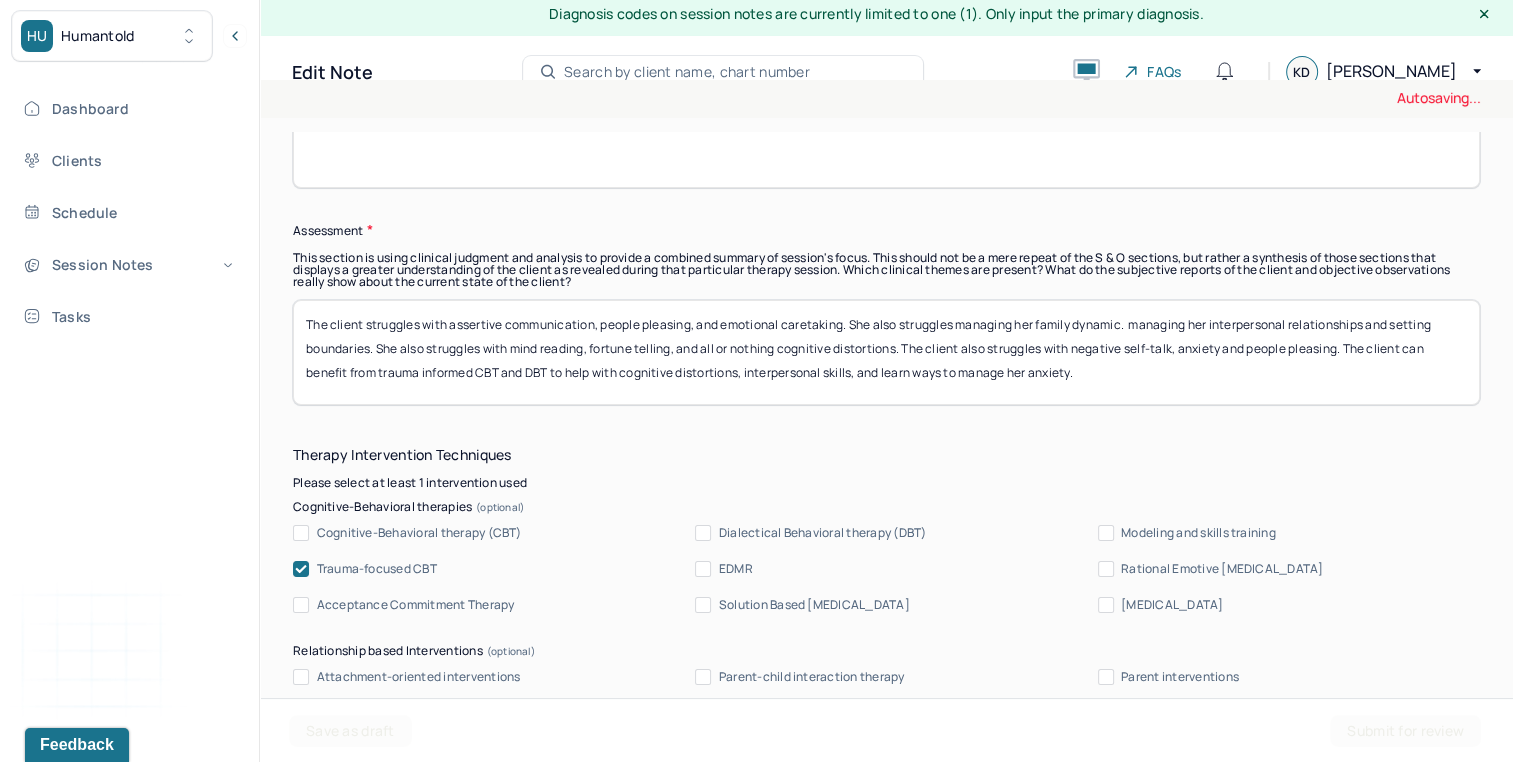 drag, startPoint x: 1136, startPoint y: 318, endPoint x: 1444, endPoint y: 303, distance: 308.36505 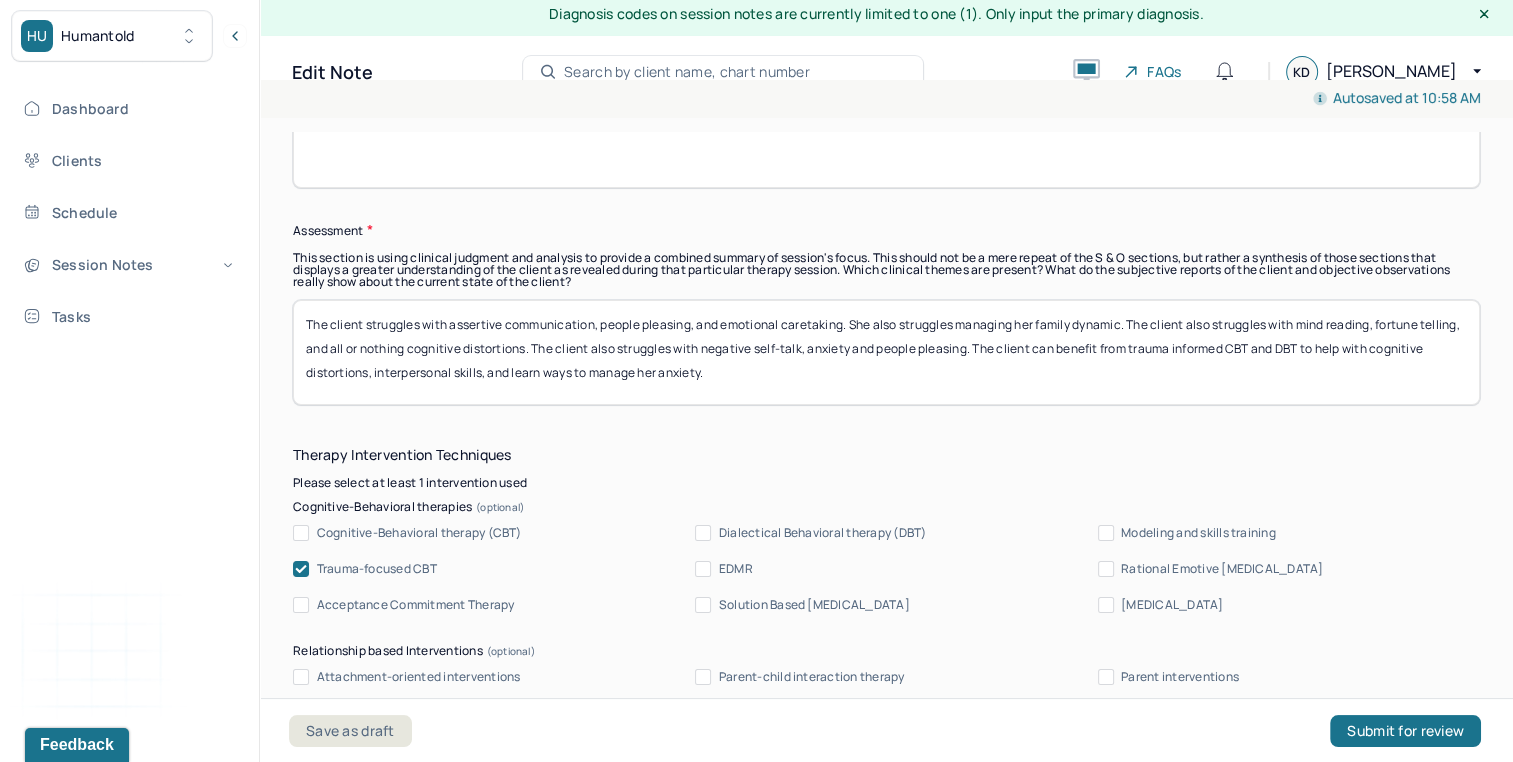 click on "The client struggles with assertive communication, people pleasing, and emotional caretaking. She also struggles managing her family dynamic. The client also struggles with mind reading, fortune telling, and all or nothing cognitive distortions. The client also struggles with negative self-talk, anxiety and people pleasing. The client can benefit from trauma informed CBT and DBT to help with cognitive distortions, interpersonal skills, and learn ways to manage her anxiety." at bounding box center (886, 352) 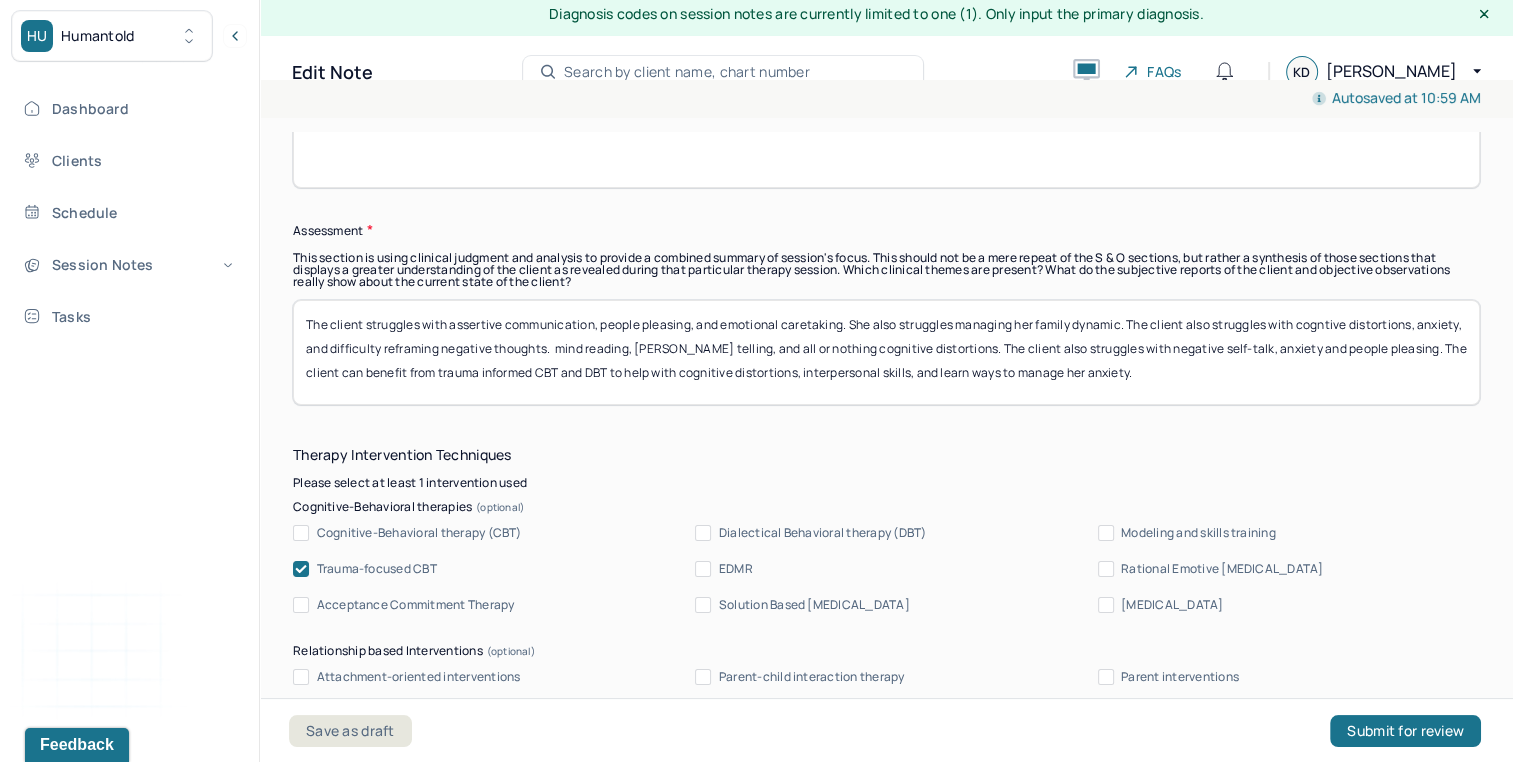 click on "The client struggles with assertive communication, people pleasing, and emotional caretaking. She also struggles managing her family dynamic. The client also struggles with cogntive distortions, anxiety, and difficulty reframing negative thoughts.  mind reading, fortune telling, and all or nothing cognitive distortions. The client also struggles with negative self-talk, anxiety and people pleasing. The client can benefit from trauma informed CBT and DBT to help with cognitive distortions, interpersonal skills, and learn ways to manage her anxiety." at bounding box center (886, 352) 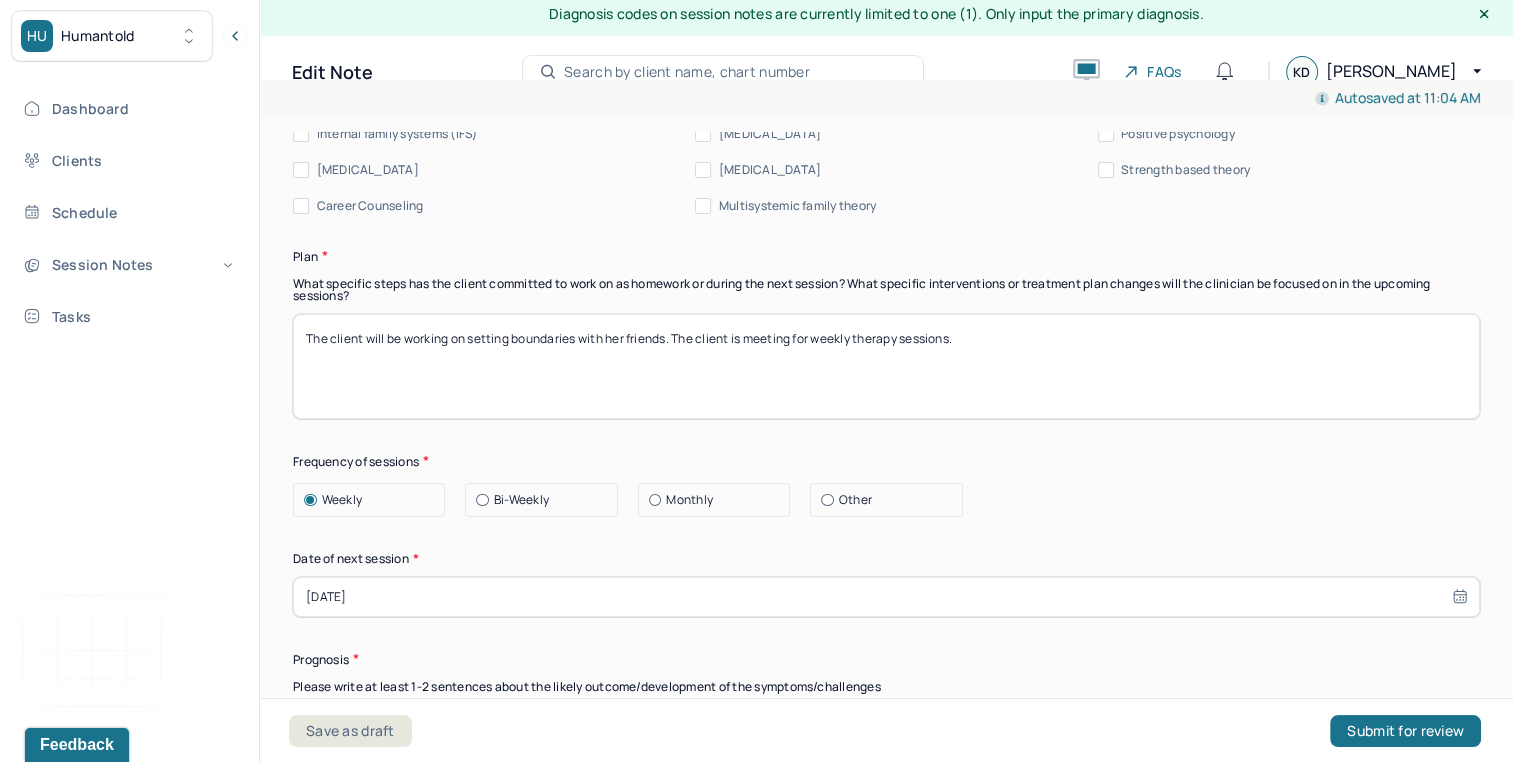 scroll, scrollTop: 2488, scrollLeft: 0, axis: vertical 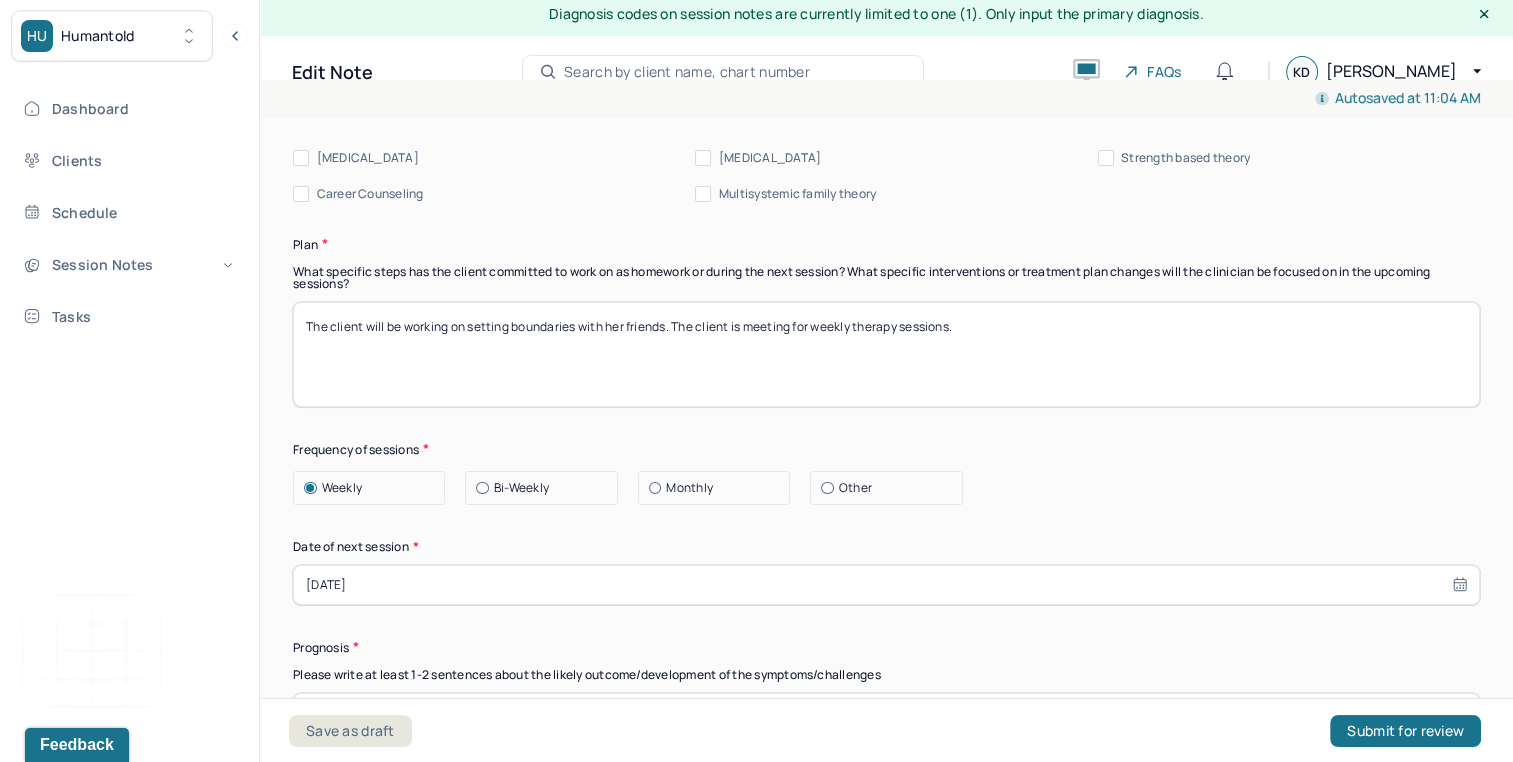 type on "The client struggles with assertive communication, people pleasing, and emotional caretaking. She also struggles managing her family dynamic. The client also struggles with cognitive distortions, anxiety, and difficulty reframing negative thoughts. The client can benefit from trauma informed CBT and DBT to help with cognitive distortions, interpersonal skills, and learn ways to manage her anxiety." 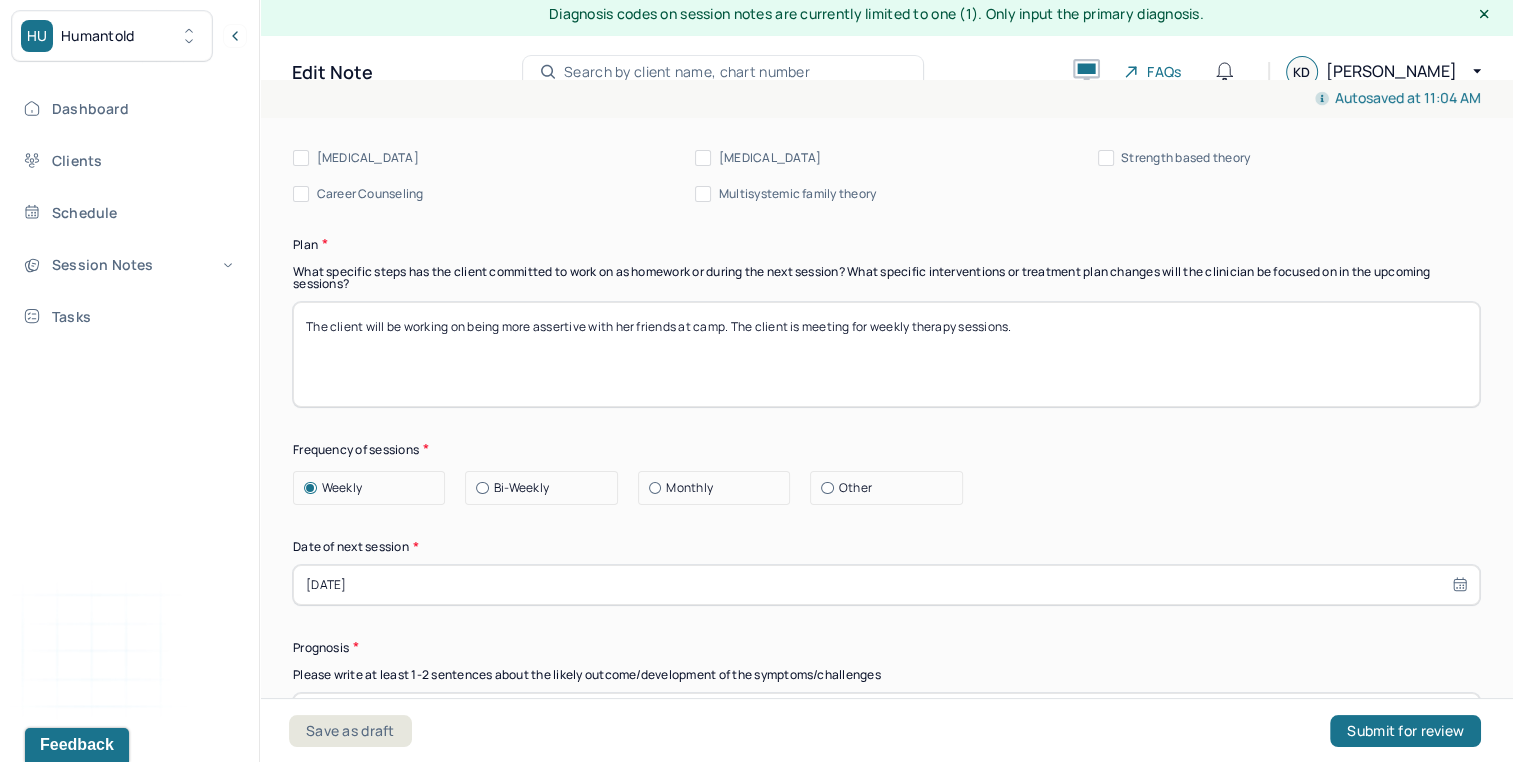 type on "The client will be working on being more assertive with her friends at camp. The client is meeting for weekly therapy sessions." 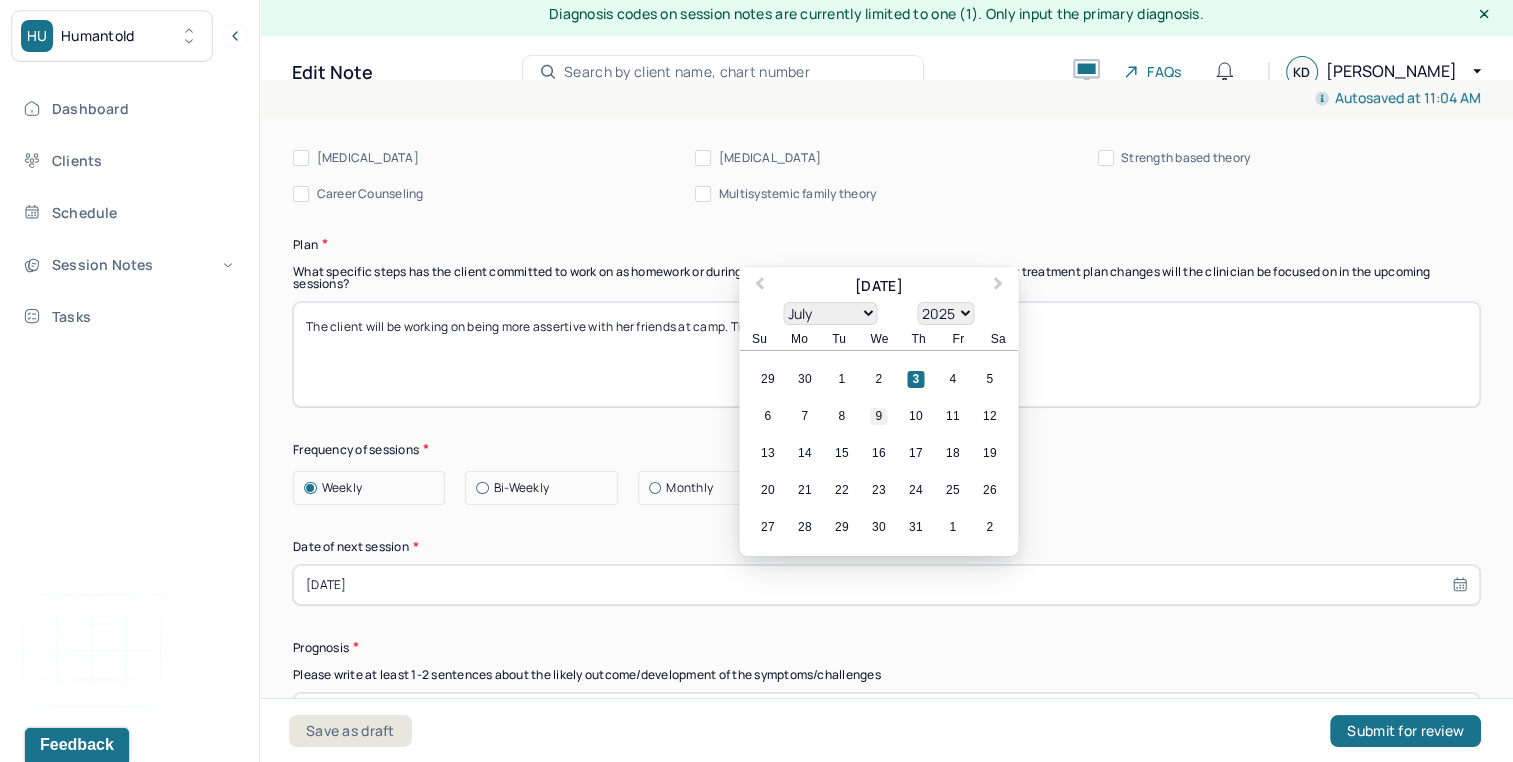 click on "9" at bounding box center [878, 415] 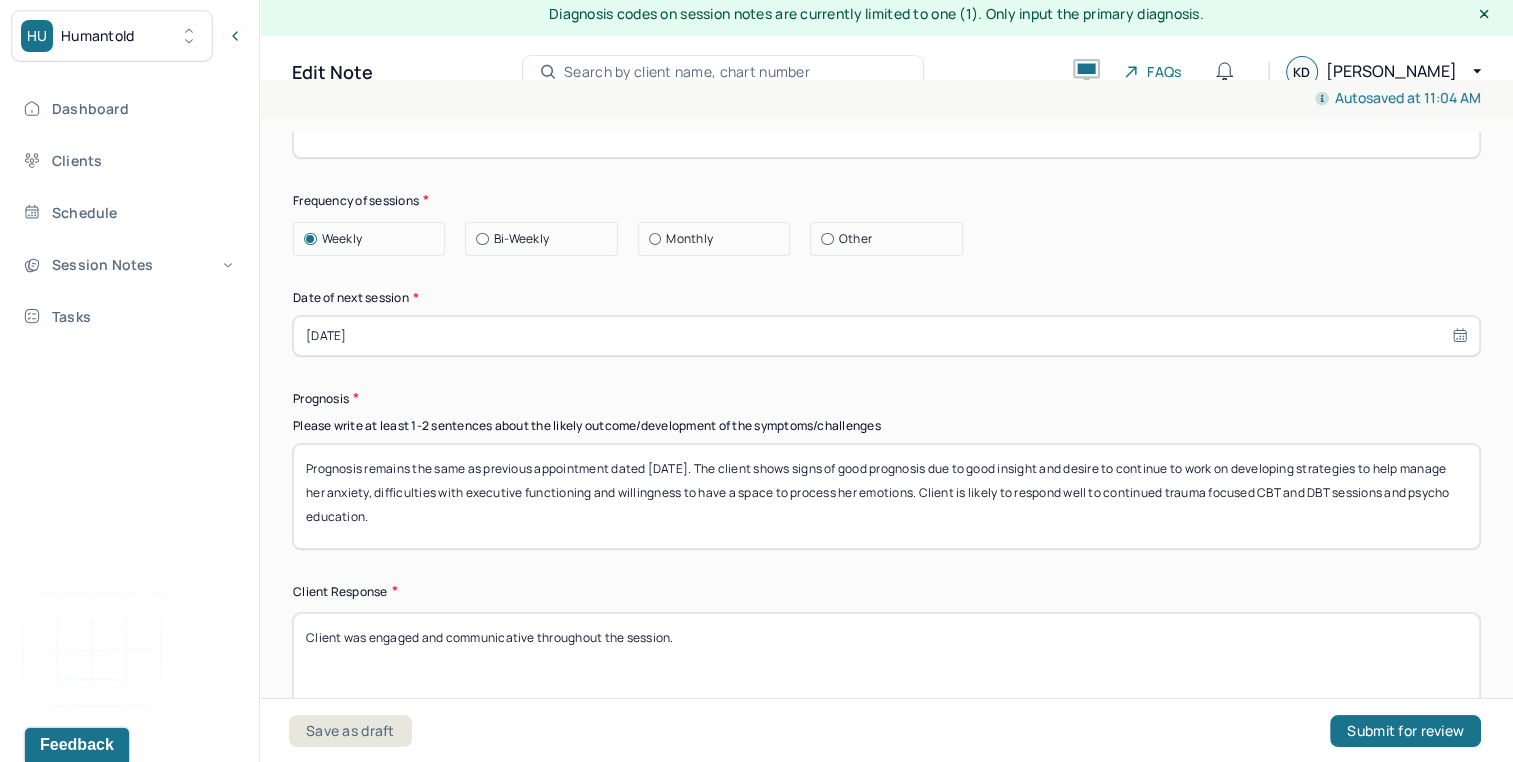 scroll, scrollTop: 2799, scrollLeft: 0, axis: vertical 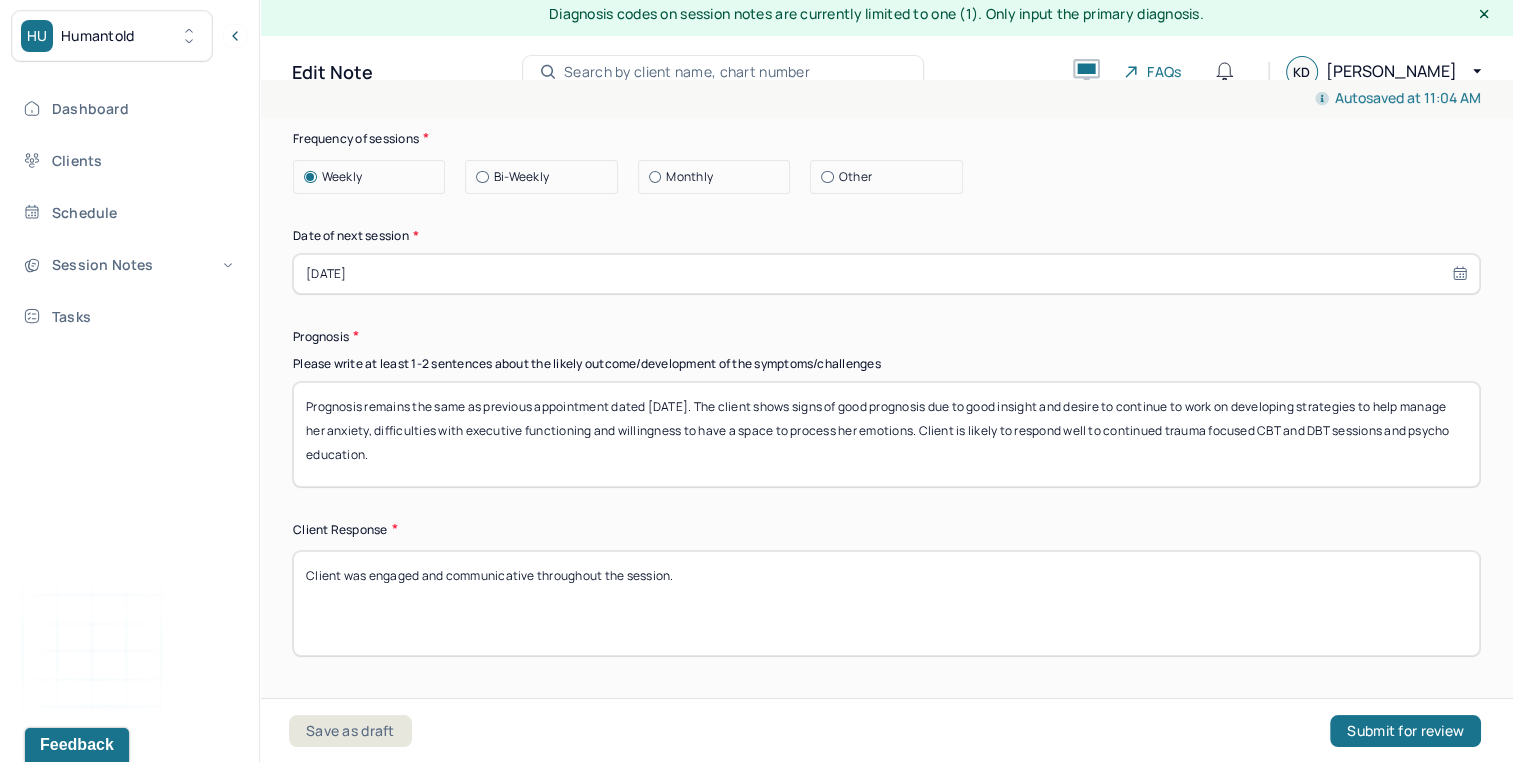 select on "6" 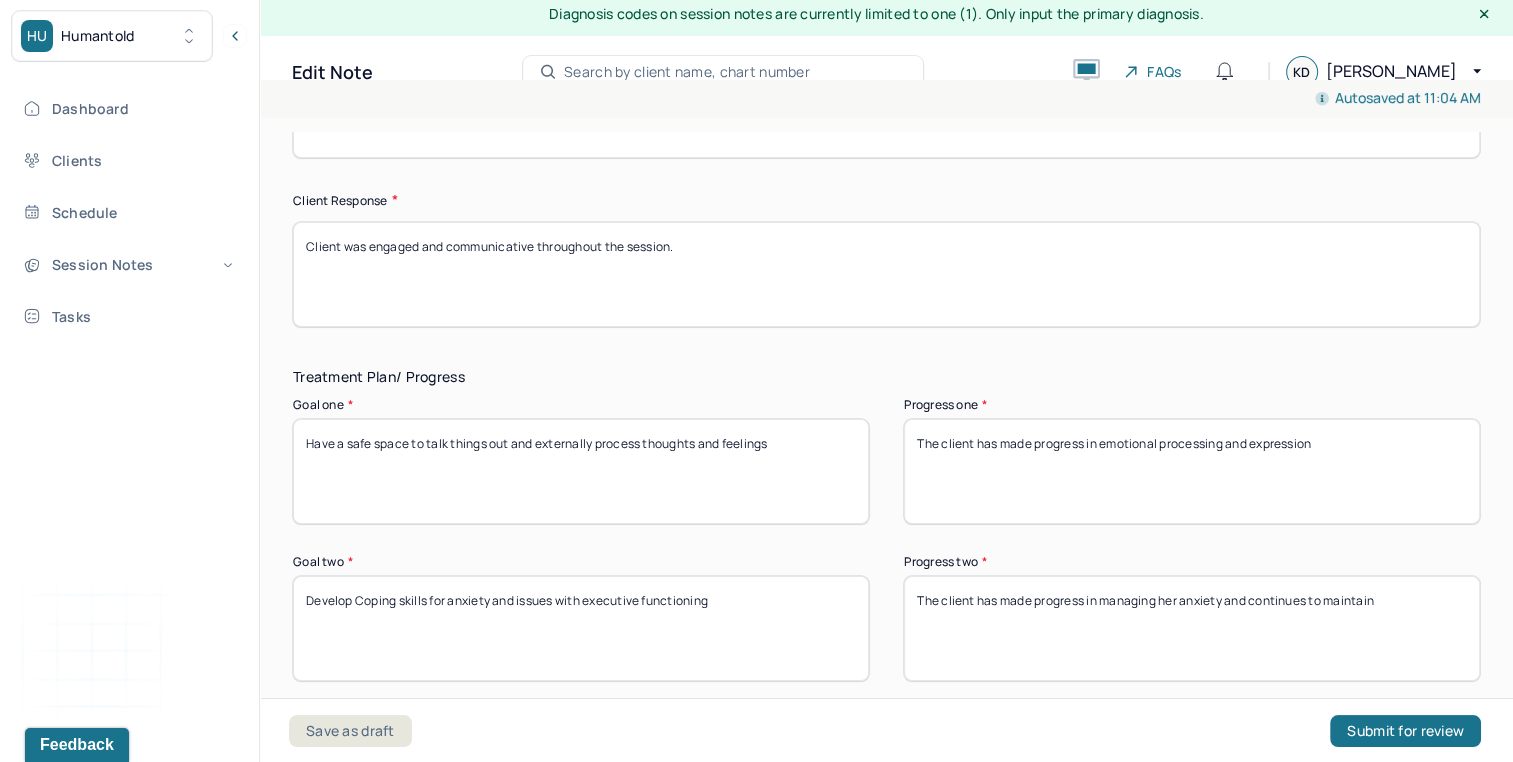 scroll, scrollTop: 3134, scrollLeft: 0, axis: vertical 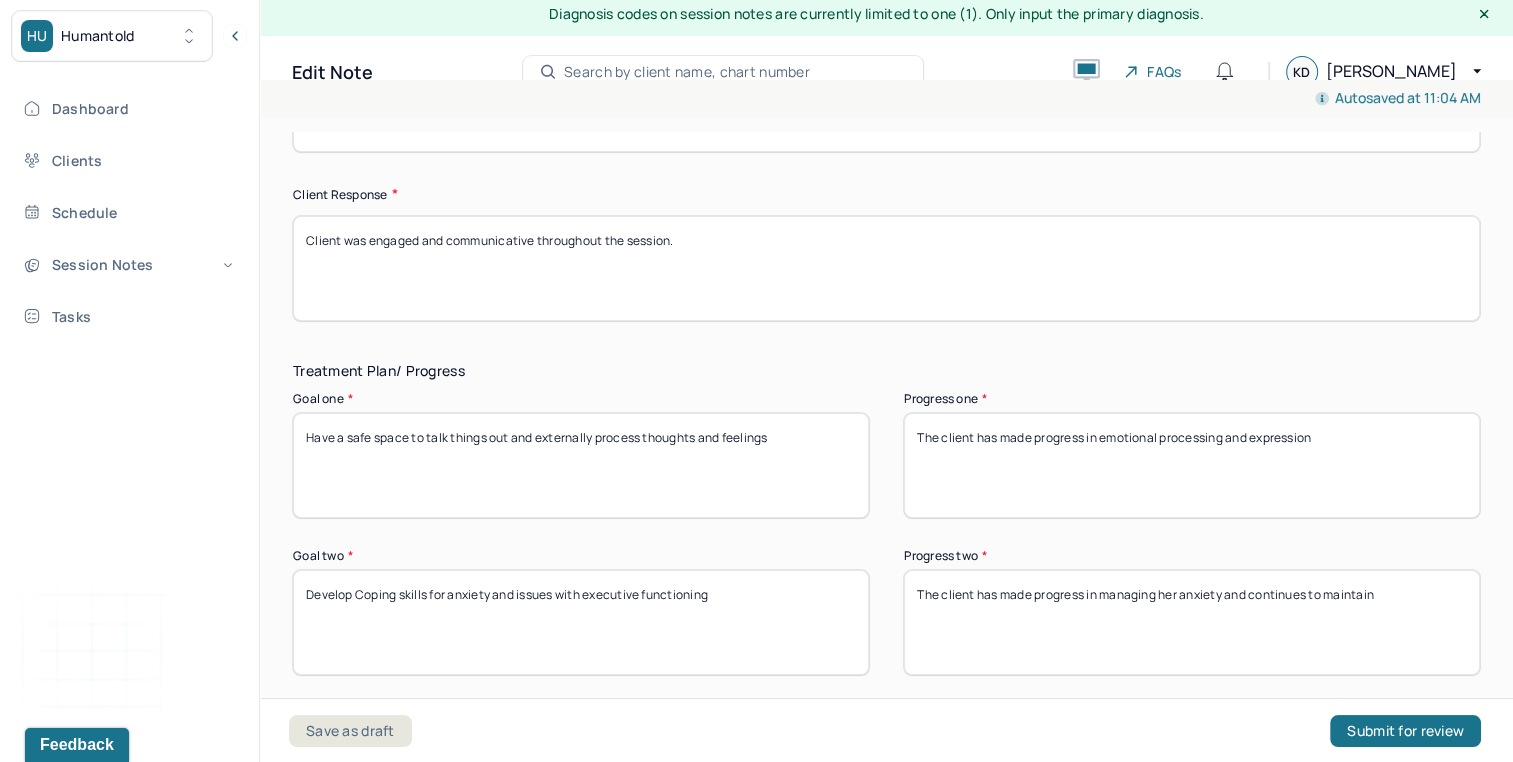 type on "Prognosis remains the same as previous appointment dated 6/24/25. The client shows signs of good prognosis due to good insight and desire to continue to work on developing strategies to help manage her anxiety, difficulties with executive functioning and willingness to have a space to process her emotions. Client is likely to respond well to continued trauma focused CBT and DBT sessions and psycho education." 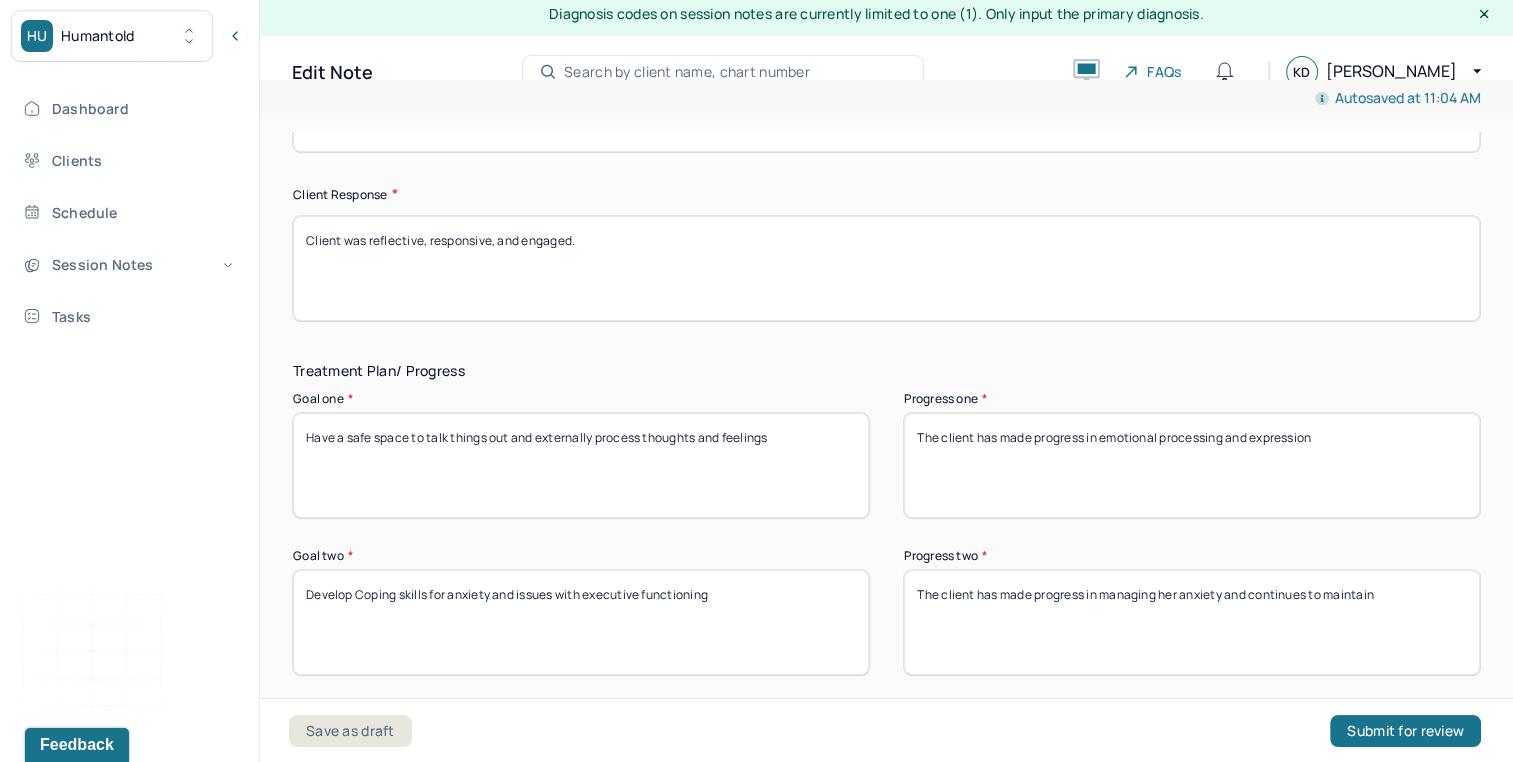 click on "Client was engaged and communicative throughout the session." at bounding box center [886, 268] 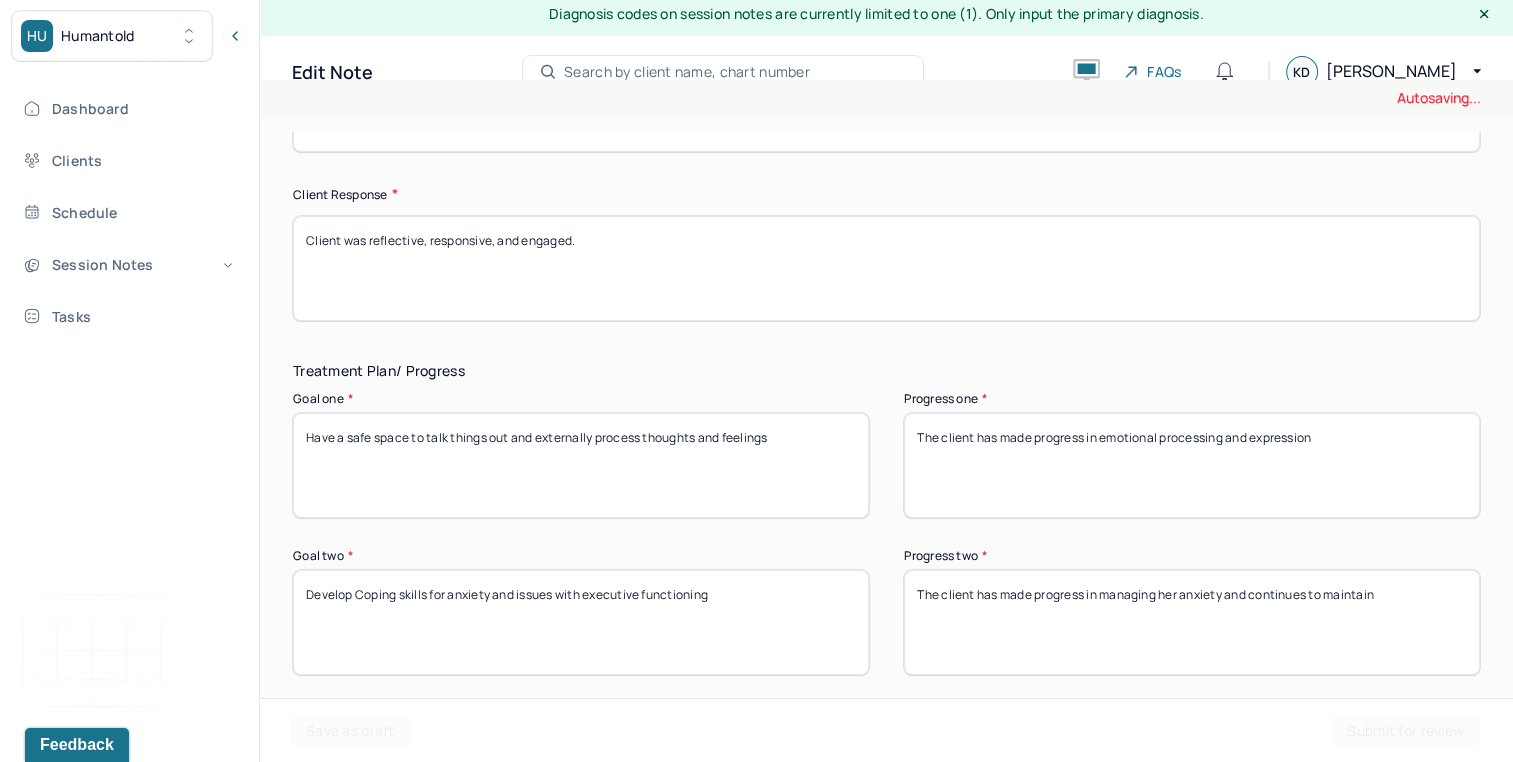 type on "Client was reflective, responsive, and engaged." 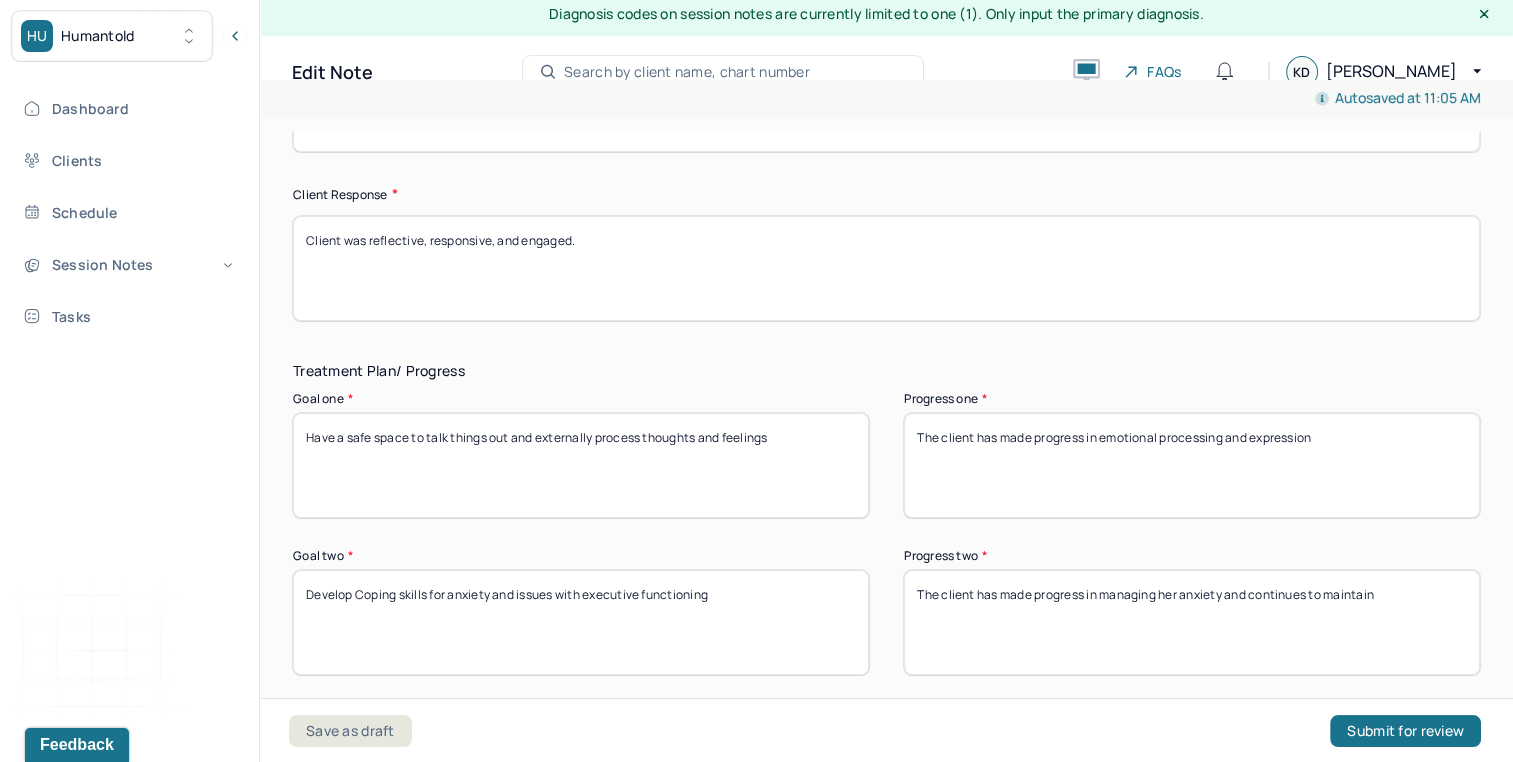 click on "The client has made progress in emotional processing and expression" at bounding box center (1192, 465) 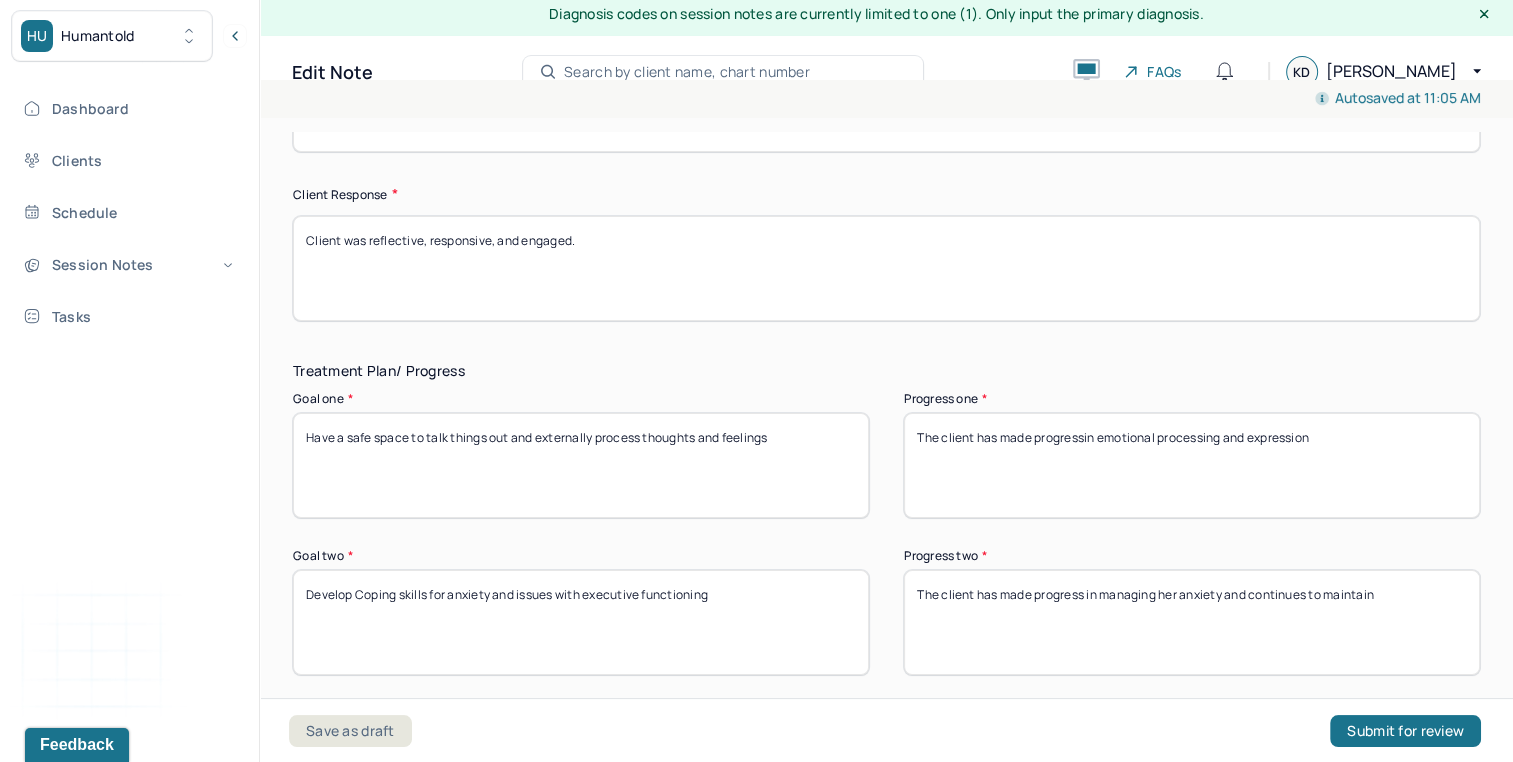click on "Have a safe space to talk things out and externally process thoughts and feelings" at bounding box center [581, 465] 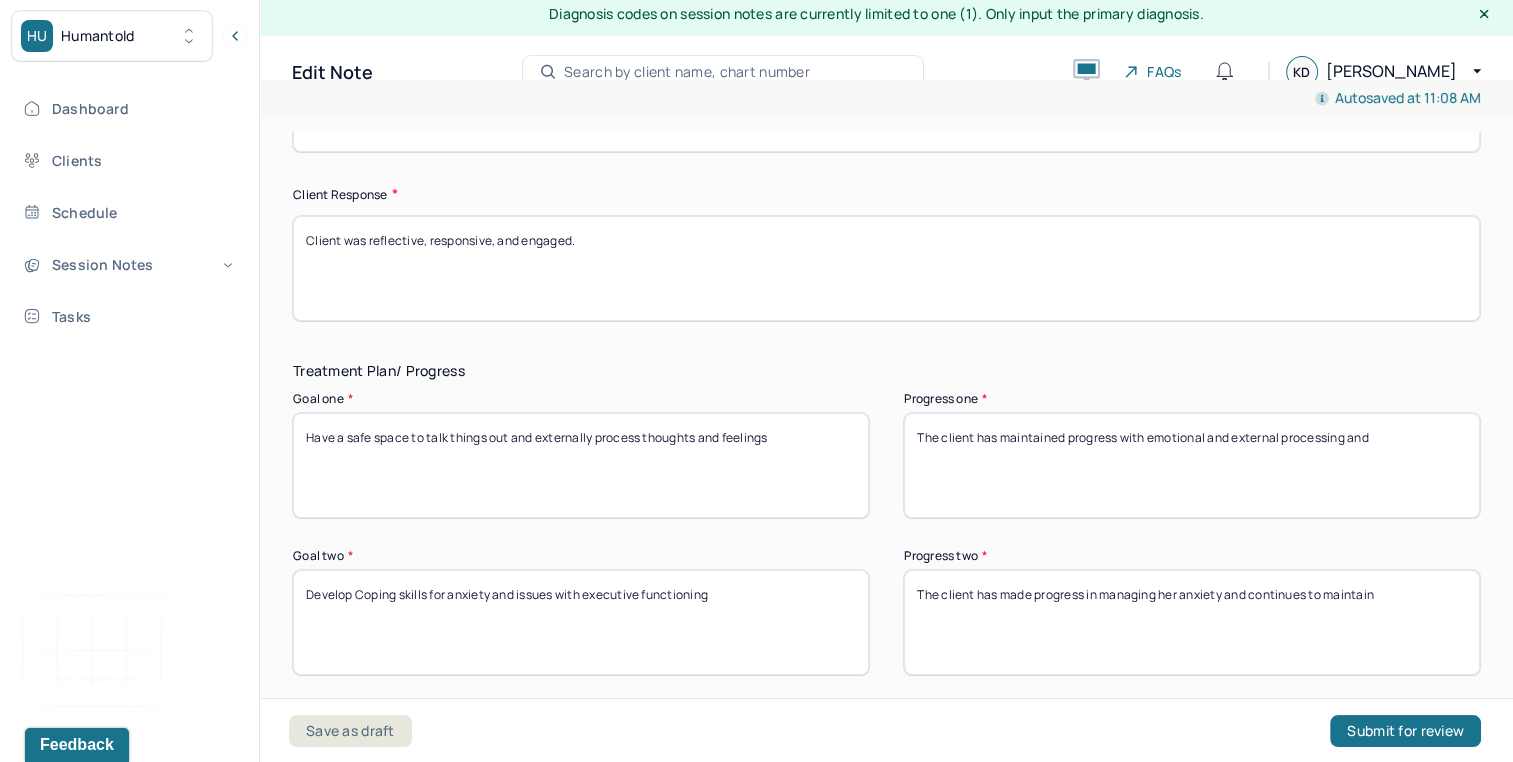 click on "The client has maintained progress with emotional  processing and" at bounding box center [1192, 465] 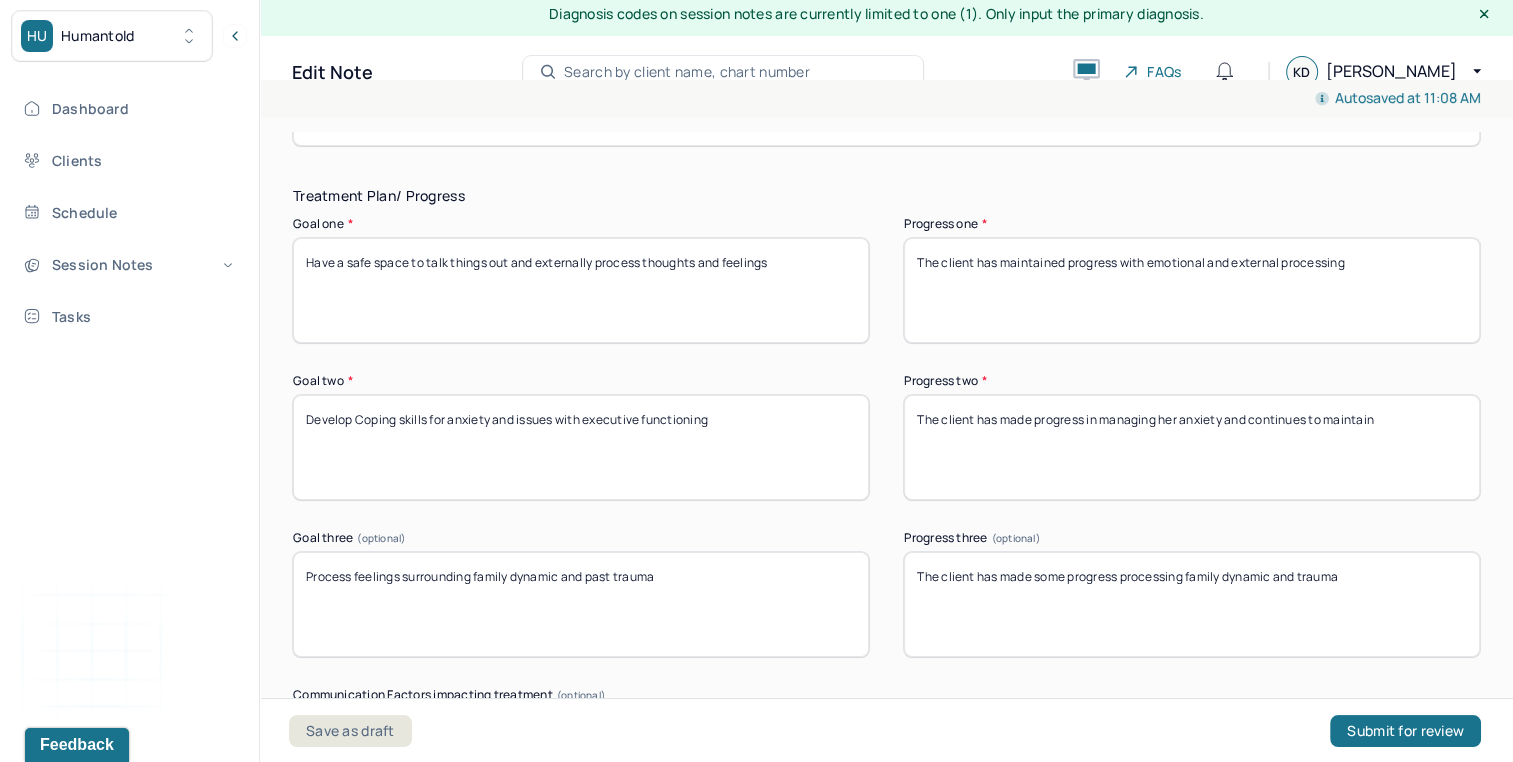 scroll, scrollTop: 3328, scrollLeft: 0, axis: vertical 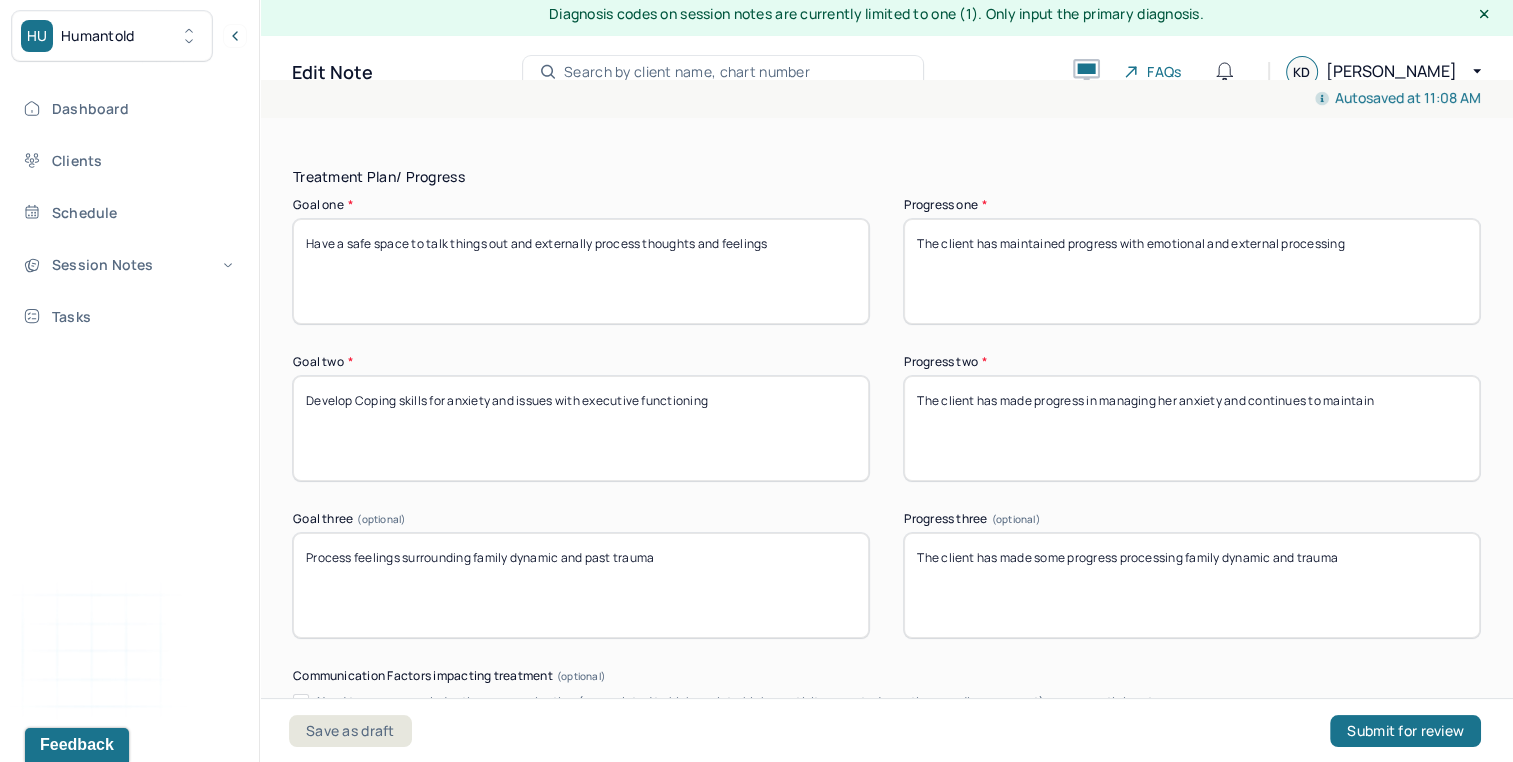 type on "The client has maintained progress with emotional and external processing" 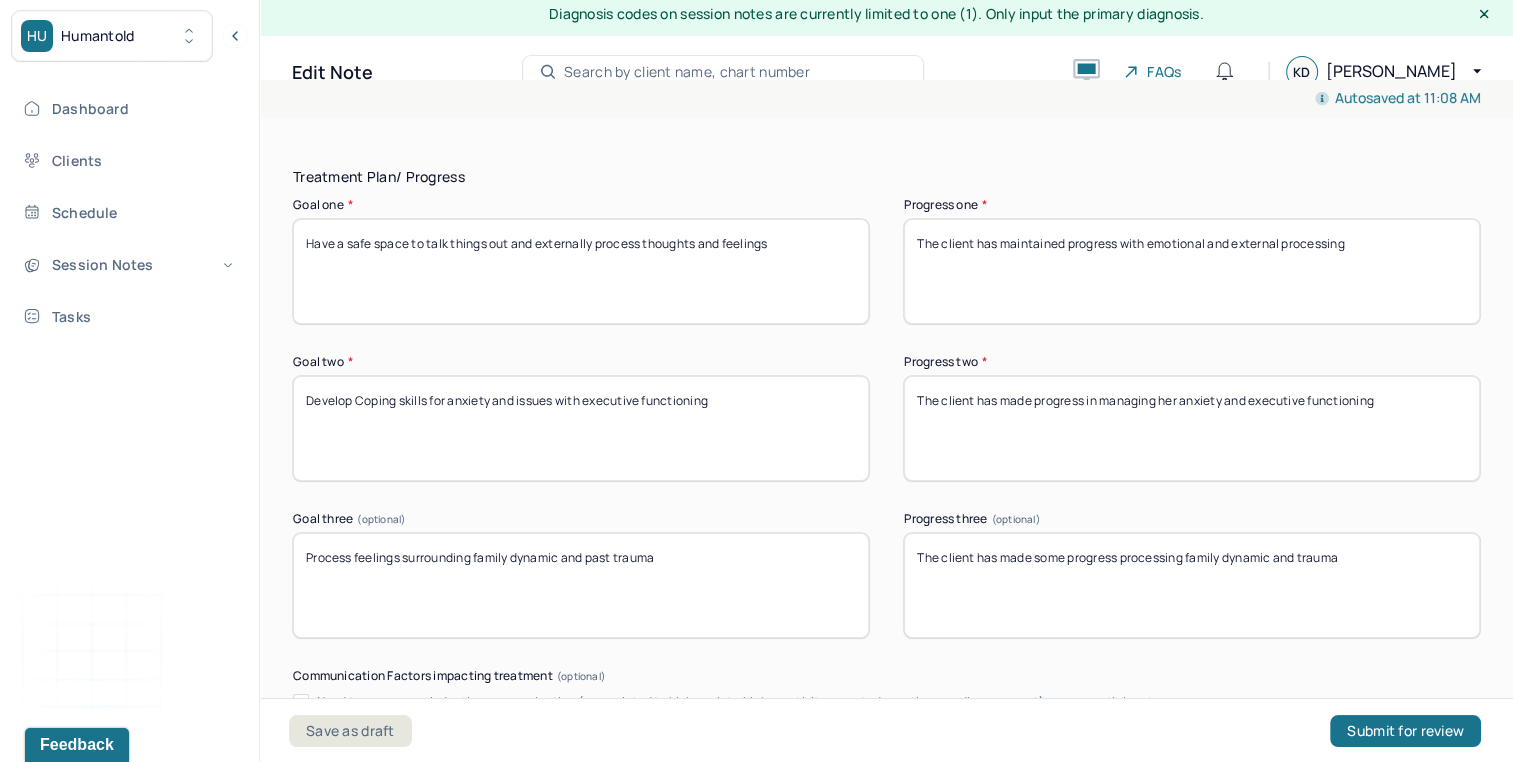 type on "The client has made progress in managing her anxiety and executive functioning" 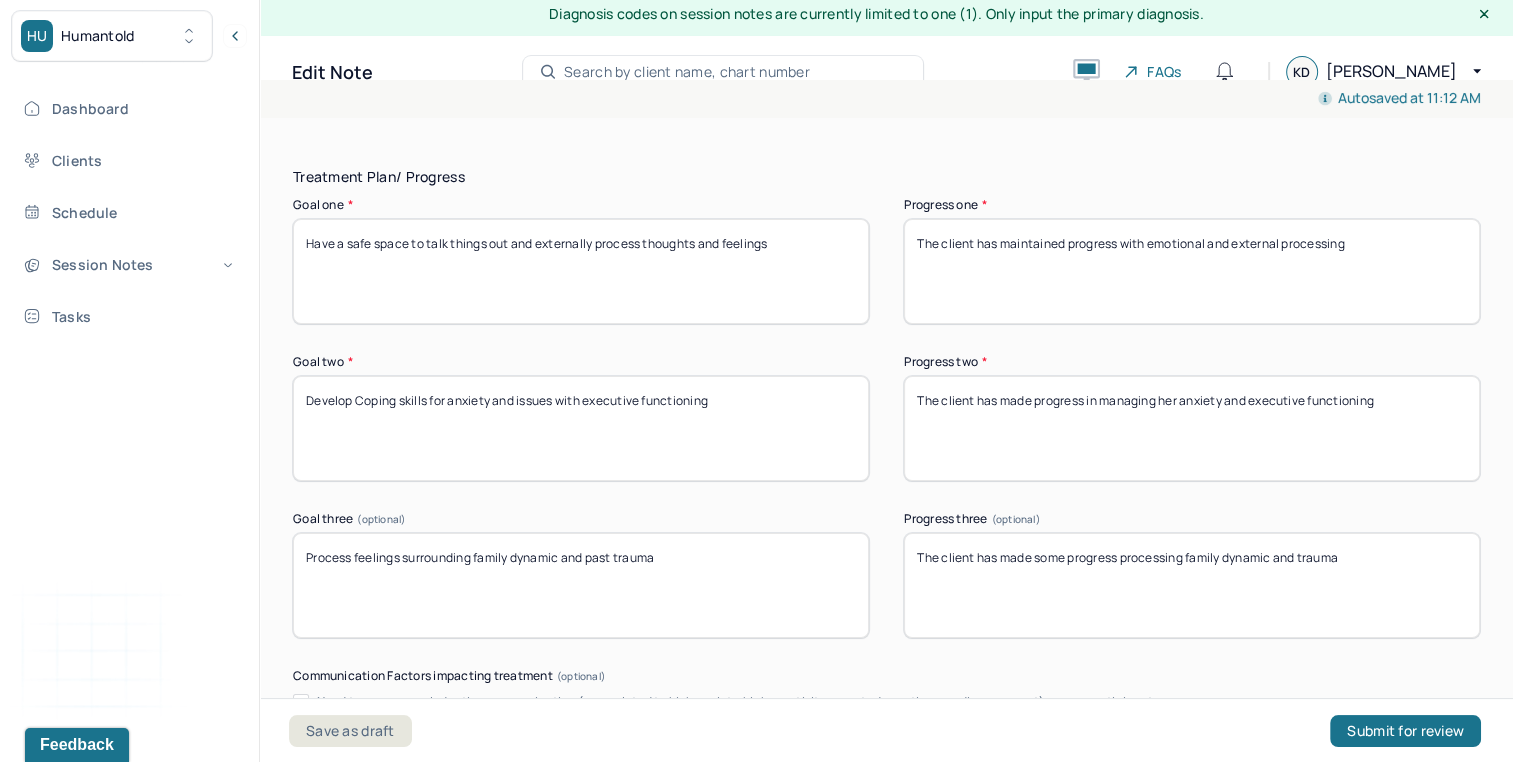 click on "The client has made some progress processing family dynamic and trauma" at bounding box center (1192, 585) 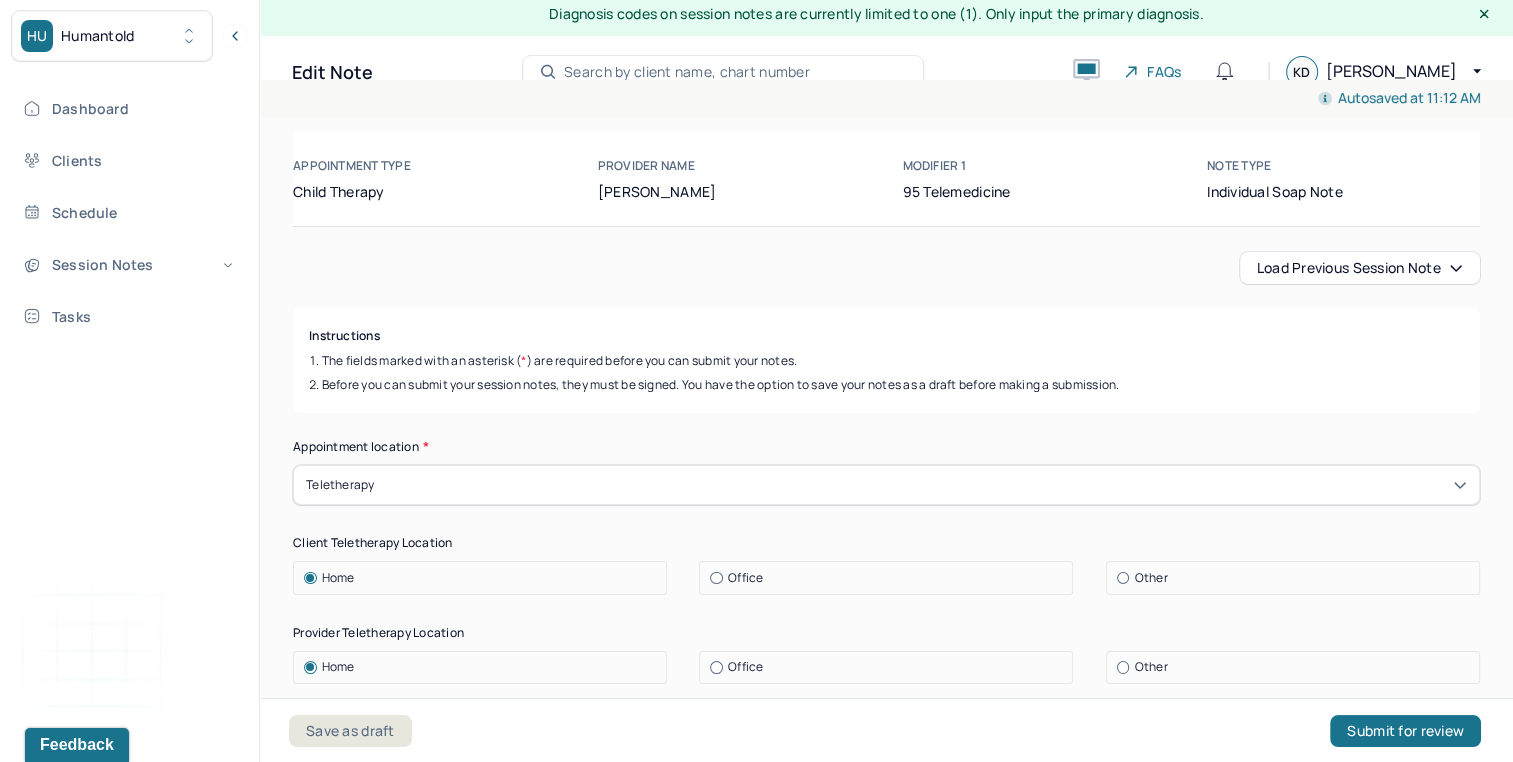 scroll, scrollTop: 0, scrollLeft: 0, axis: both 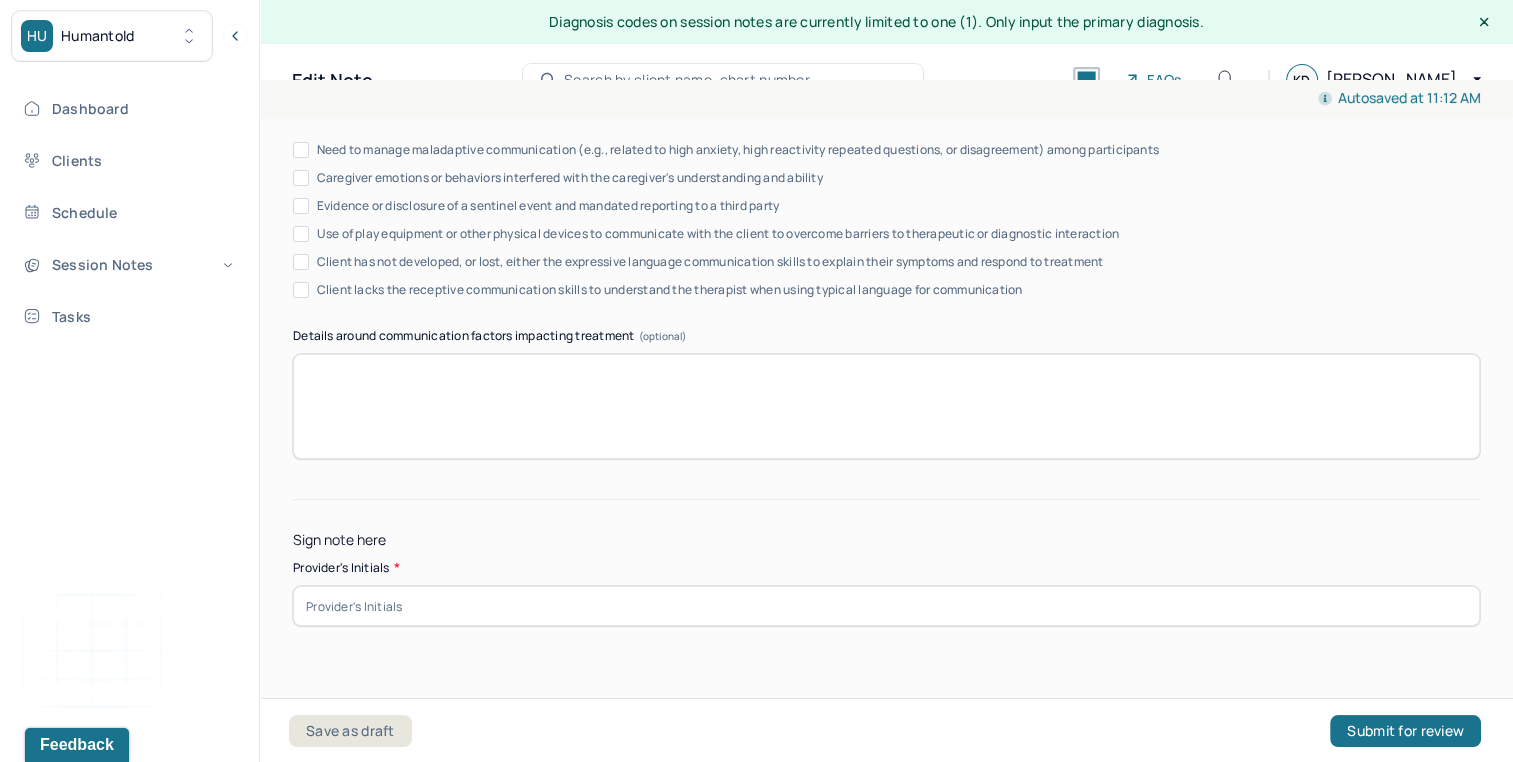 type on "The client continues to unpack family dynamic and trauma" 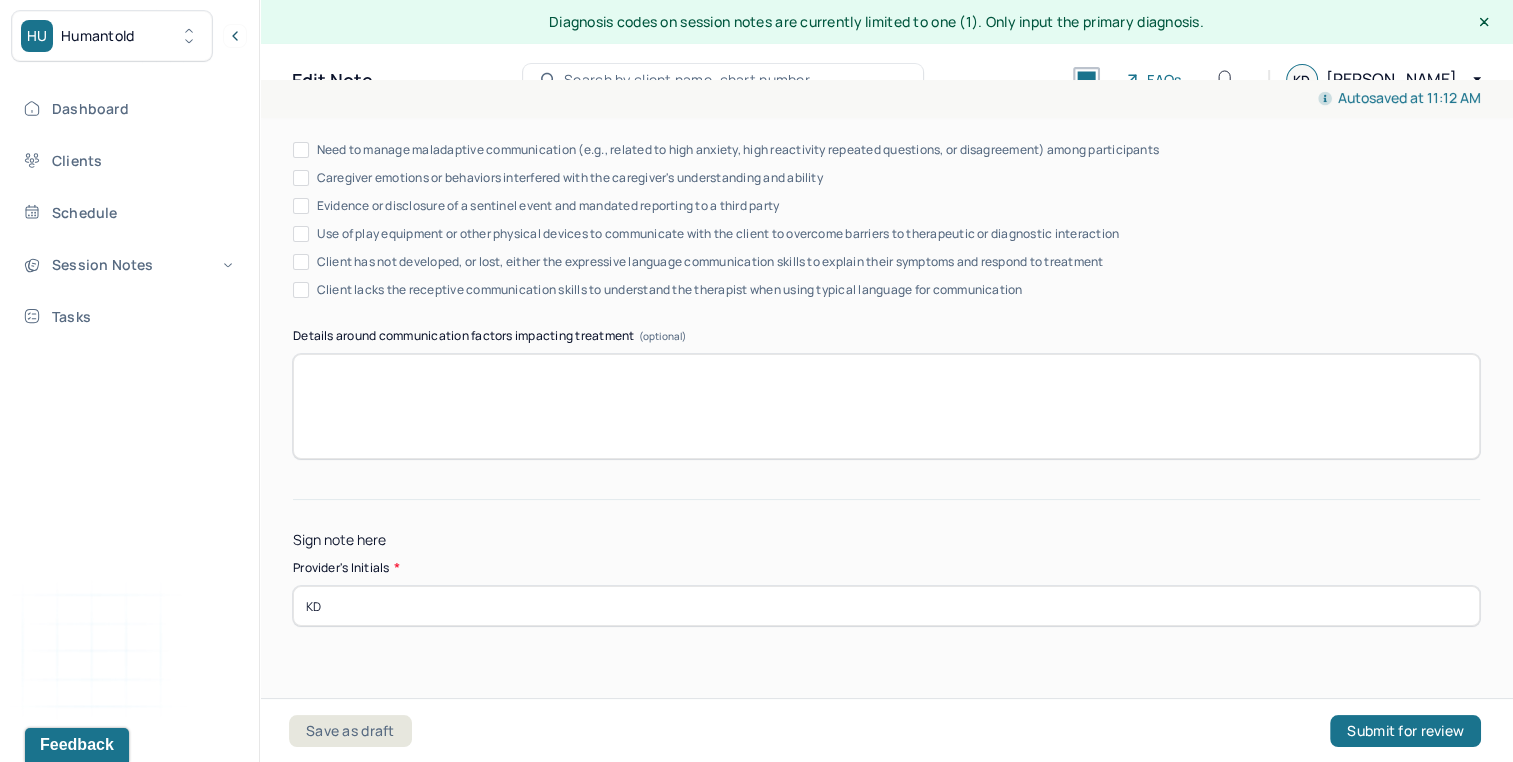 type on "KD" 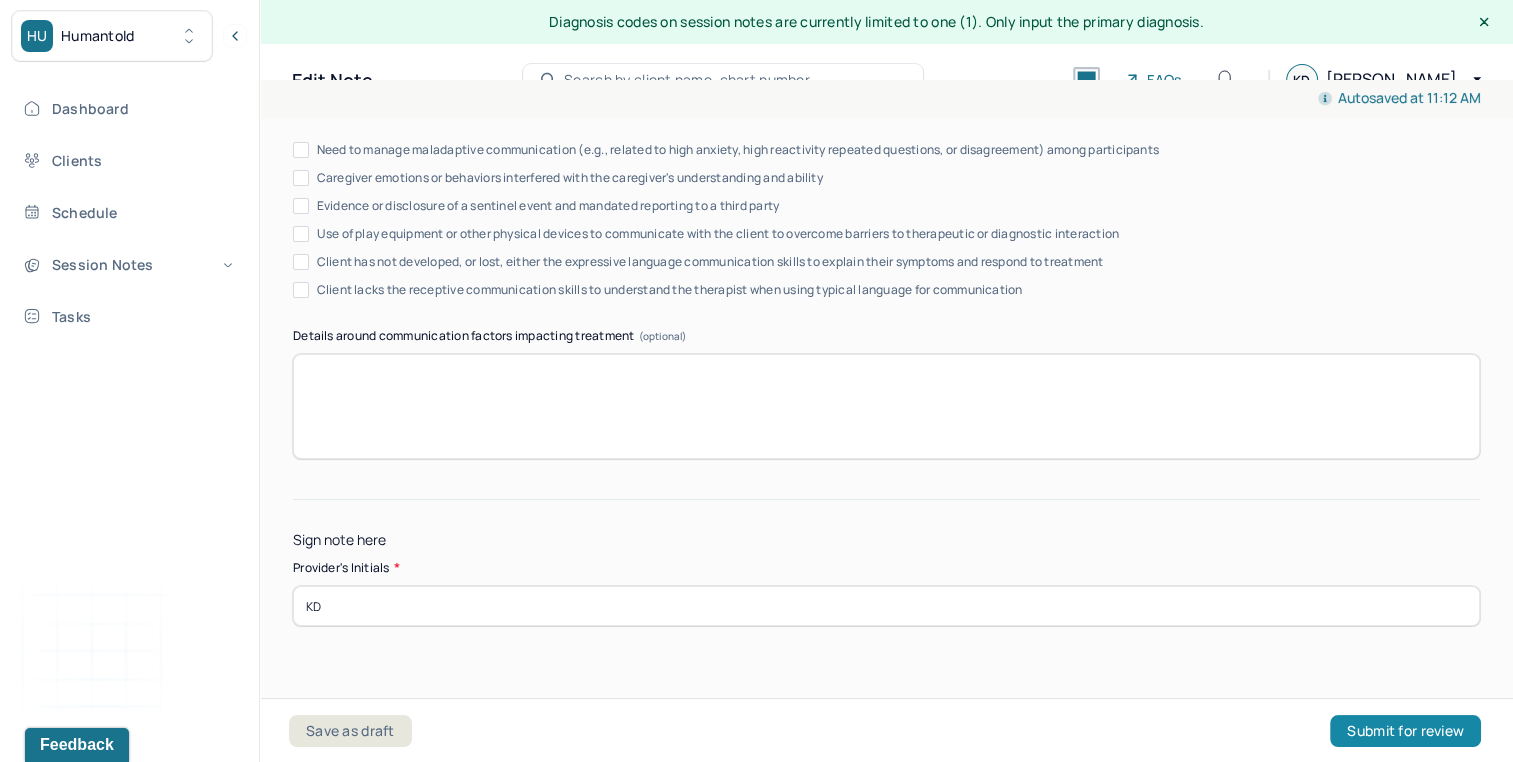 click on "Submit for review" at bounding box center [1405, 731] 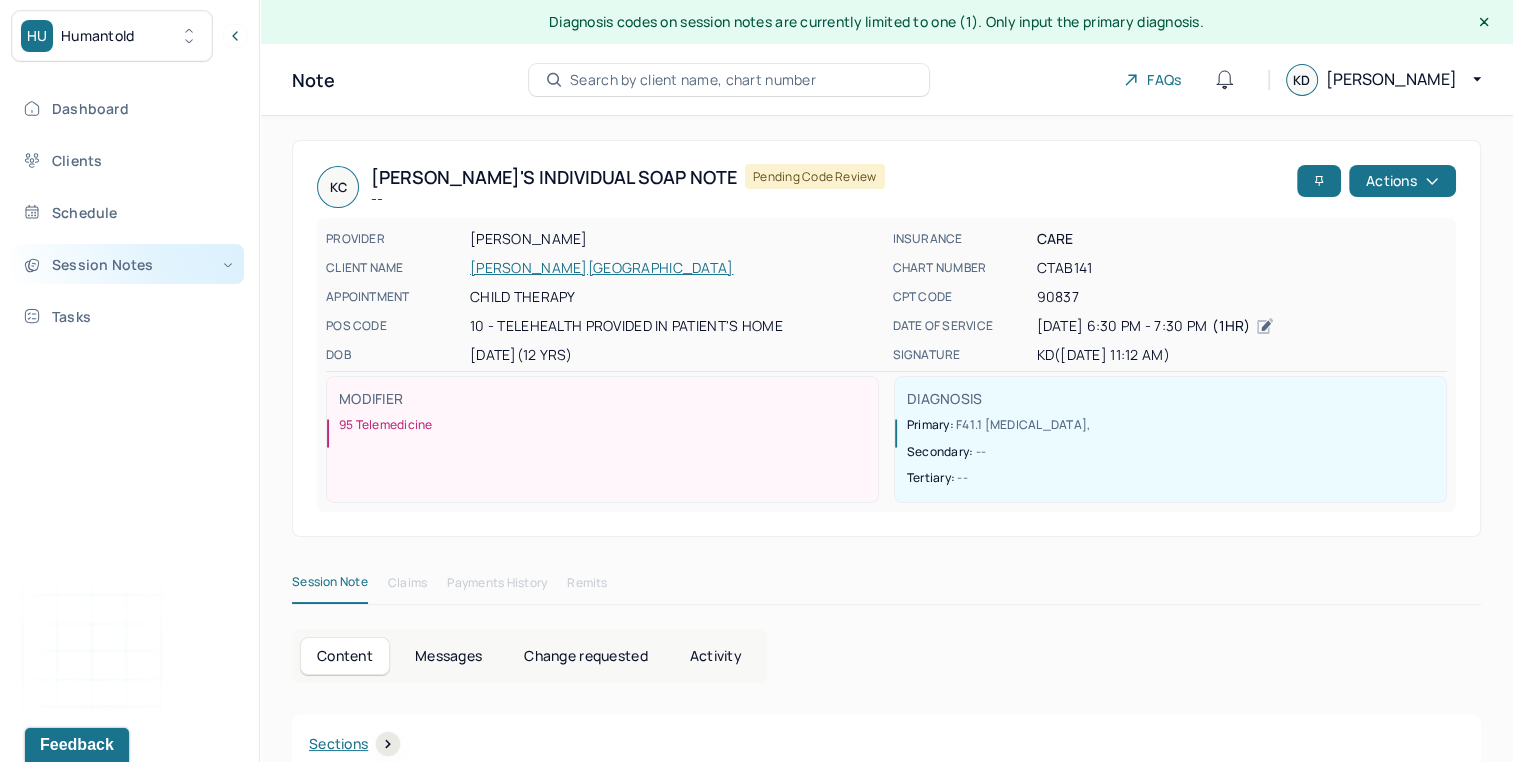 click on "Session Notes" at bounding box center (128, 264) 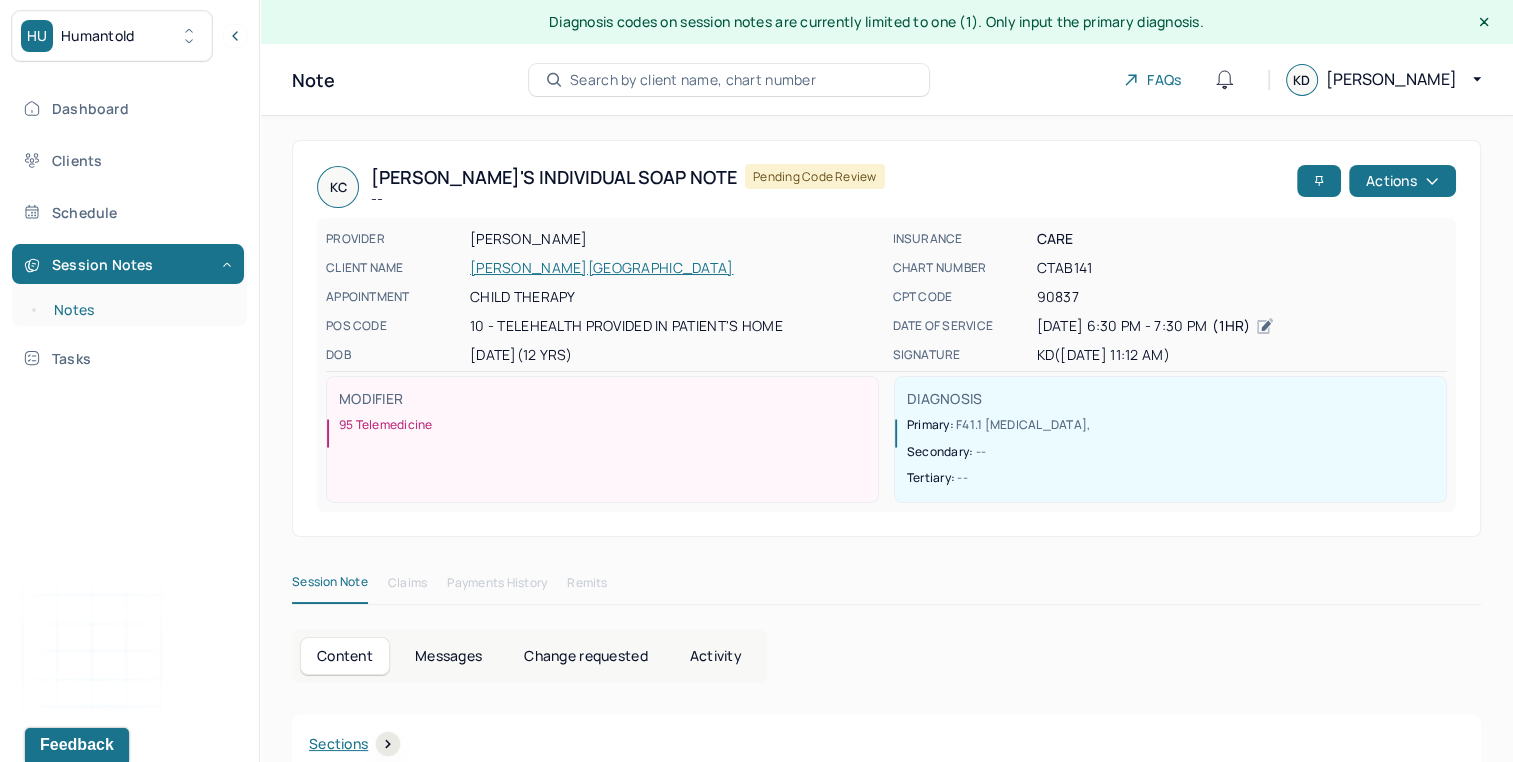 click on "Notes" at bounding box center [139, 310] 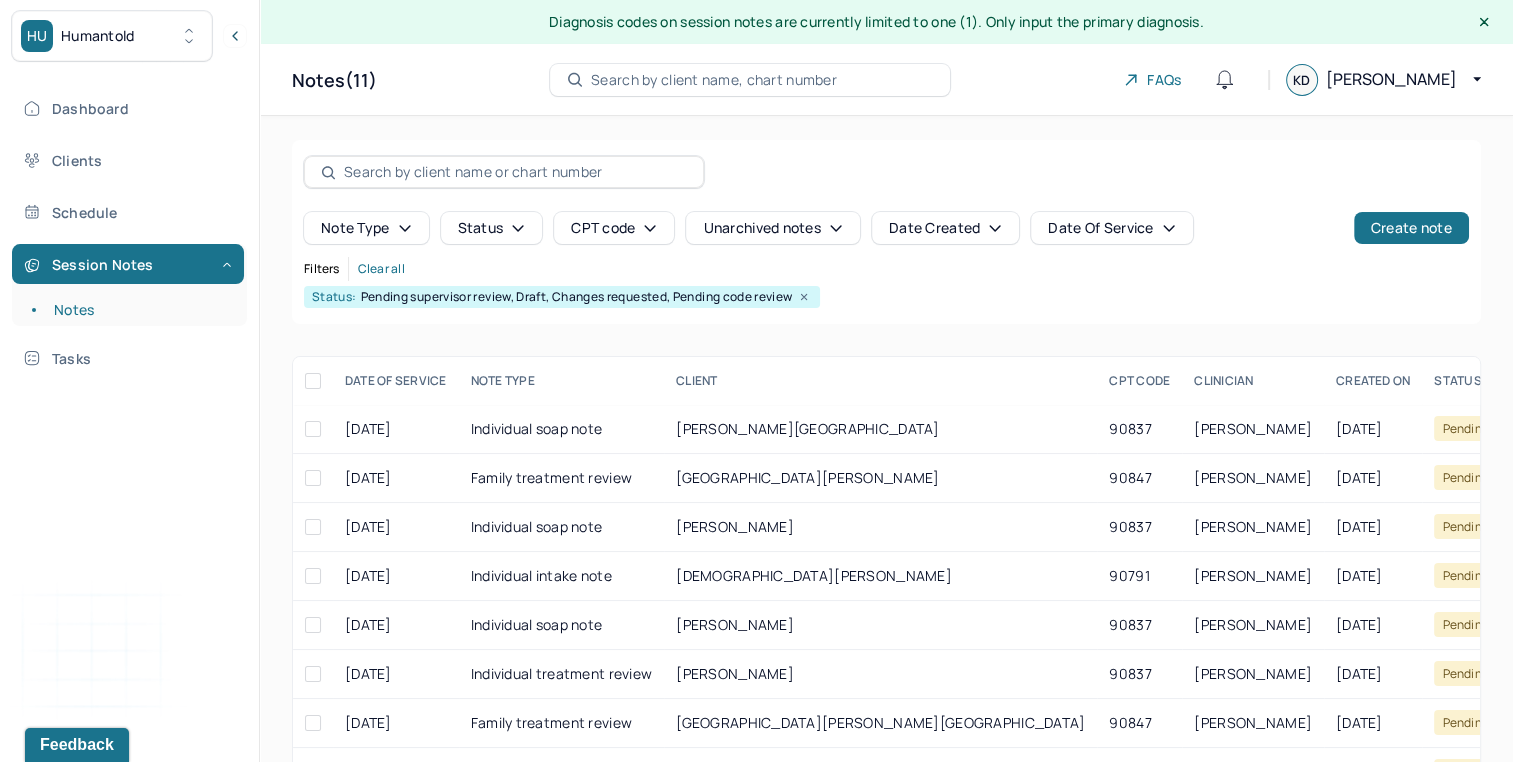 click on "Note type     Status     CPT code     Unarchived notes     Date Created     Date Of Service     Create note   Filters   Clear all   Status: Pending supervisor review, Draft, Changes requested, Pending code review     DATE OF SERVICE NOTE TYPE CLIENT CPT CODE CLINICIAN CREATED ON STATUS INSURANCE PROVIDER 07/02/2025 Individual soap note CASTROGIOVANNI, KAYLEE 90837 DAMIANO, KRISTINA 07/03/2025 Pending code review CARE     07/02/2025 Family treatment review MORRIS, RAJONE 90847 DAMIANO, KRISTINA 07/02/2025 Pending code review BCBS     07/02/2025 Individual soap note JAREMA, JESSICA 90837 DAMIANO, KRISTINA 07/02/2025 Pending code review CARE     07/02/2025 Individual intake note DANESI, GIOVANNI 90791 DAMIANO, KRISTINA 07/02/2025 Pending code review CARE     07/02/2025 Individual soap note ALSTER, DINA 90837 DAMIANO, KRISTINA 07/02/2025 Pending code review CARE     07/02/2025 Individual treatment review TOPOLOVEC, EMMA 90837 DAMIANO, KRISTINA 07/02/2025 Pending code review CARE     07/01/2025 90847 07/01/2025" at bounding box center [886, 542] 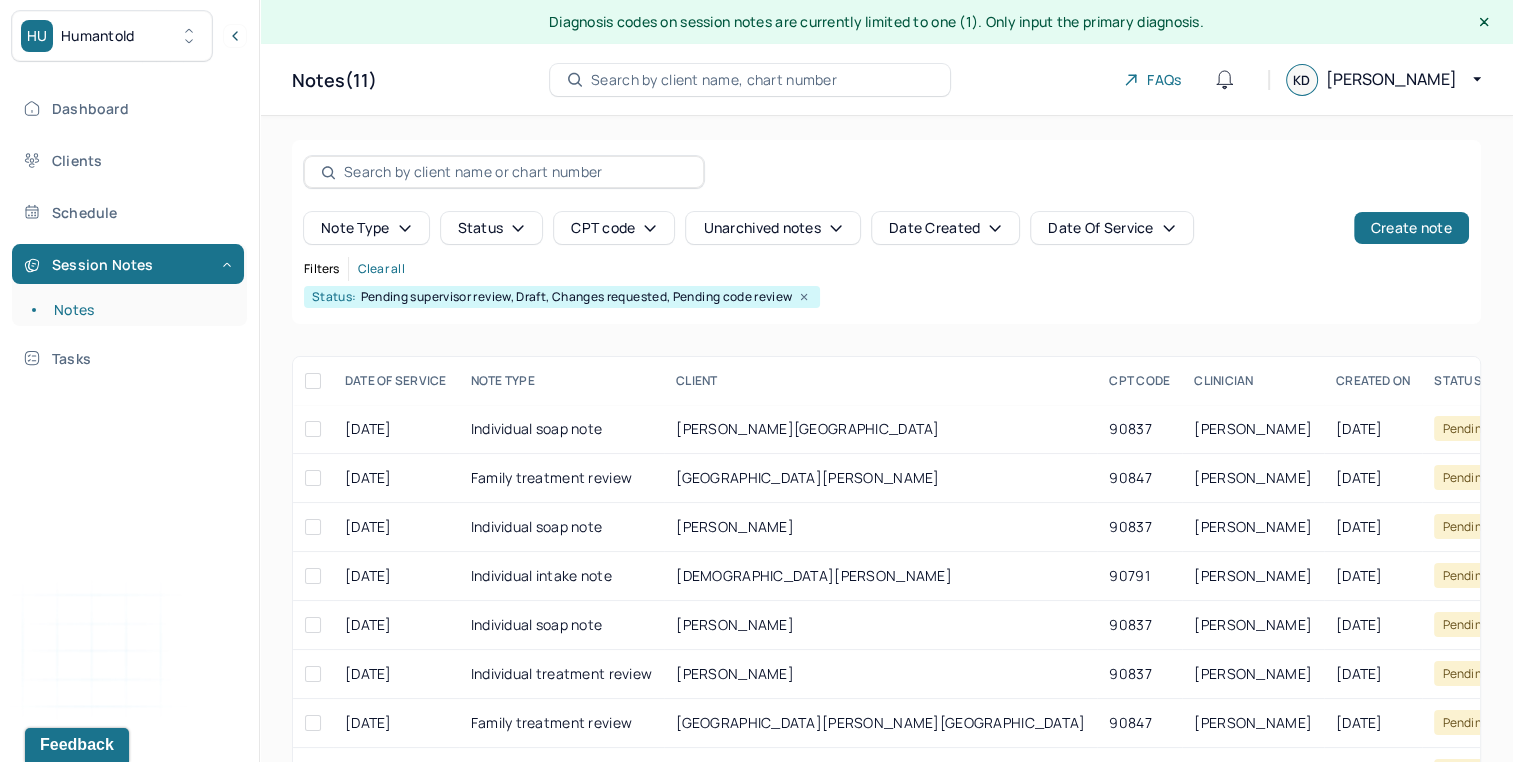 click on "Search by client name, chart number" at bounding box center [714, 80] 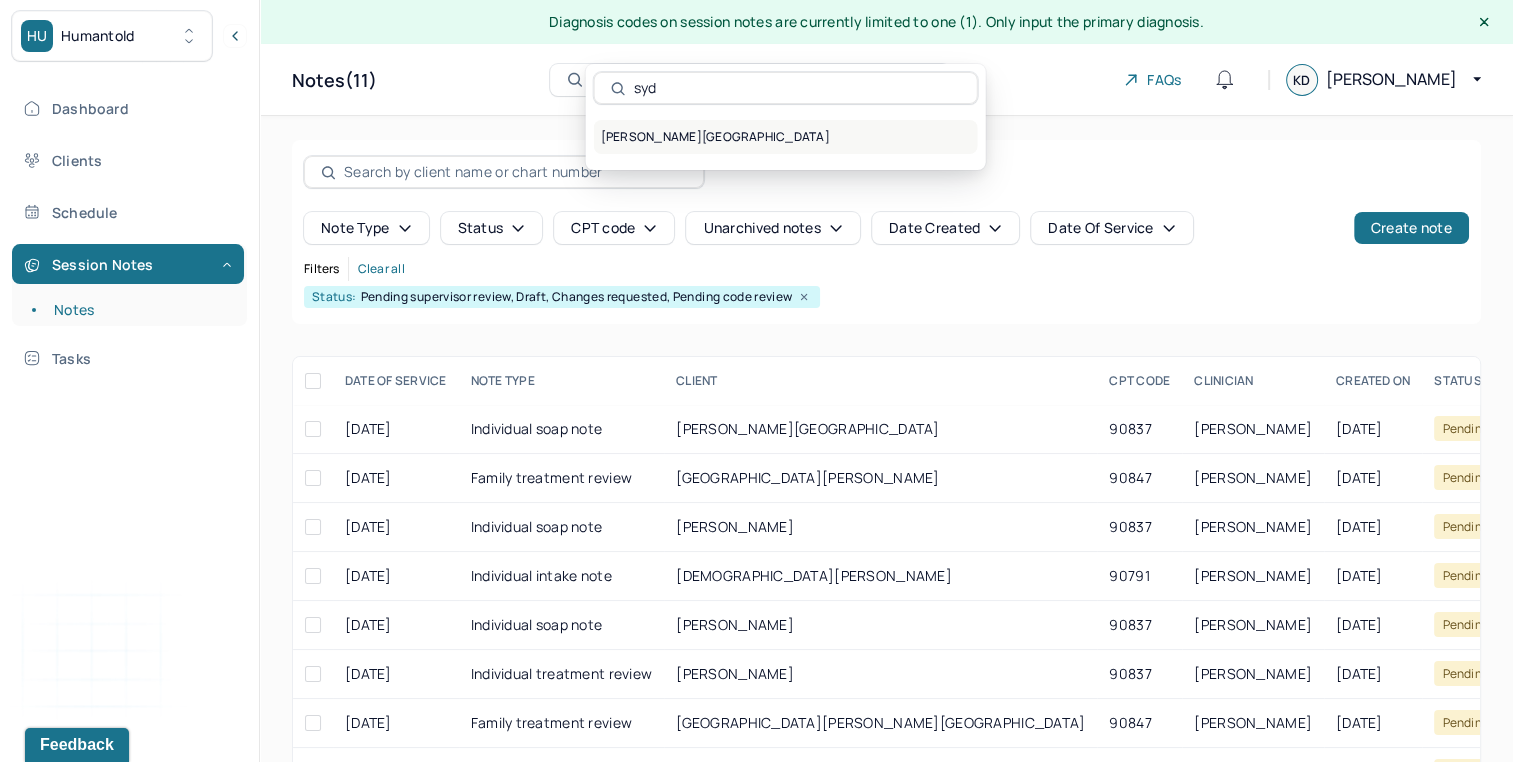 type on "syd" 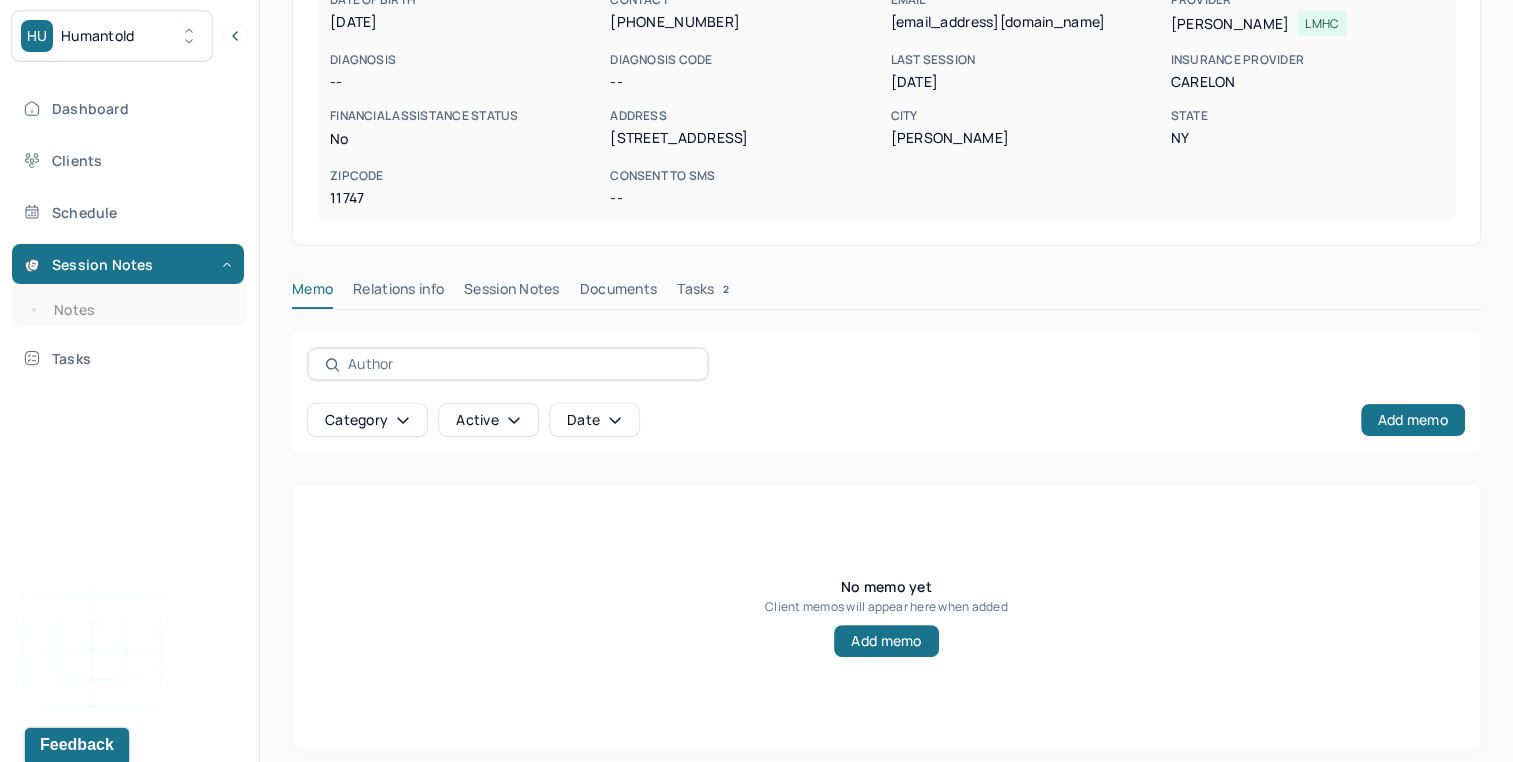 scroll, scrollTop: 336, scrollLeft: 0, axis: vertical 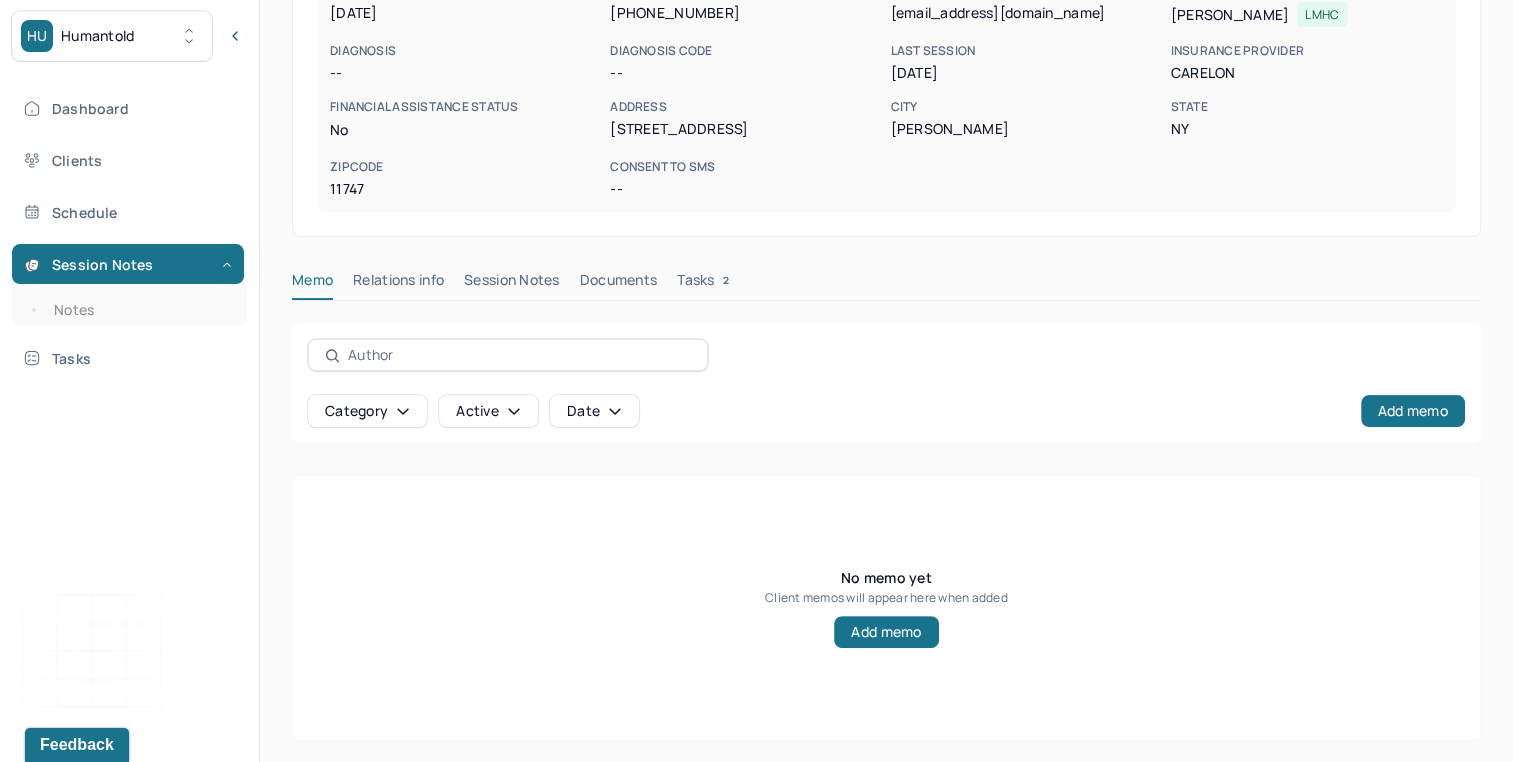click on "Session Notes" at bounding box center [512, 284] 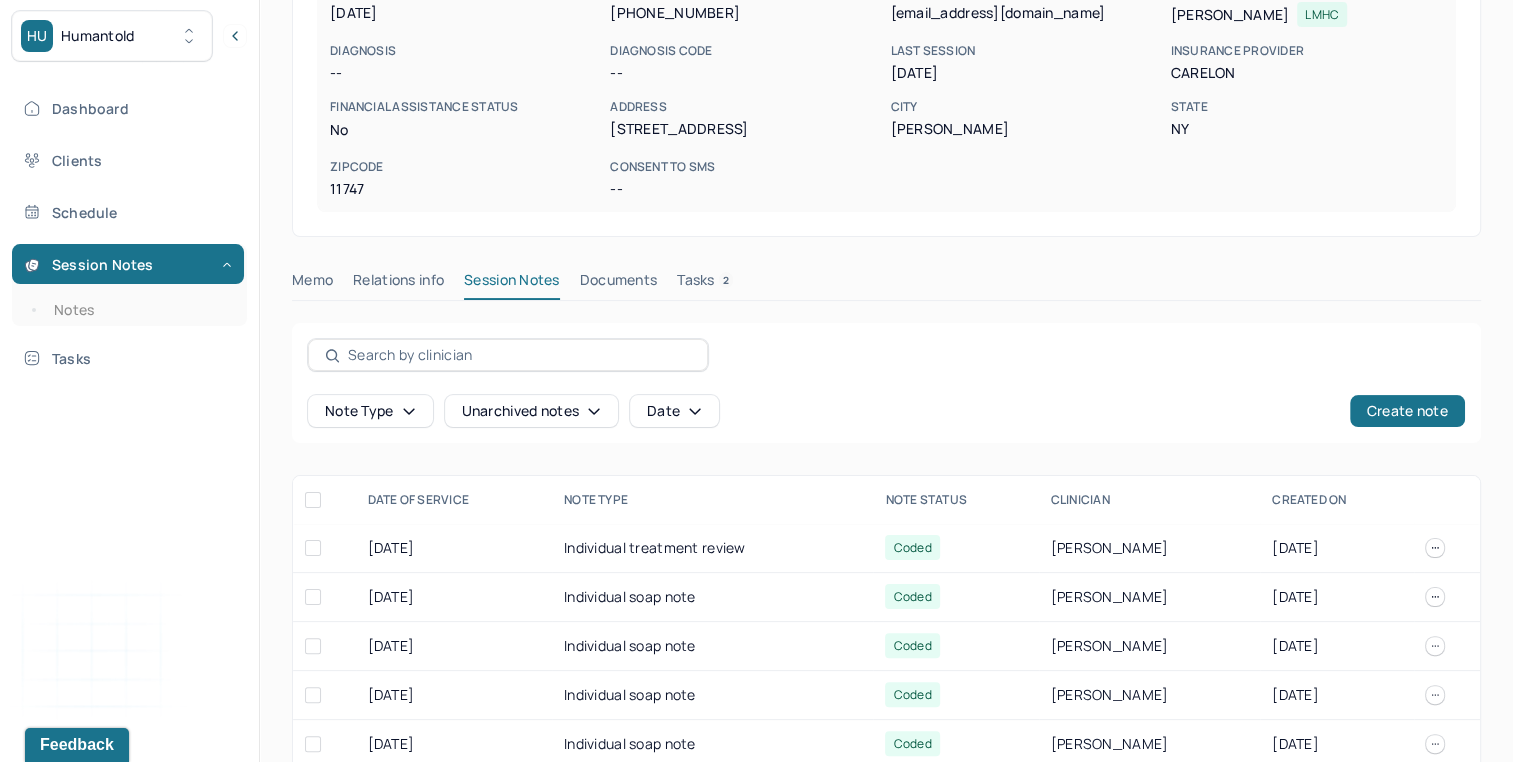 click on "Note type     Unarchived notes     Date     Create note" at bounding box center (886, 383) 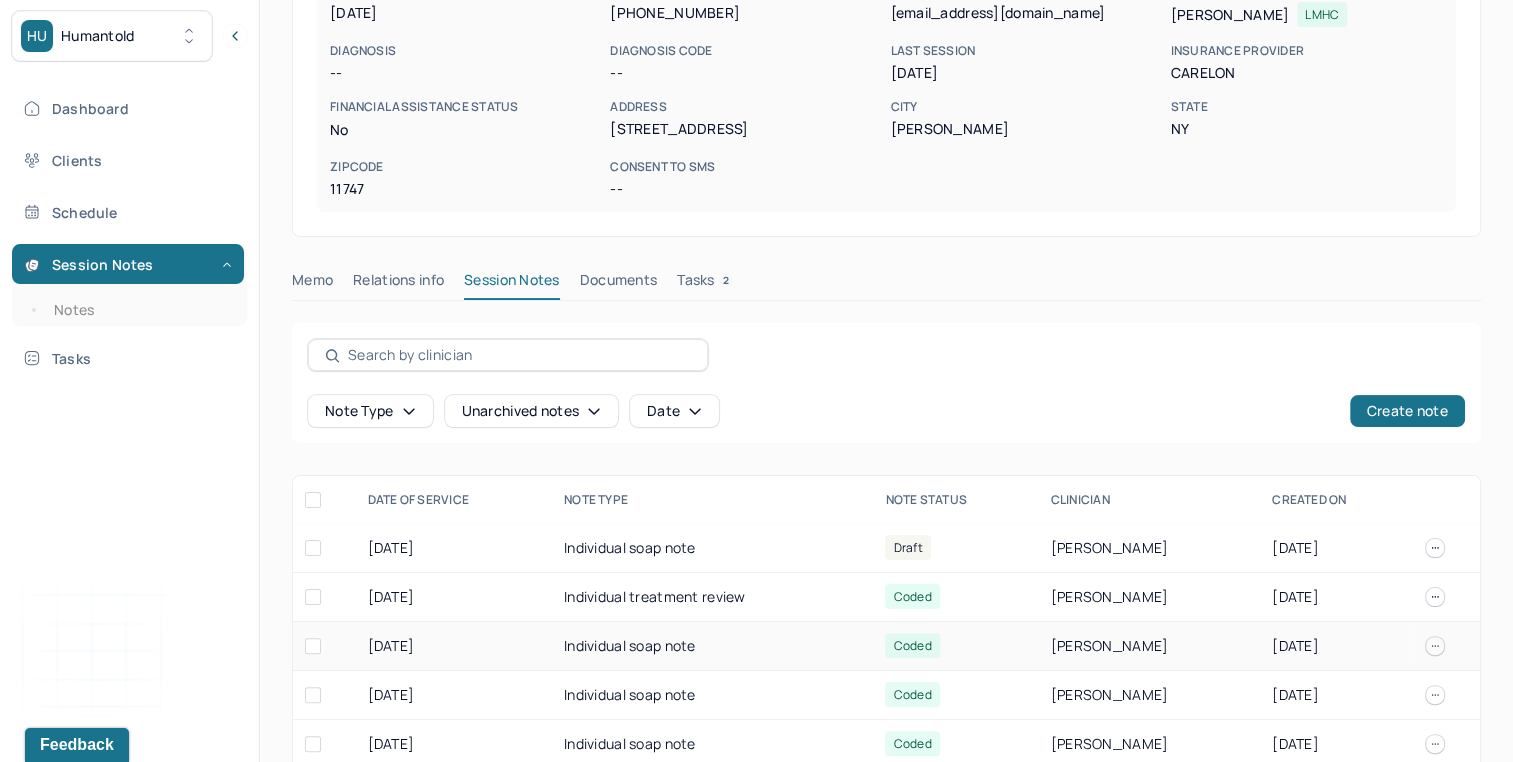 click on "Individual soap note" at bounding box center (712, 646) 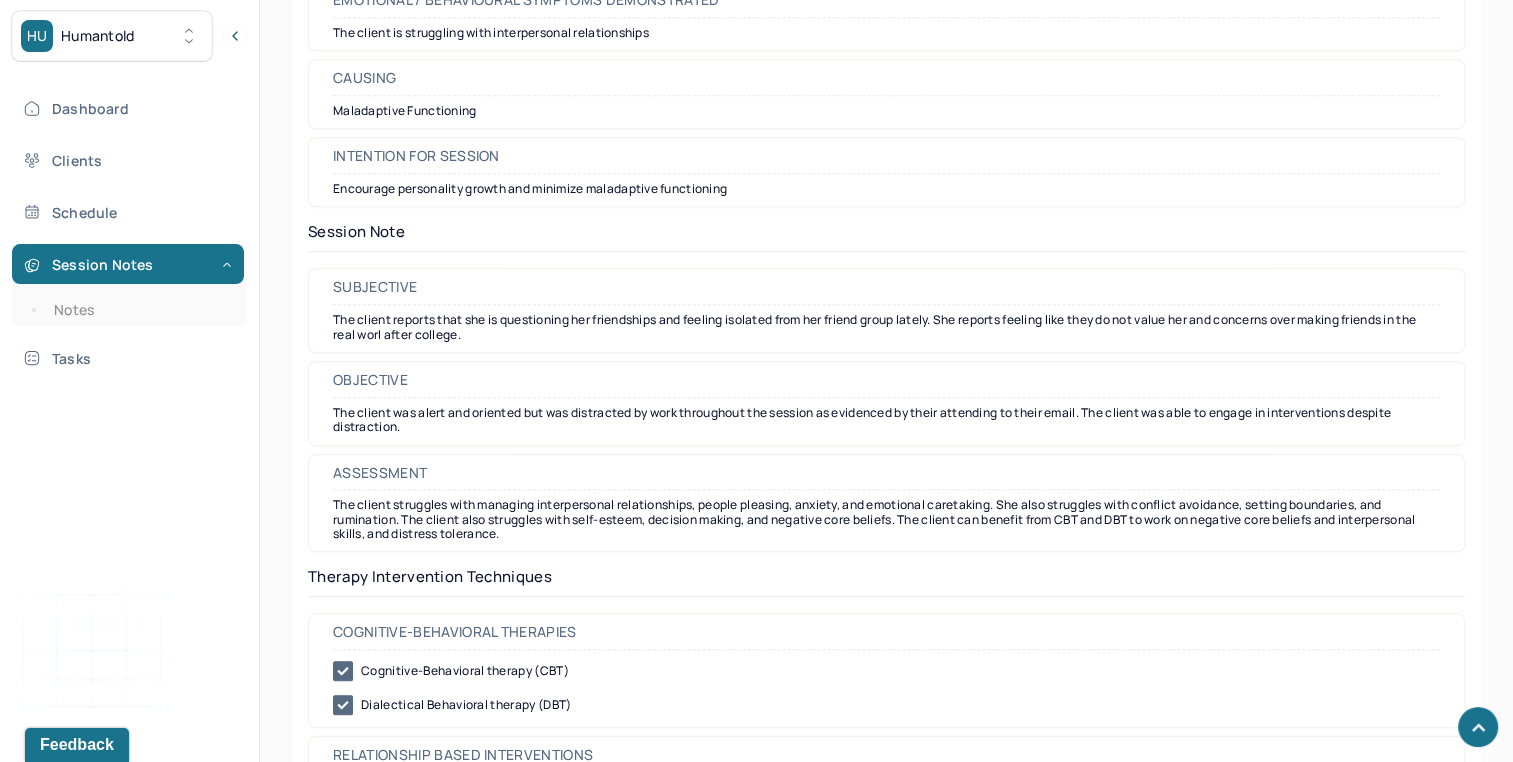 scroll, scrollTop: 1620, scrollLeft: 0, axis: vertical 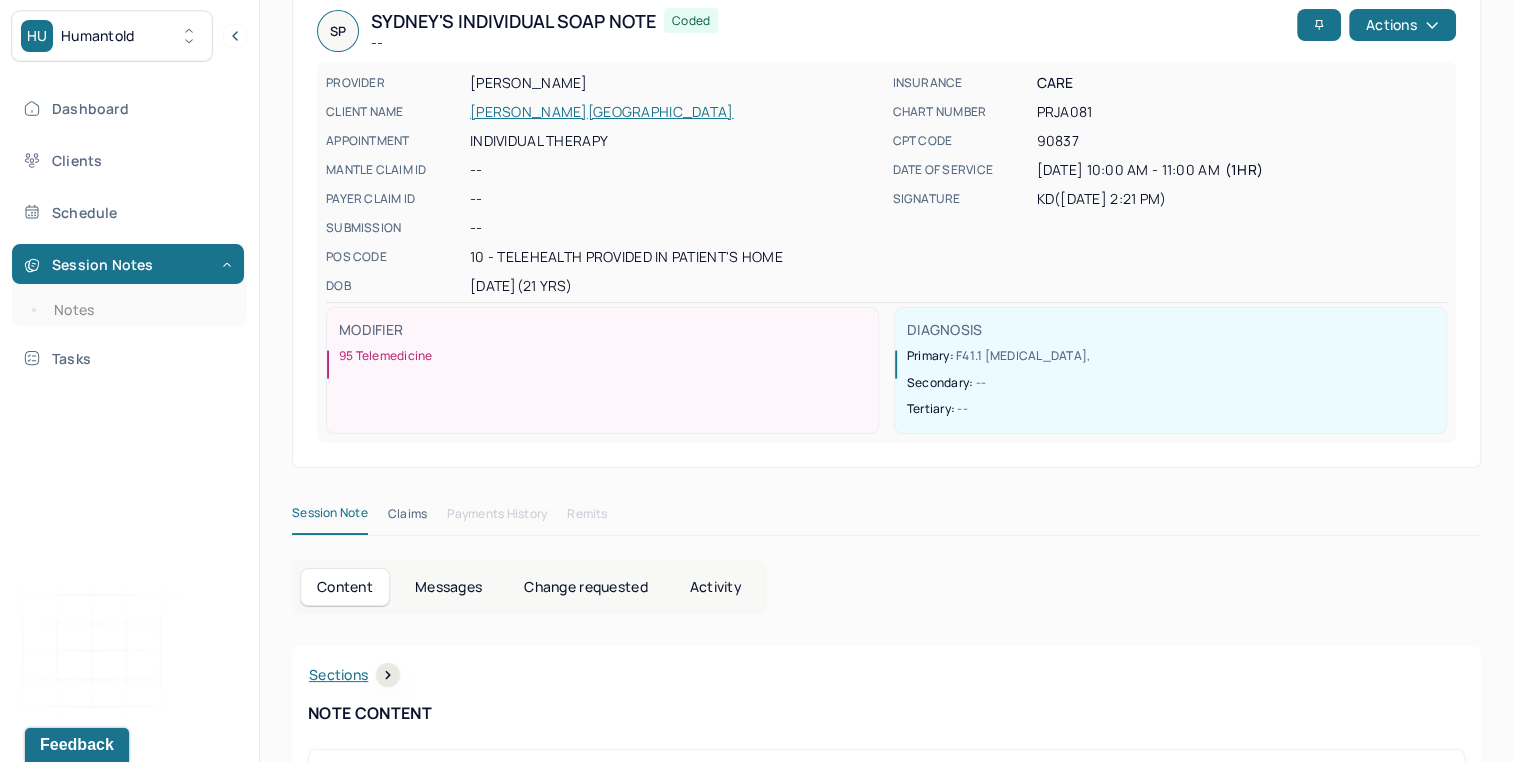 click on "Session Note" at bounding box center (330, 517) 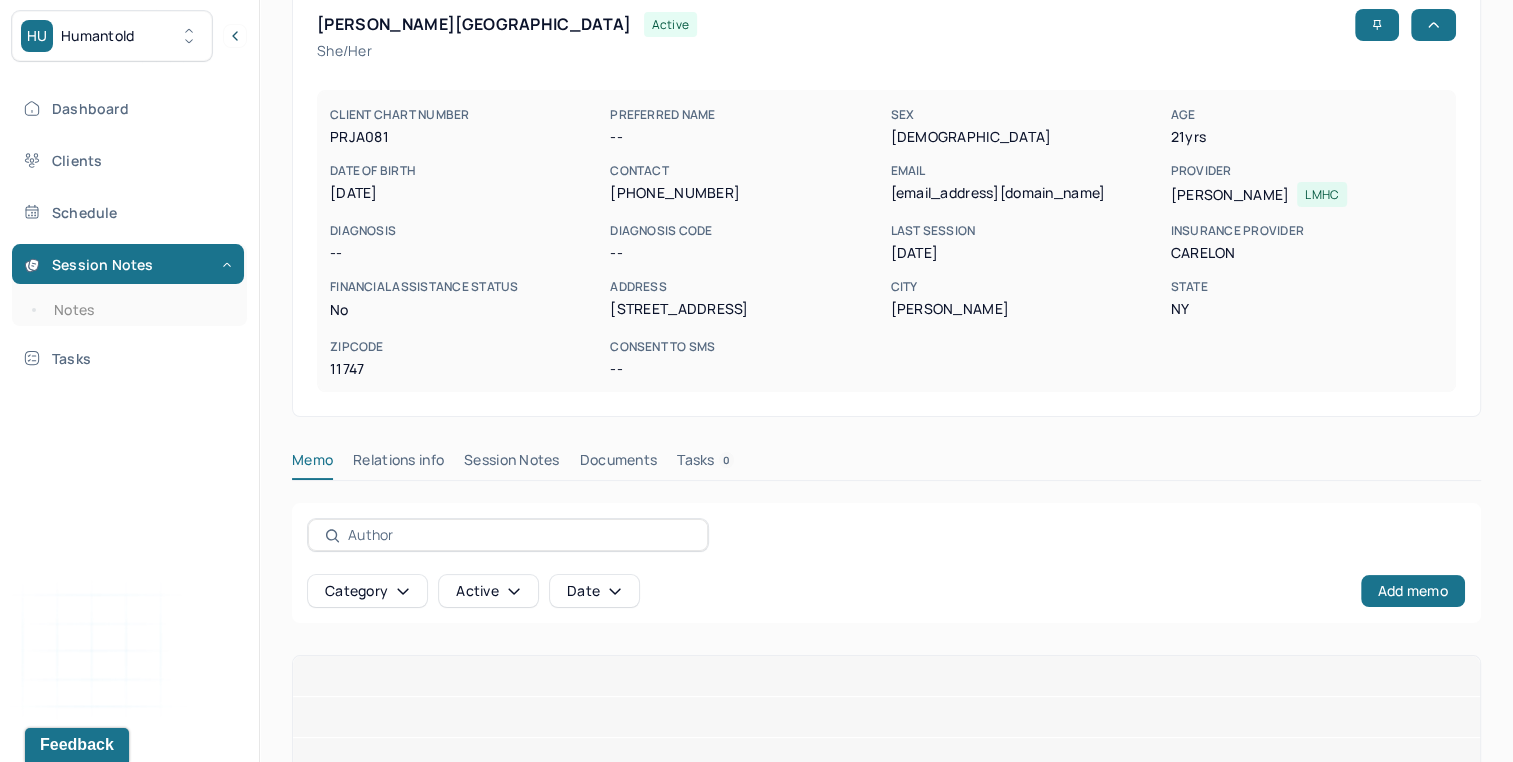 scroll, scrollTop: 40, scrollLeft: 0, axis: vertical 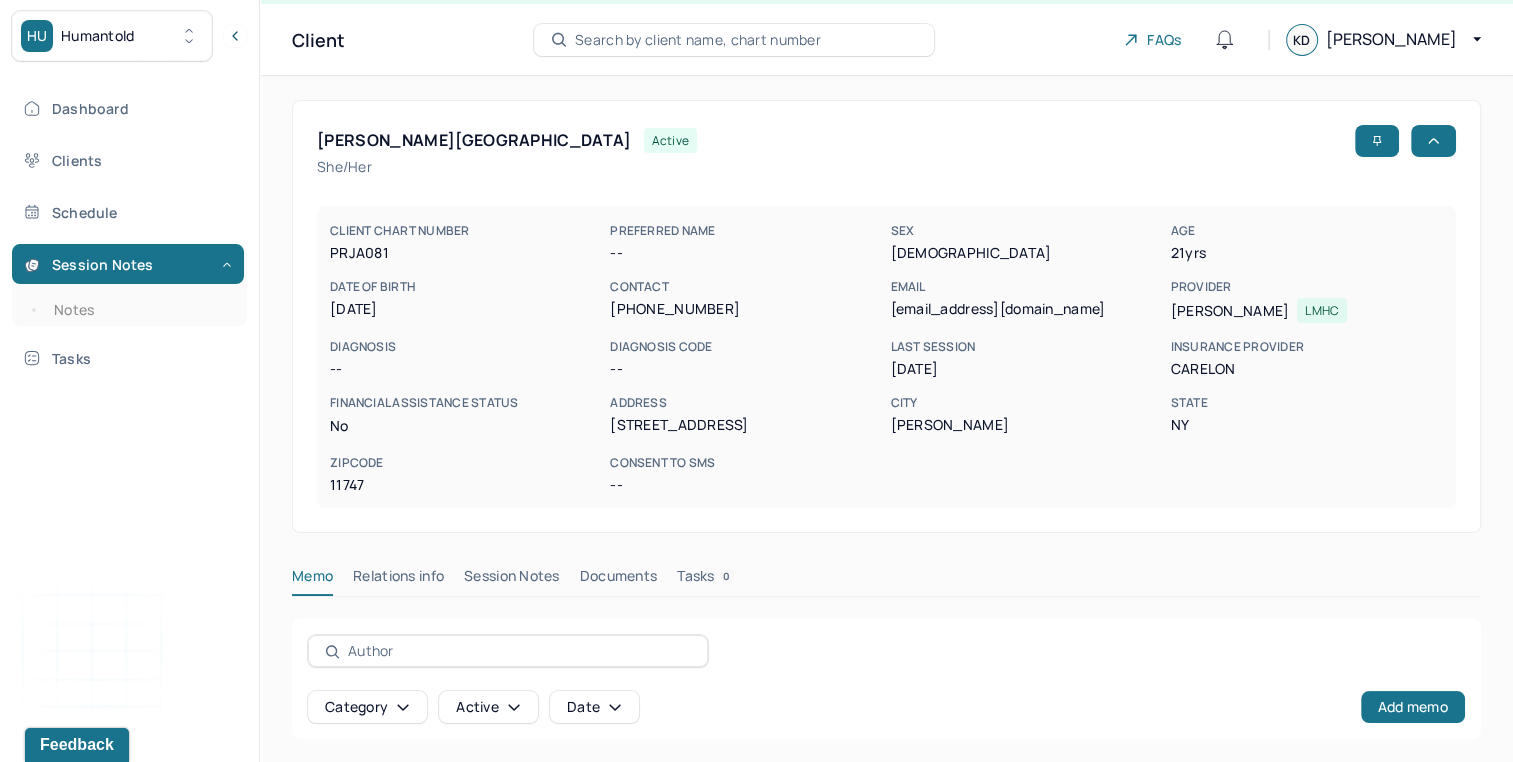 click on "PERRY, SYDNEY active         she/her CLIENT CHART NUMBER PRJA081 PREFERRED NAME -- SEX female AGE 21  yrs DATE OF BIRTH 10/05/2003  CONTACT (631) 432-4015 EMAIL sydneyrp20@yahoo.com PROVIDER DAMIANO, KRISTINA LMHC DIAGNOSIS -- DIAGNOSIS CODE -- LAST SESSION 07/03/2025 insurance provider CARELON FINANCIAL ASSISTANCE STATUS no Address 20 Wintergreen Drive City Melville State NY Zipcode 11747 Consent to Sms --" at bounding box center (886, 316) 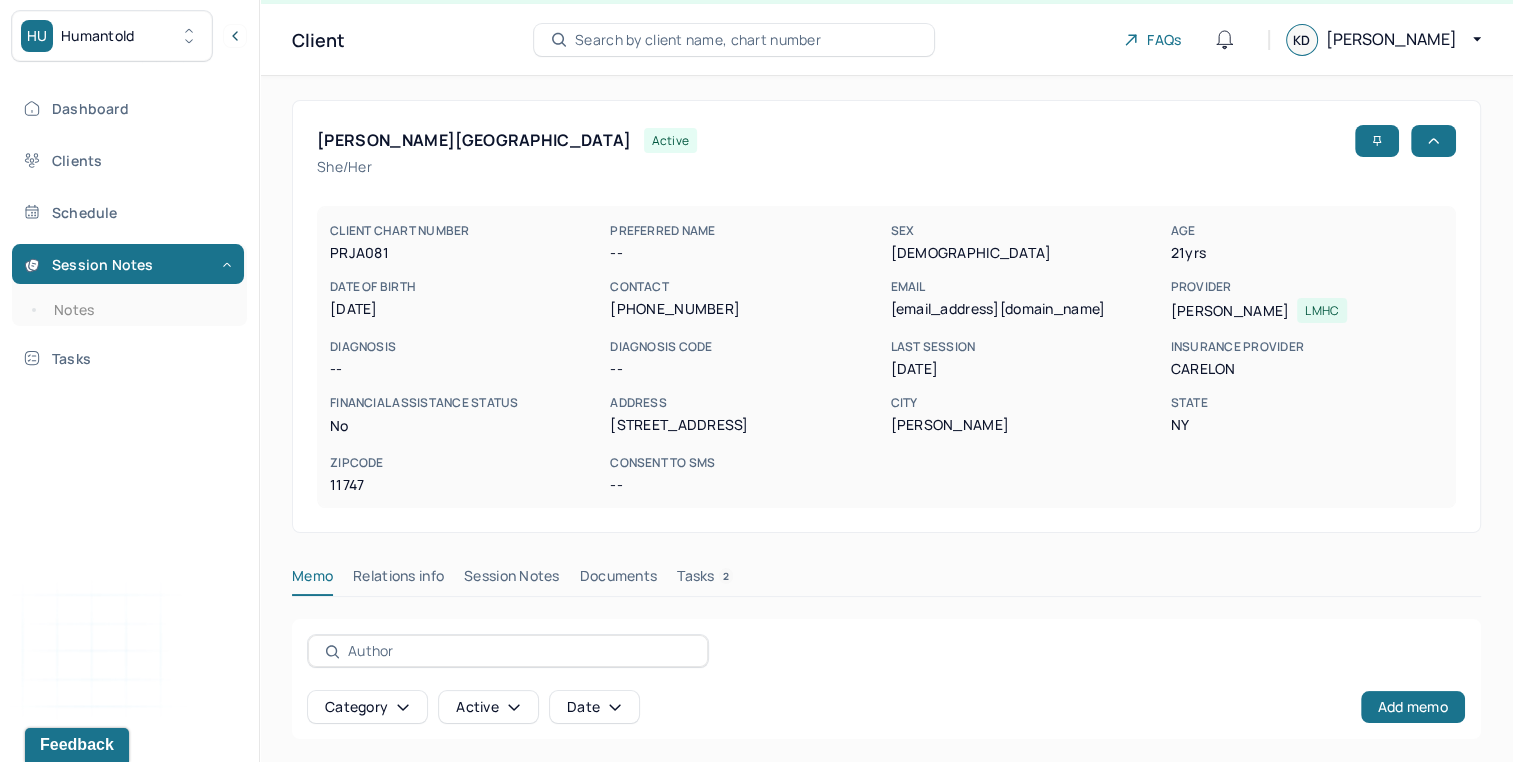 scroll, scrollTop: 336, scrollLeft: 0, axis: vertical 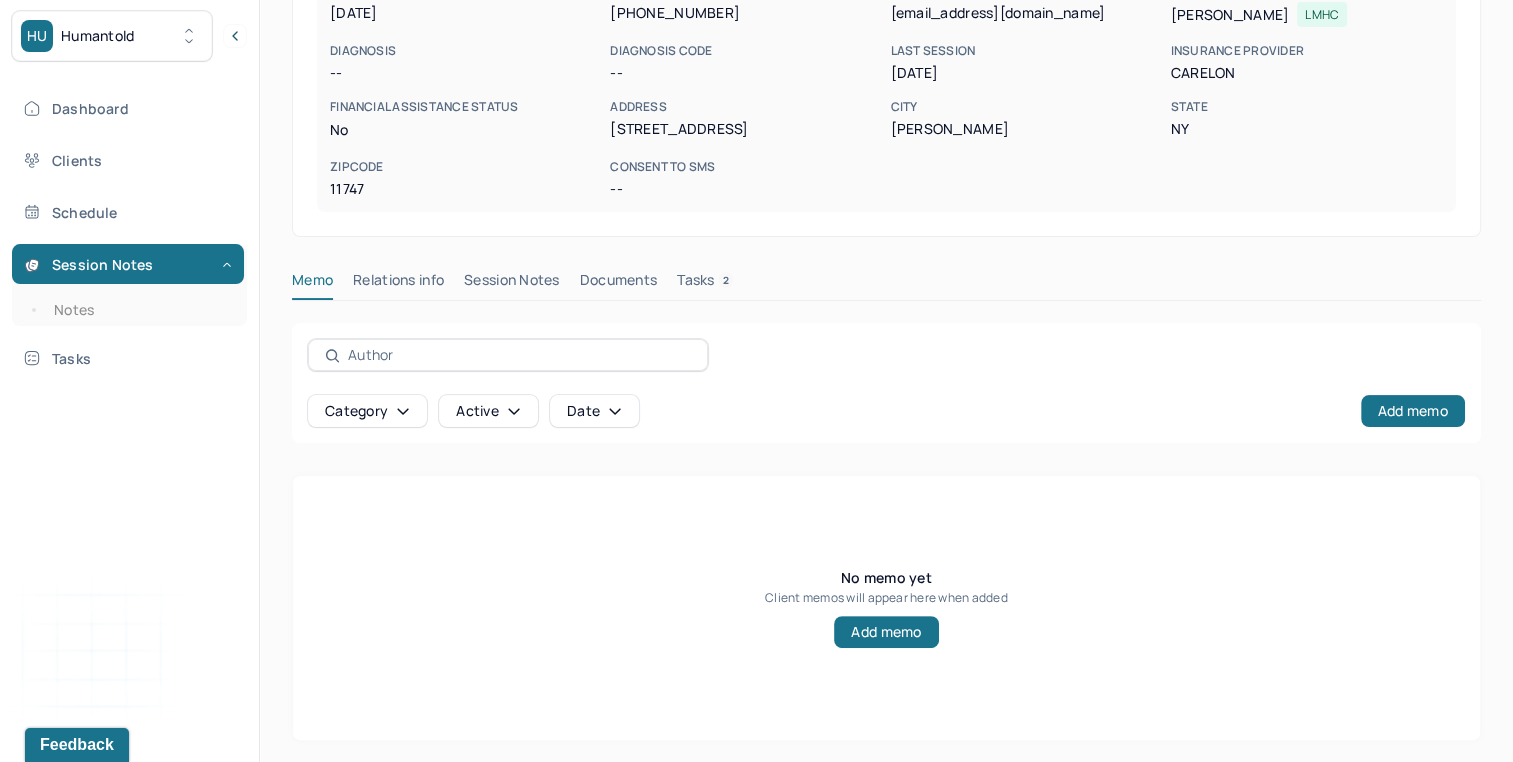 click on "Session Notes" at bounding box center [512, 284] 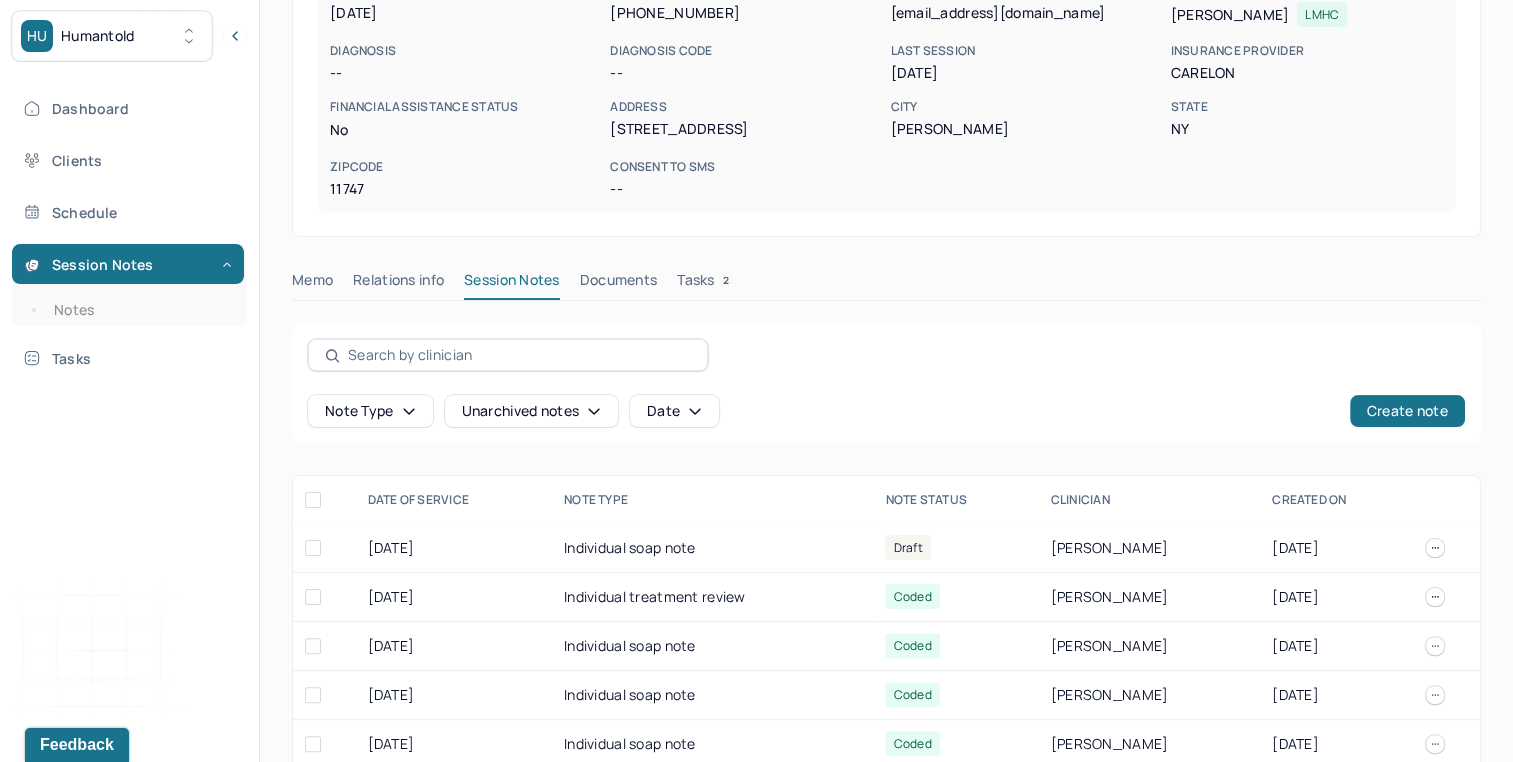 click on "Memo     Relations info     Session Notes     Documents     Tasks 2" at bounding box center (886, 285) 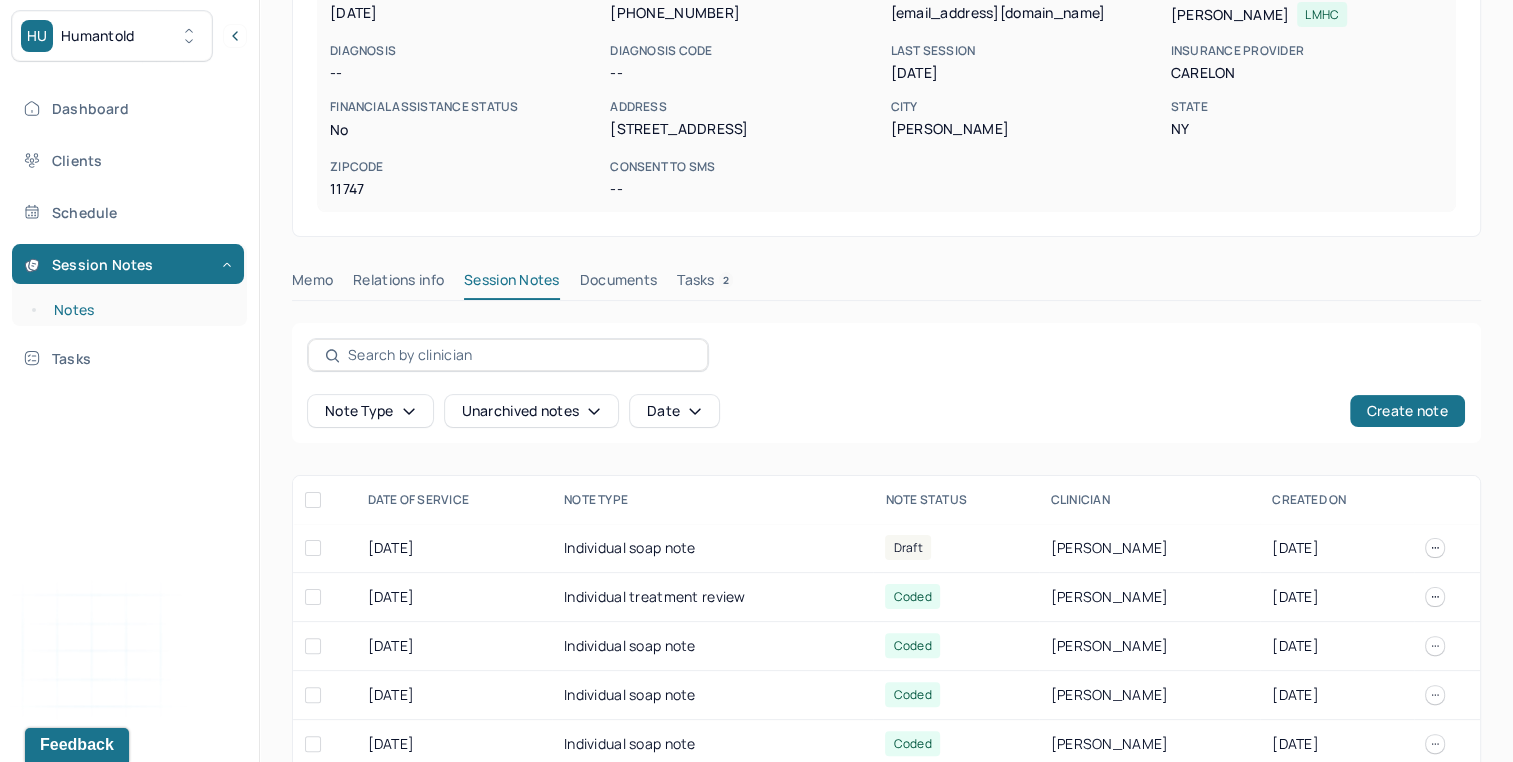 click on "Notes" at bounding box center [139, 310] 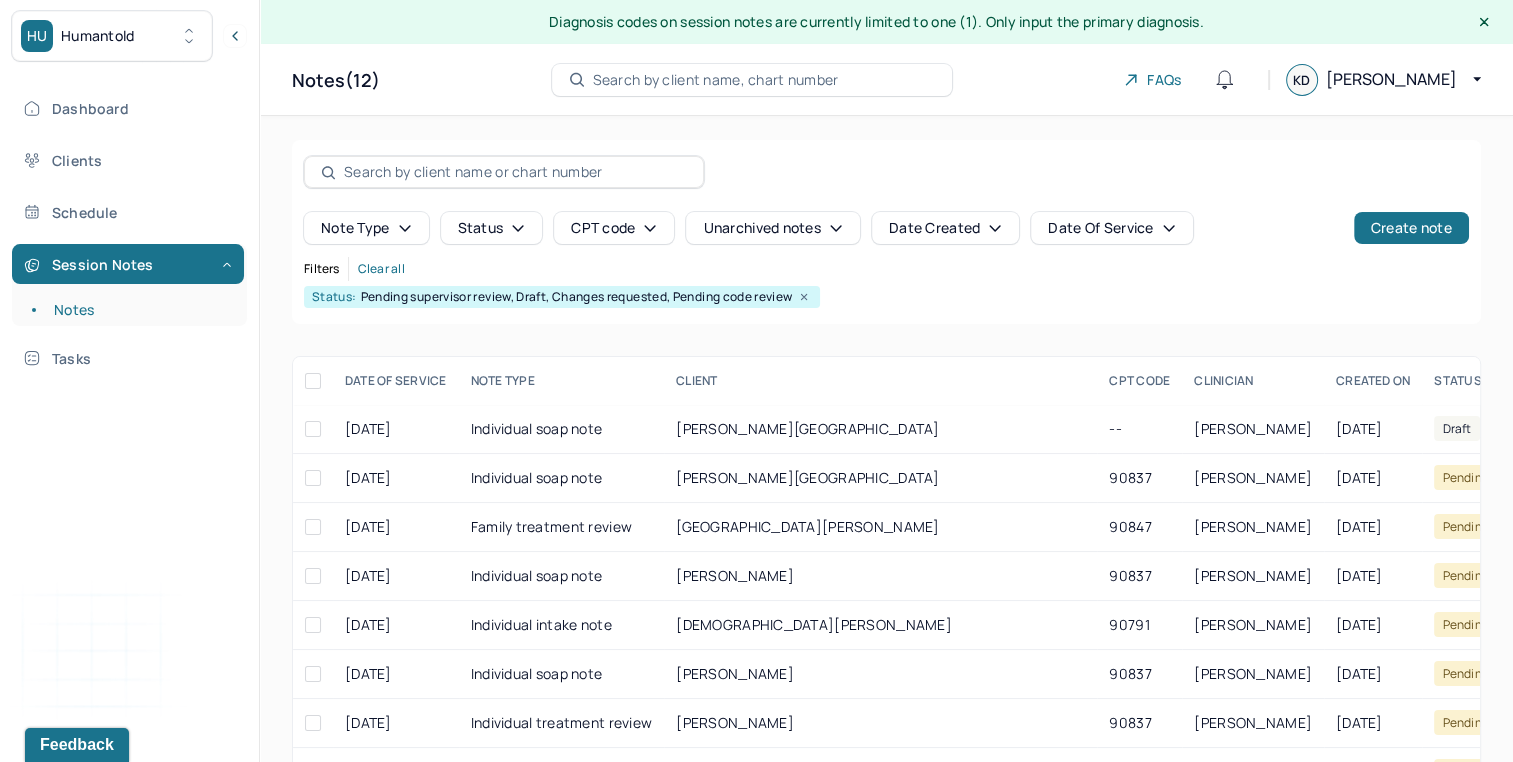 scroll, scrollTop: 227, scrollLeft: 0, axis: vertical 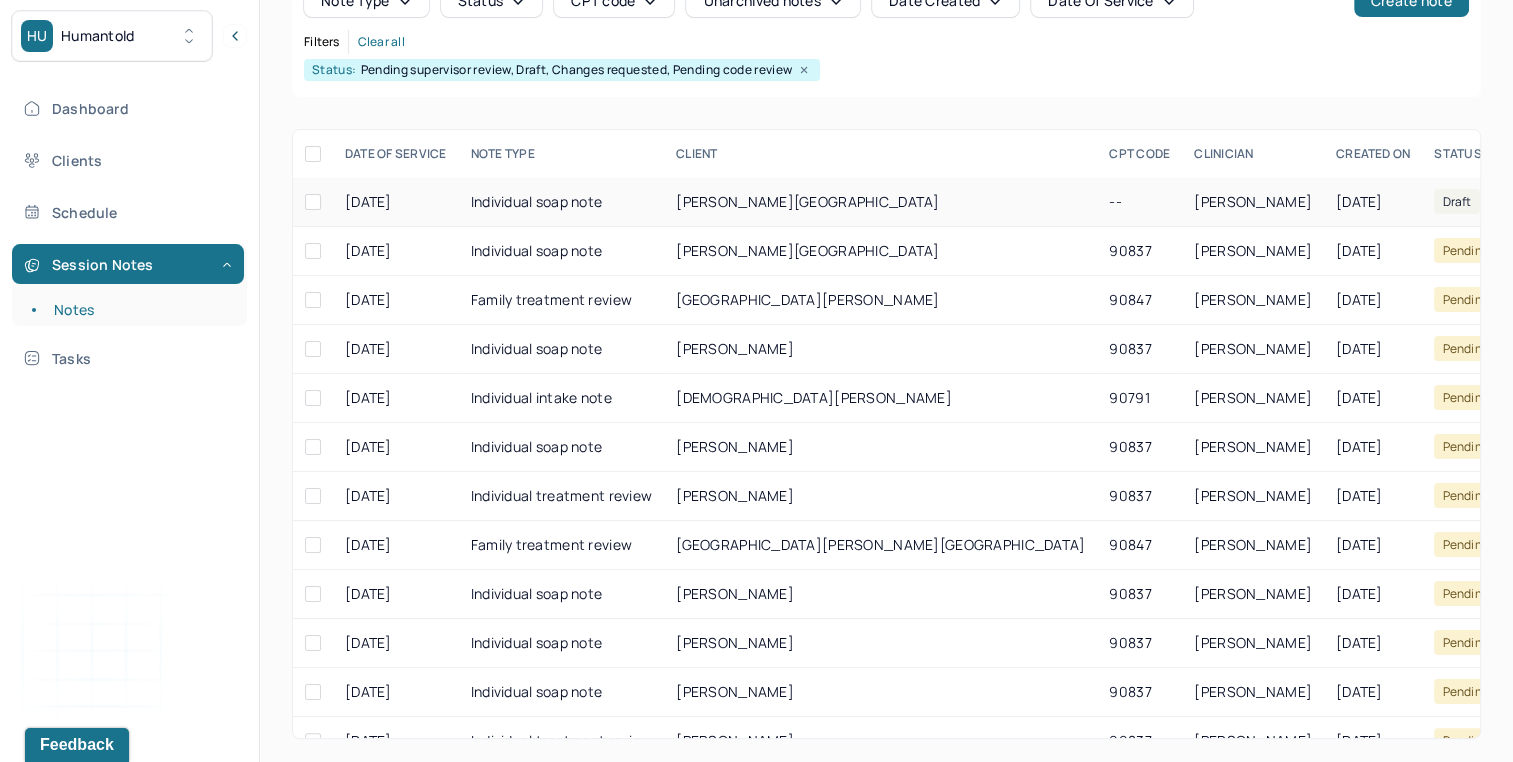 click on "Individual soap note" at bounding box center [562, 202] 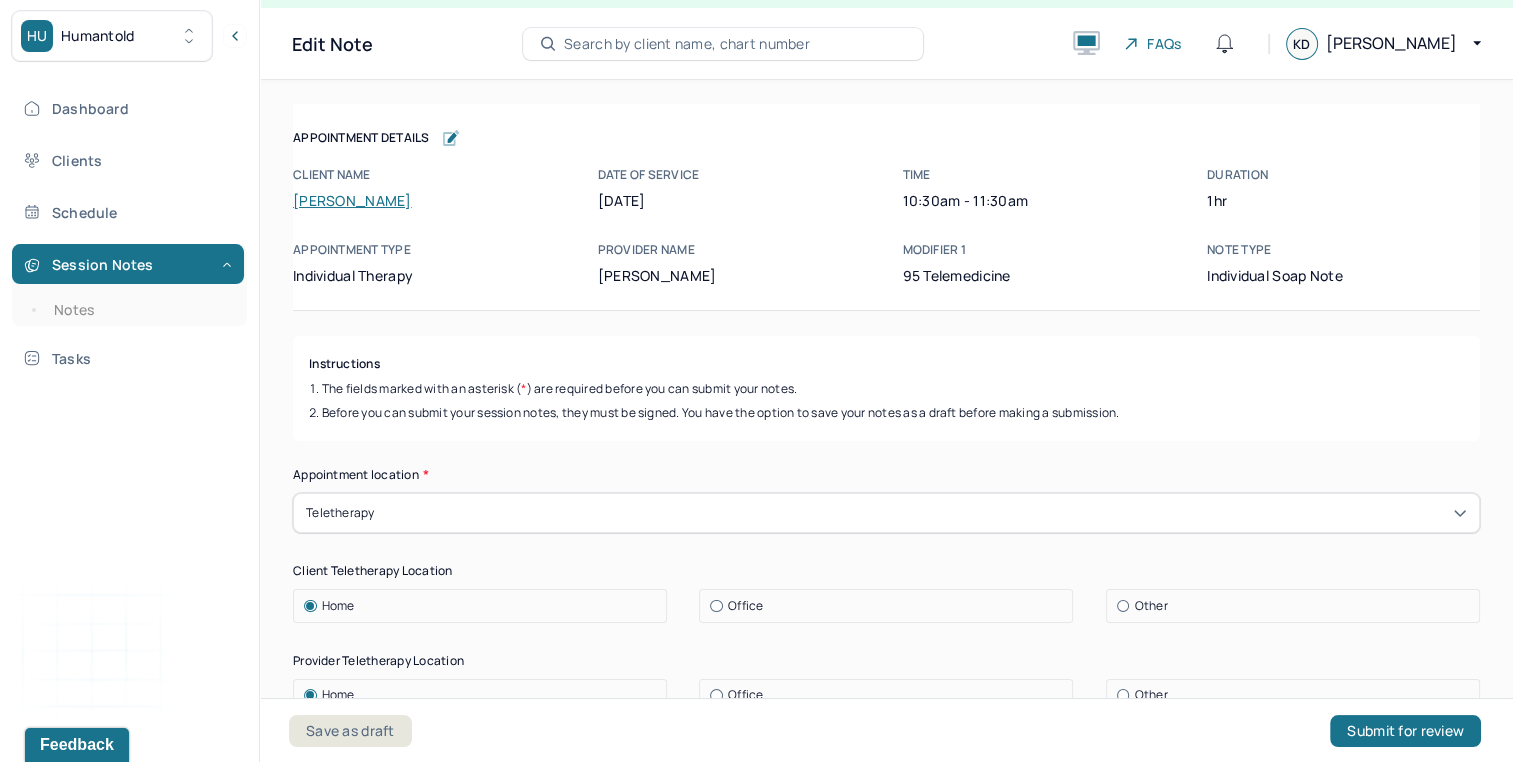 scroll, scrollTop: 36, scrollLeft: 0, axis: vertical 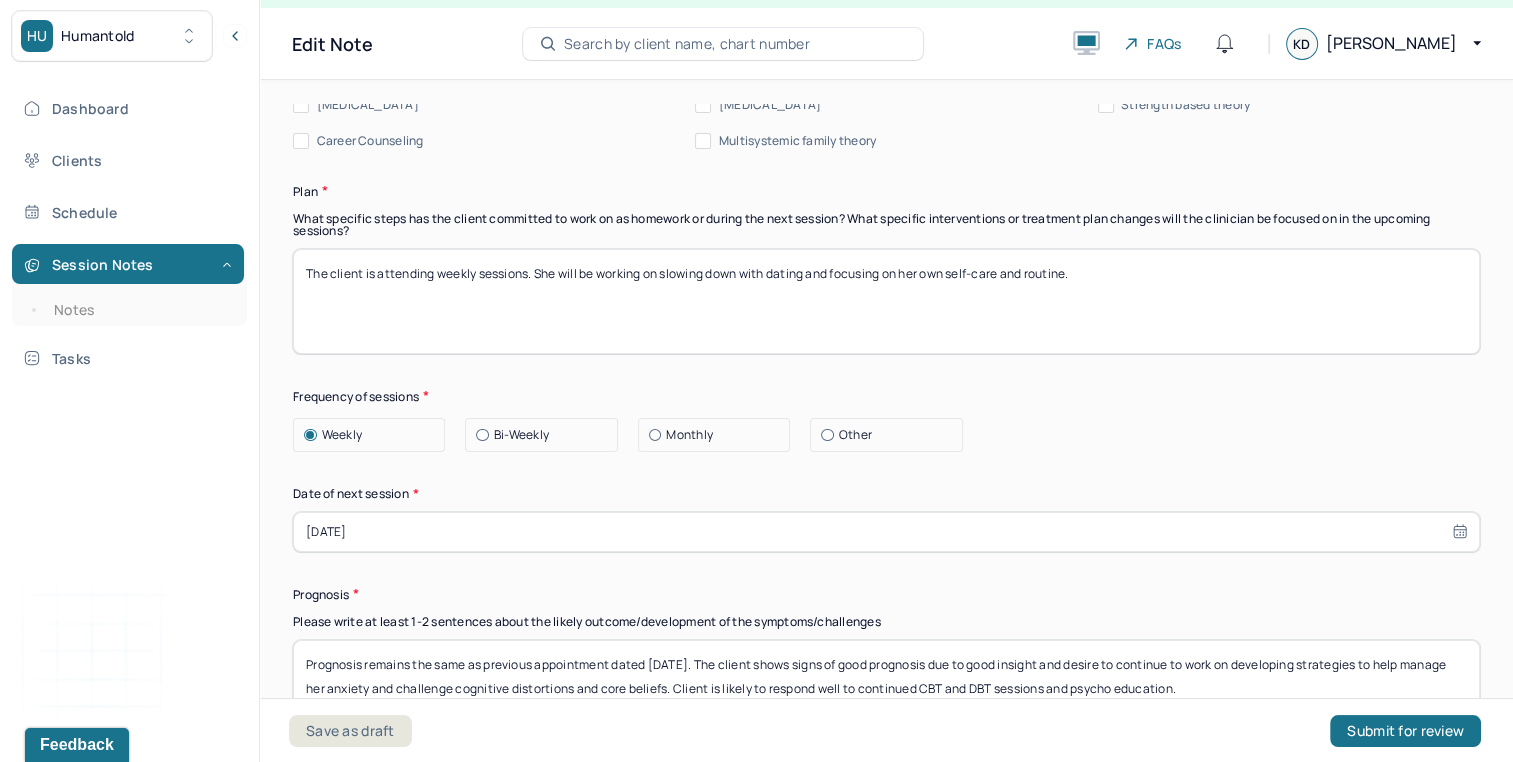 select on "6" 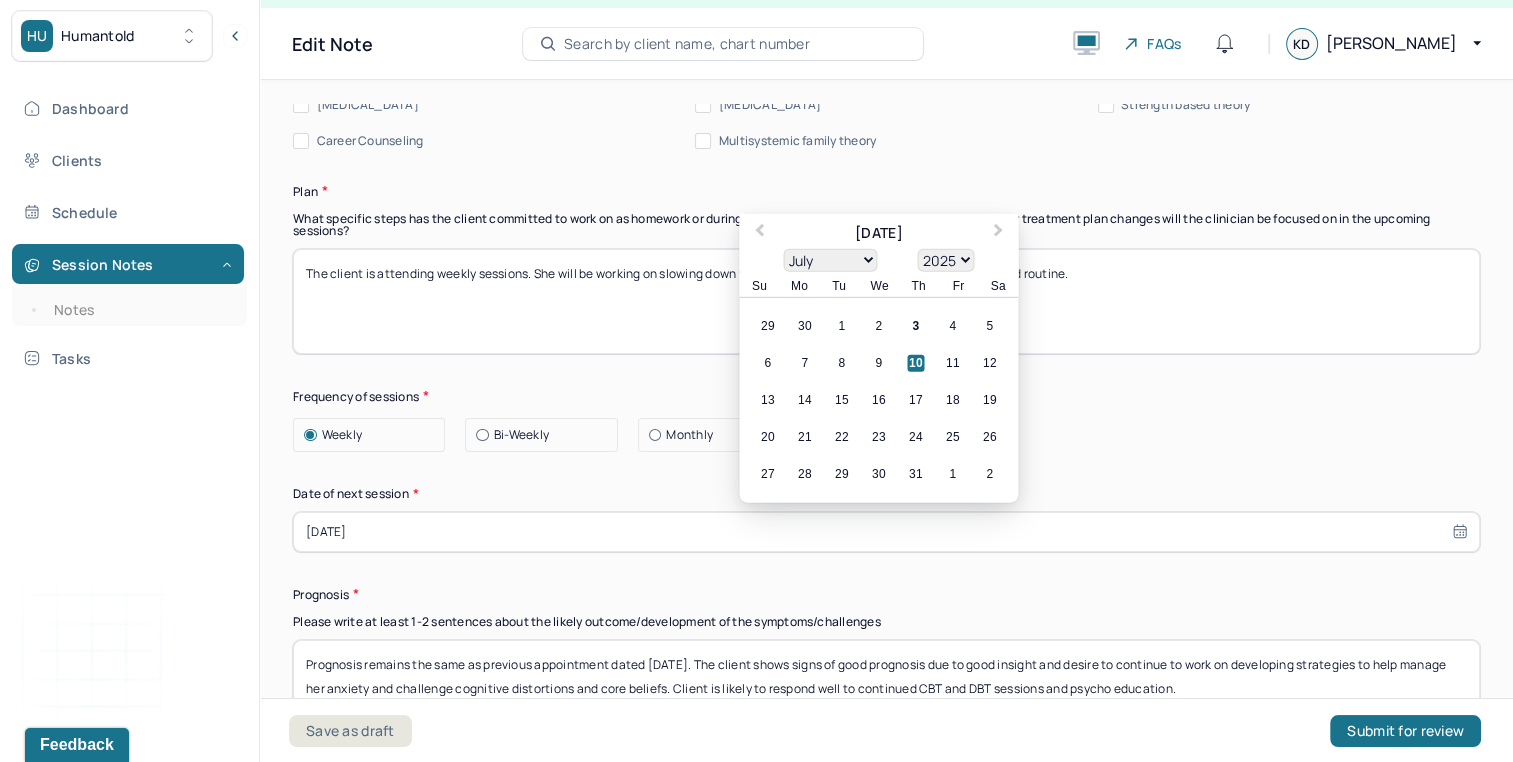 click on "[DATE]" at bounding box center [886, 532] 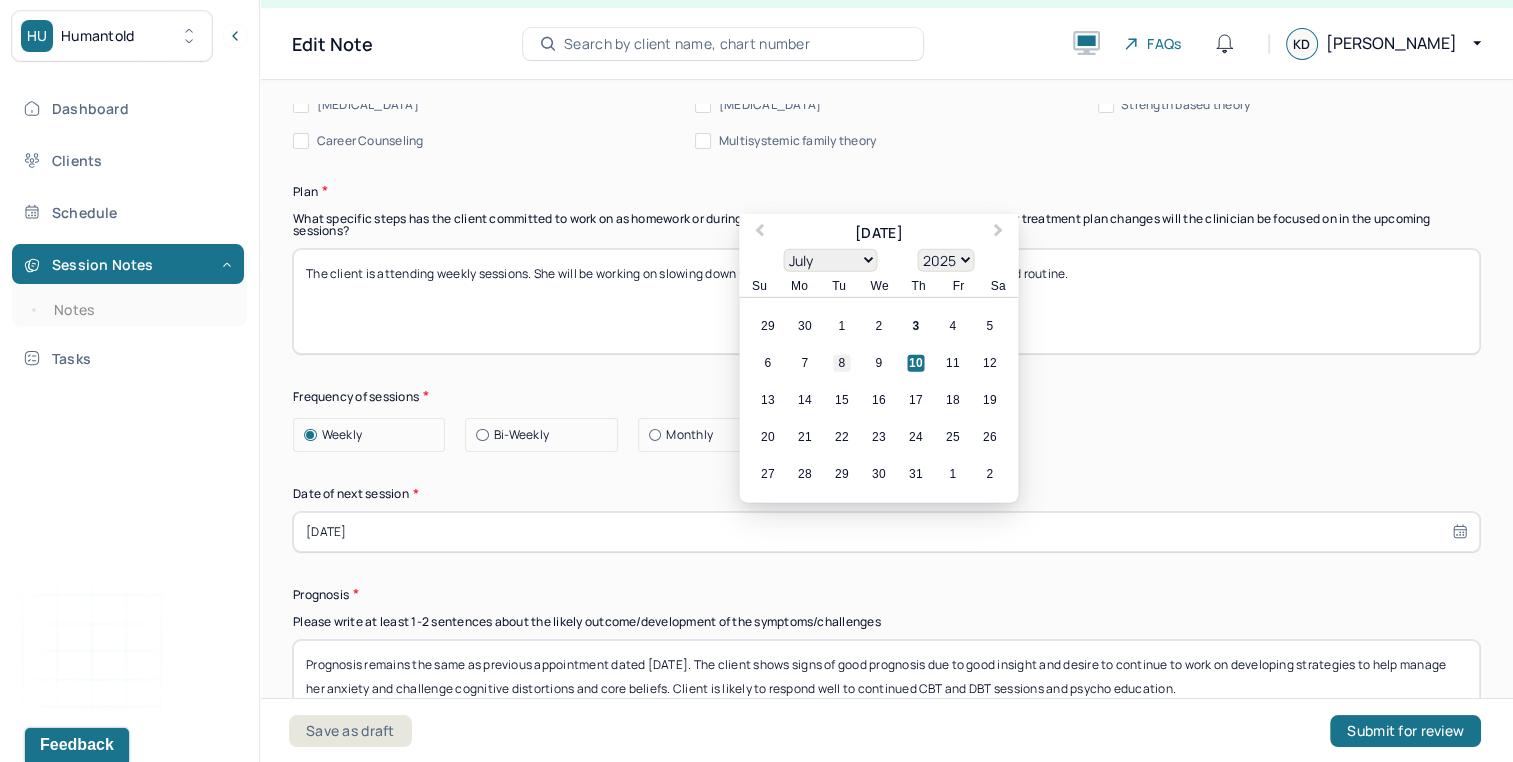 click on "8" at bounding box center (841, 362) 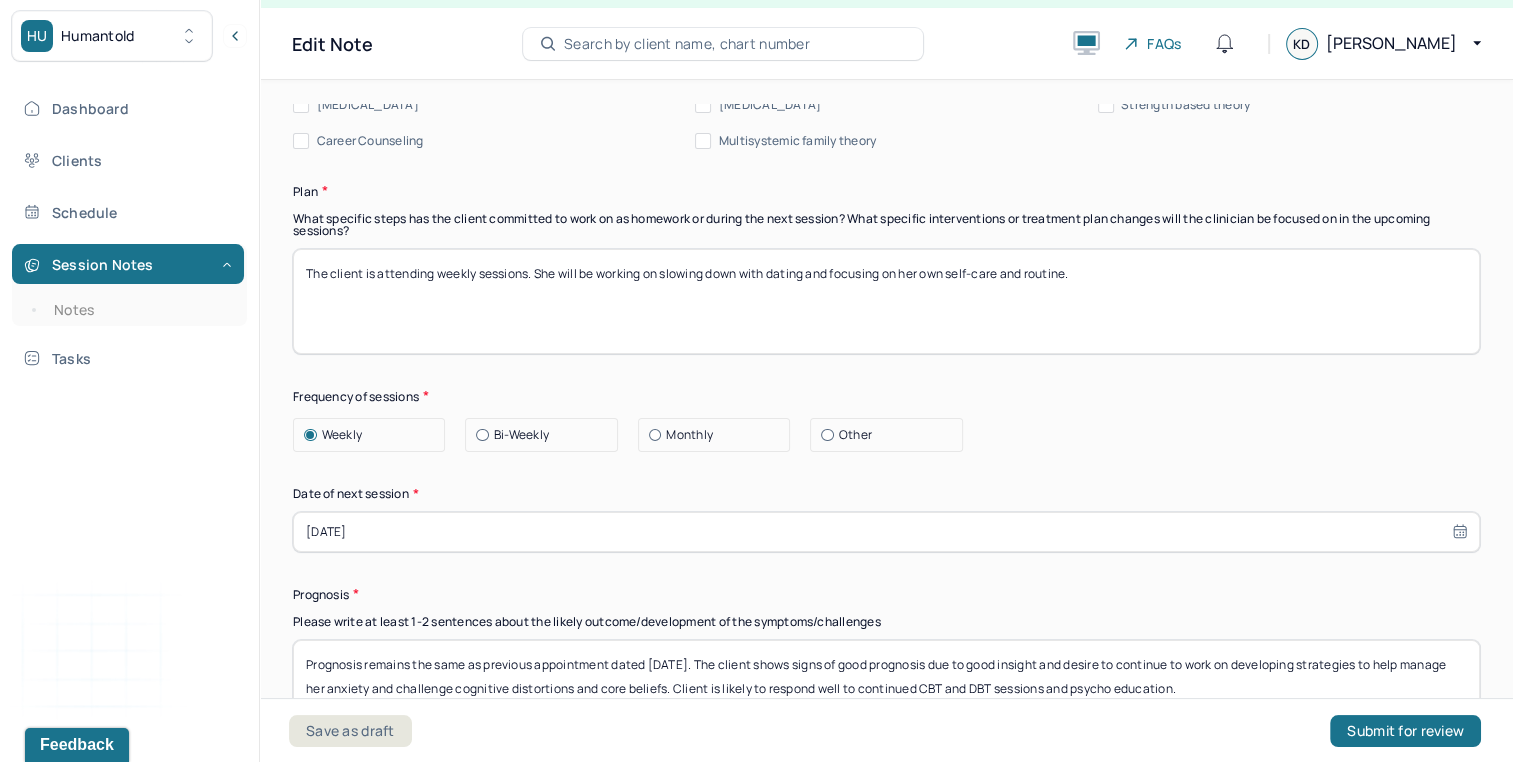 click on "Therapy Intervention Techniques Please select at least 1 intervention used Cognitive-Behavioral therapies Cognitive-Behavioral therapy (CBT) Dialectical Behavioral therapy (DBT) Modeling and skills training Trauma-focused CBT EDMR Rational Emotive [MEDICAL_DATA] Acceptance Commitment Therapy Solution Based [MEDICAL_DATA] [MEDICAL_DATA] Relationship based Interventions Attachment-oriented interventions Parent-child interaction therapy Parent interventions Other Client centered therapy/ Humanism [MEDICAL_DATA] [MEDICAL_DATA] Feminist therapy Psychodynamic therapy Grief therapy Internal family systems (IFS) [MEDICAL_DATA] Positive psychology [MEDICAL_DATA] [MEDICAL_DATA] Strength based theory Career Counseling Multisystemic family theory Plan What specific steps has the client committed to work on as homework or during the next session? What specific interventions or treatment plan changes will the clinician be focused on in the upcoming sessions? Frequency of sessions Weekly Other" at bounding box center (886, 303) 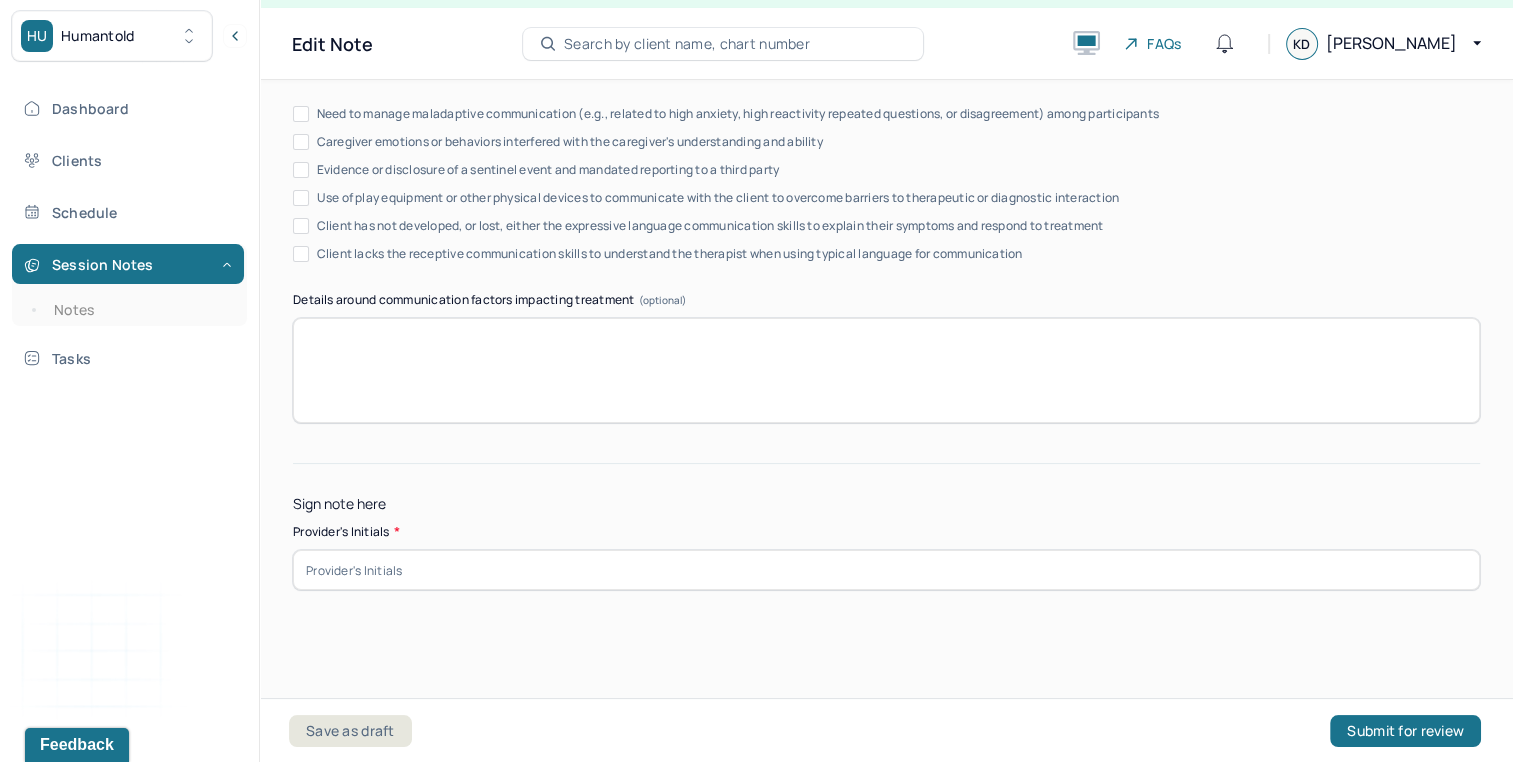 scroll, scrollTop: 3876, scrollLeft: 0, axis: vertical 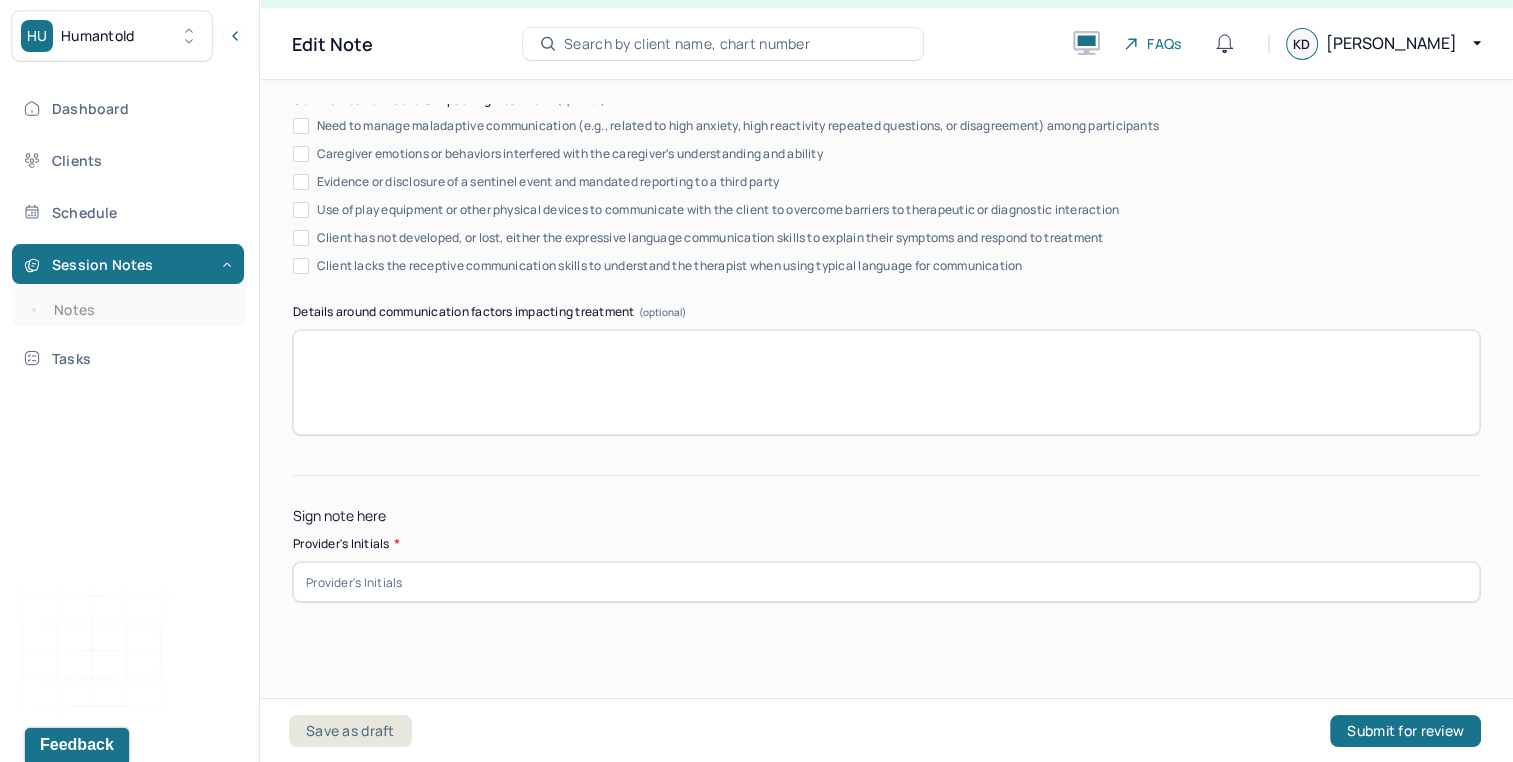 click at bounding box center [886, 582] 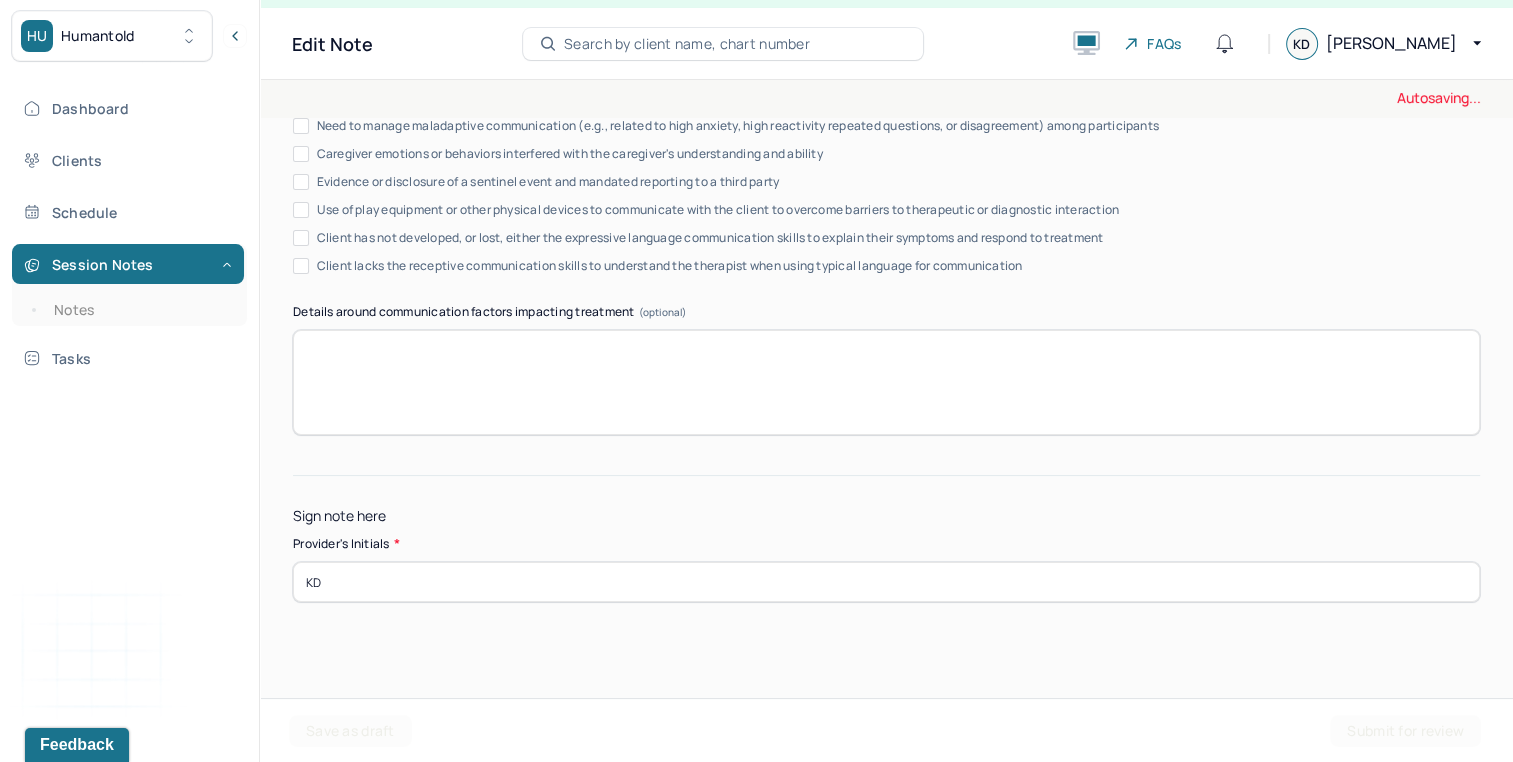 type on "KD" 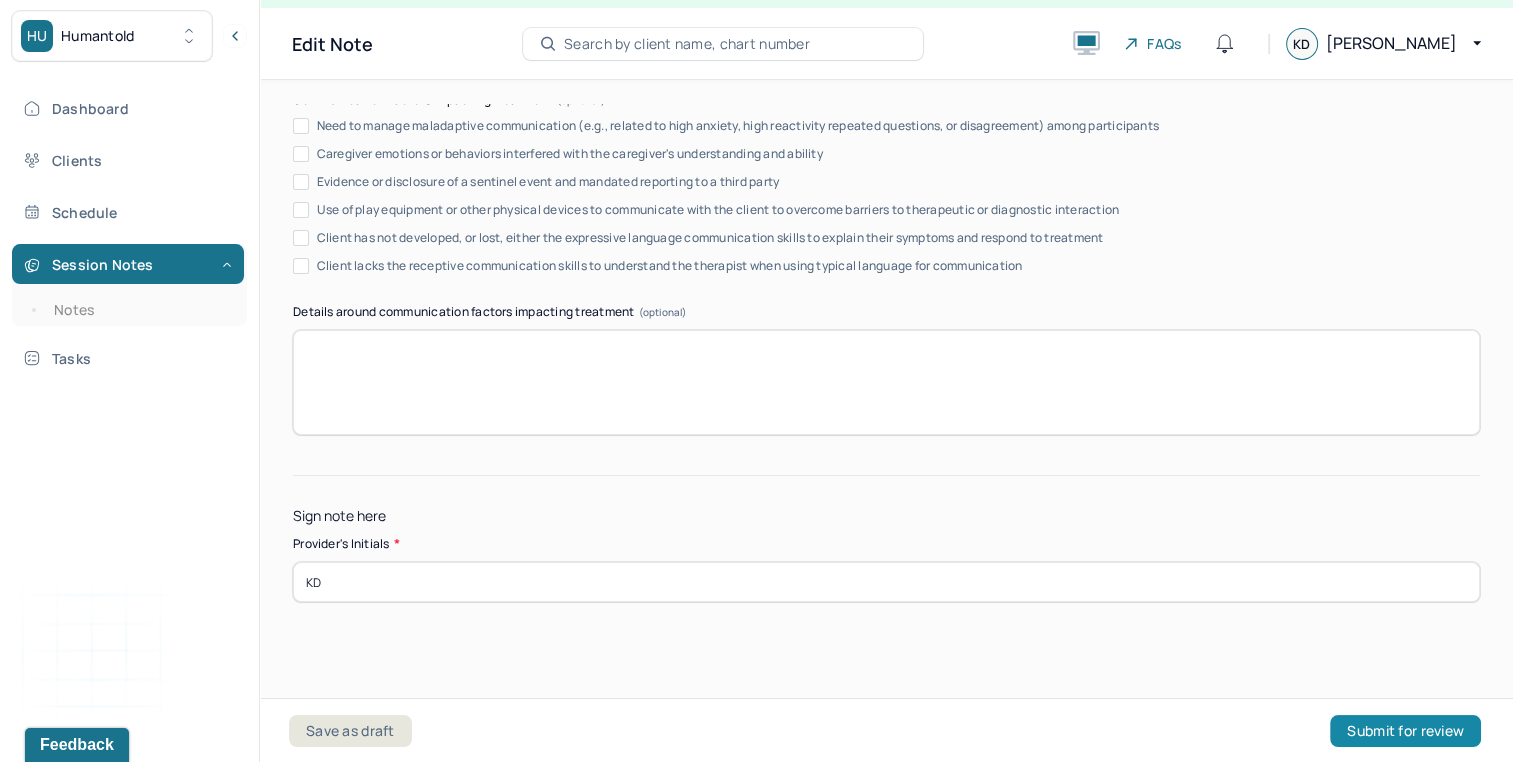 click on "Submit for review" at bounding box center (1405, 731) 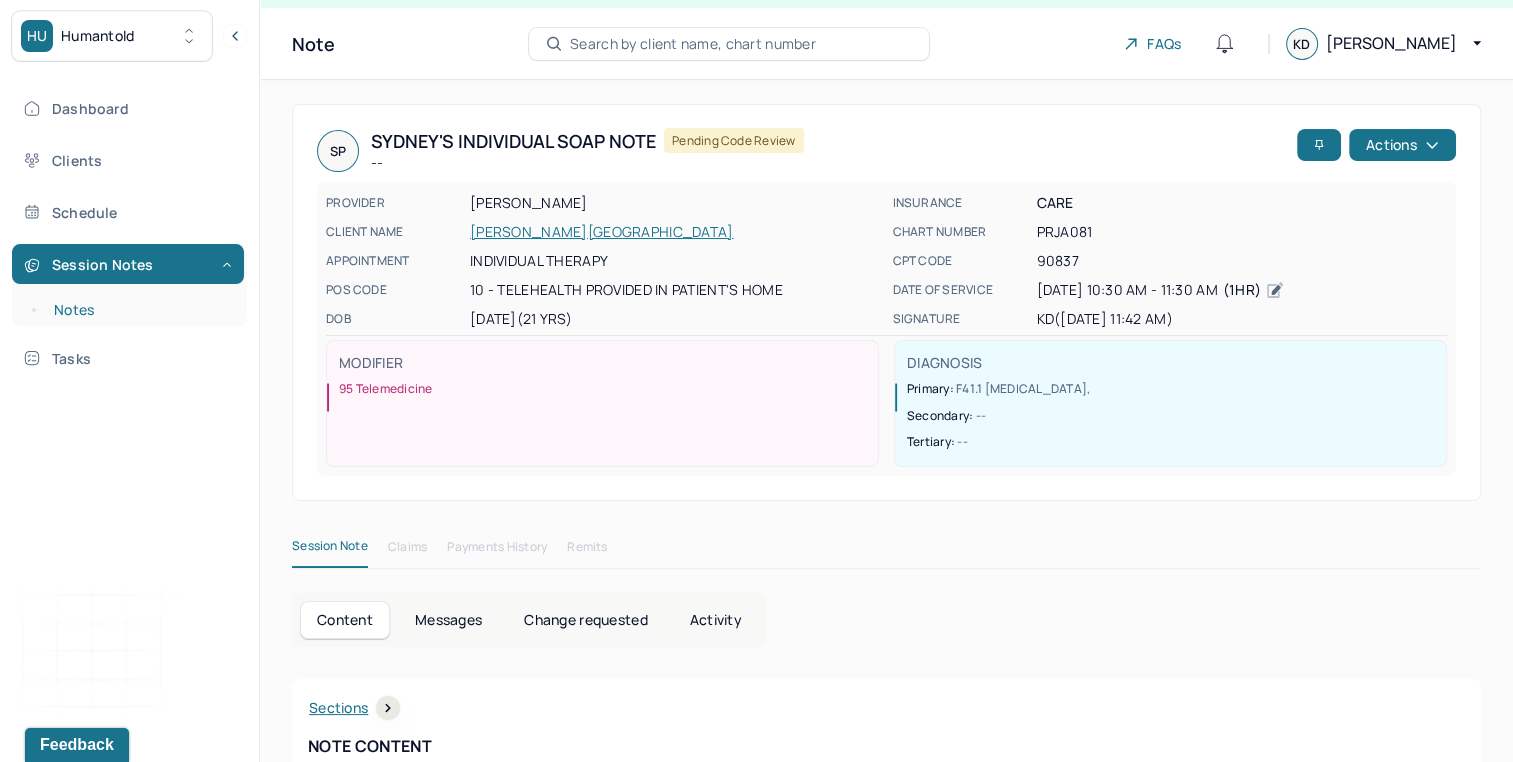 click on "Notes" at bounding box center (139, 310) 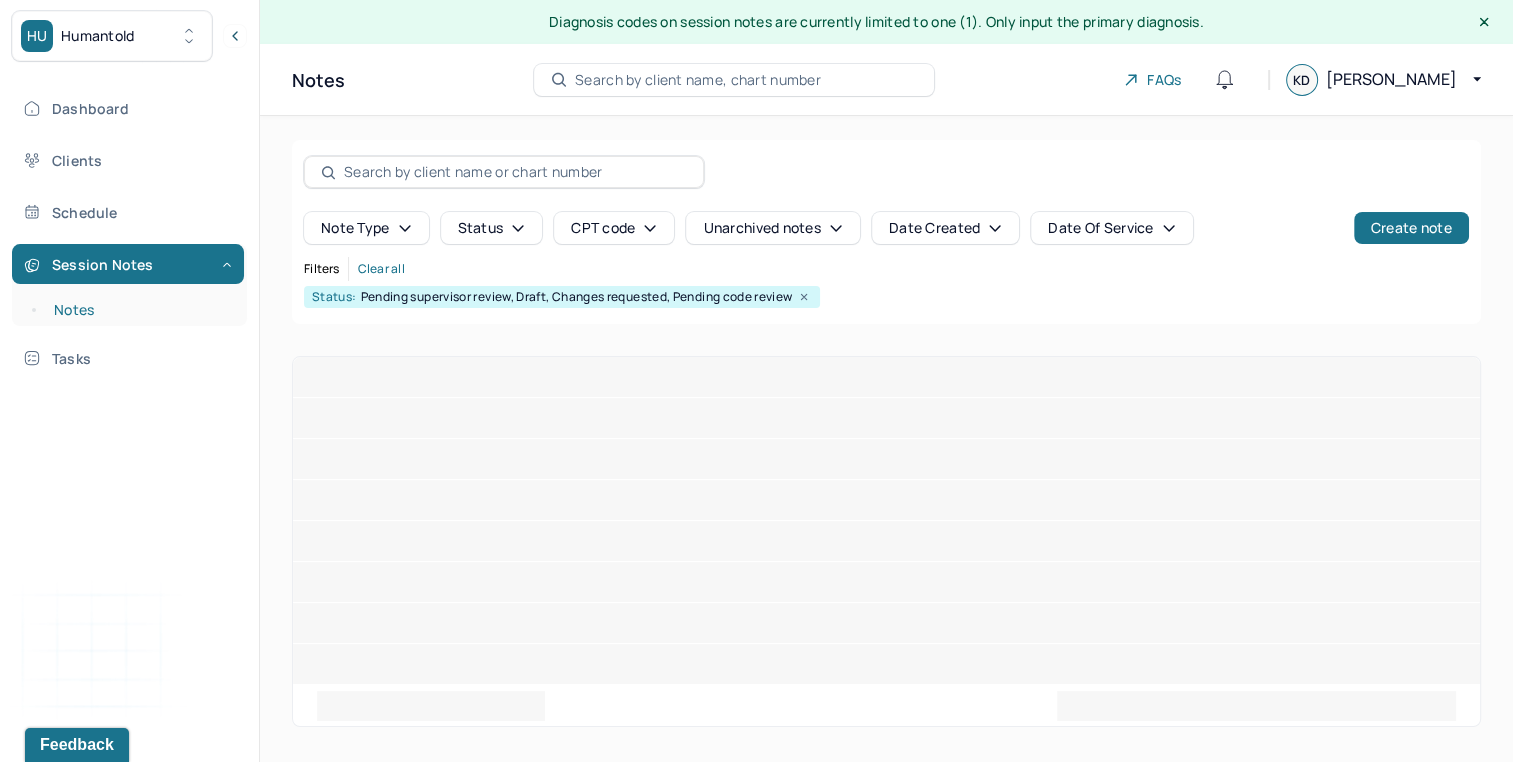 scroll, scrollTop: 0, scrollLeft: 0, axis: both 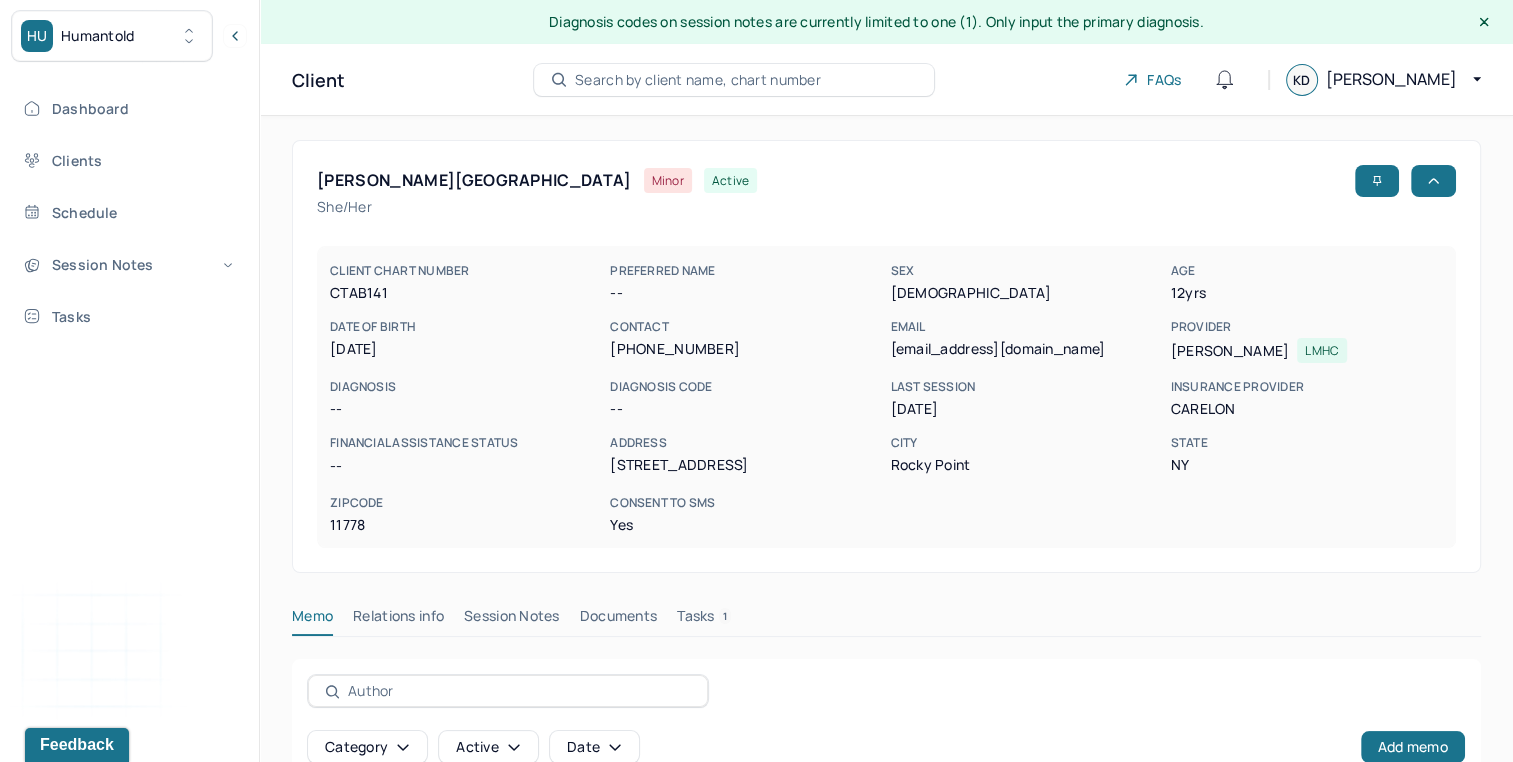 click on "Session Notes" at bounding box center (512, 620) 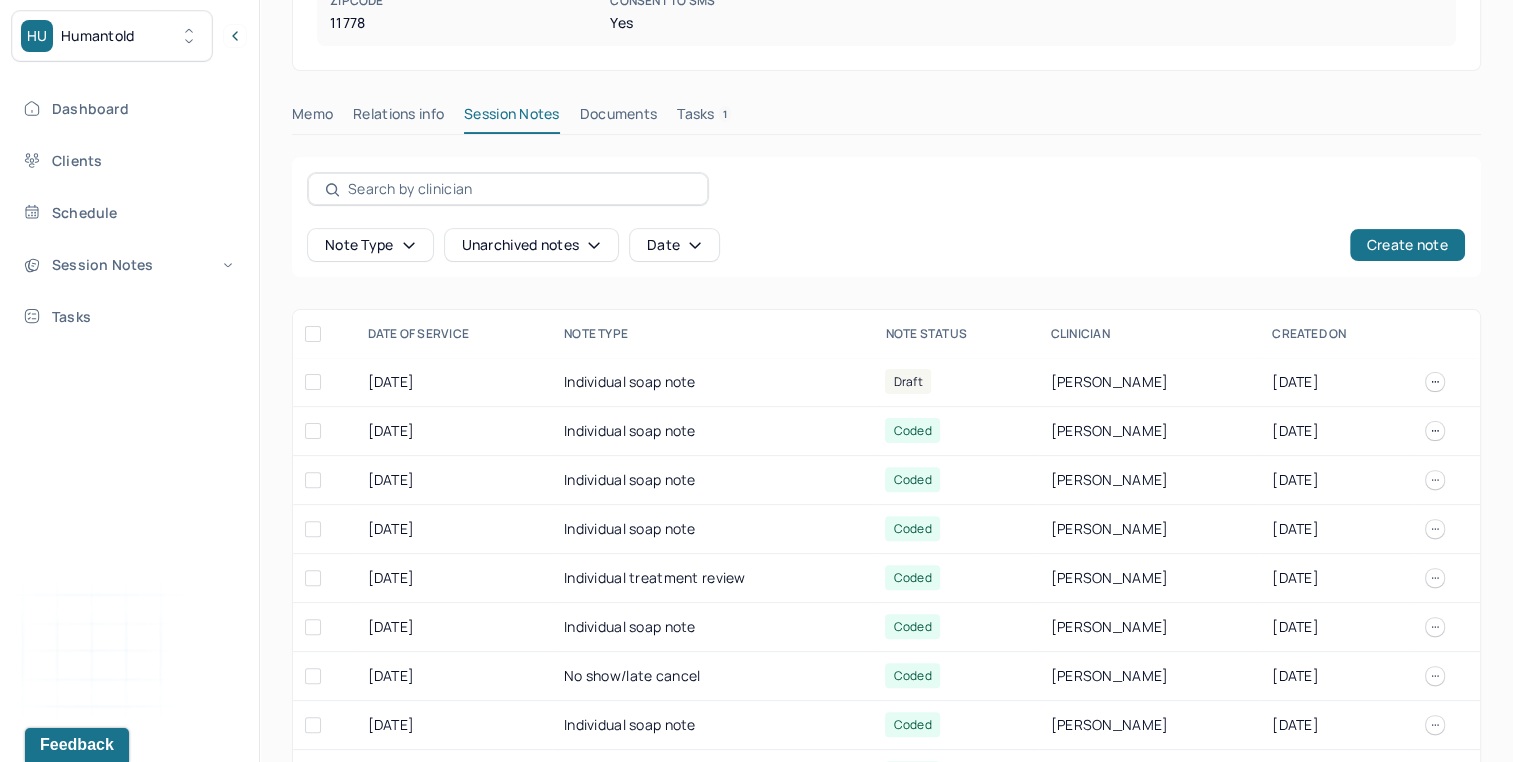 scroll, scrollTop: 504, scrollLeft: 0, axis: vertical 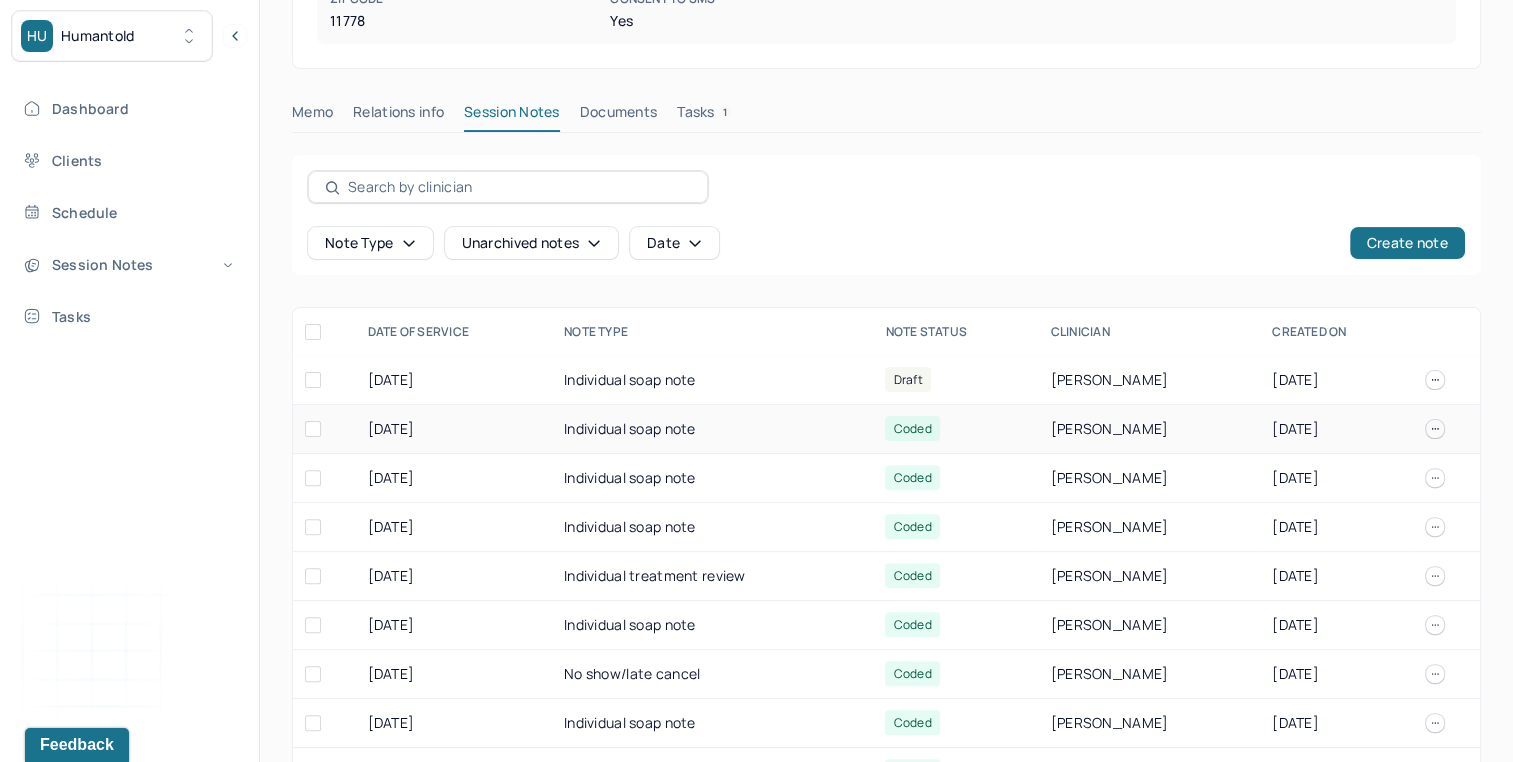 click on "Individual soap note" at bounding box center (712, 429) 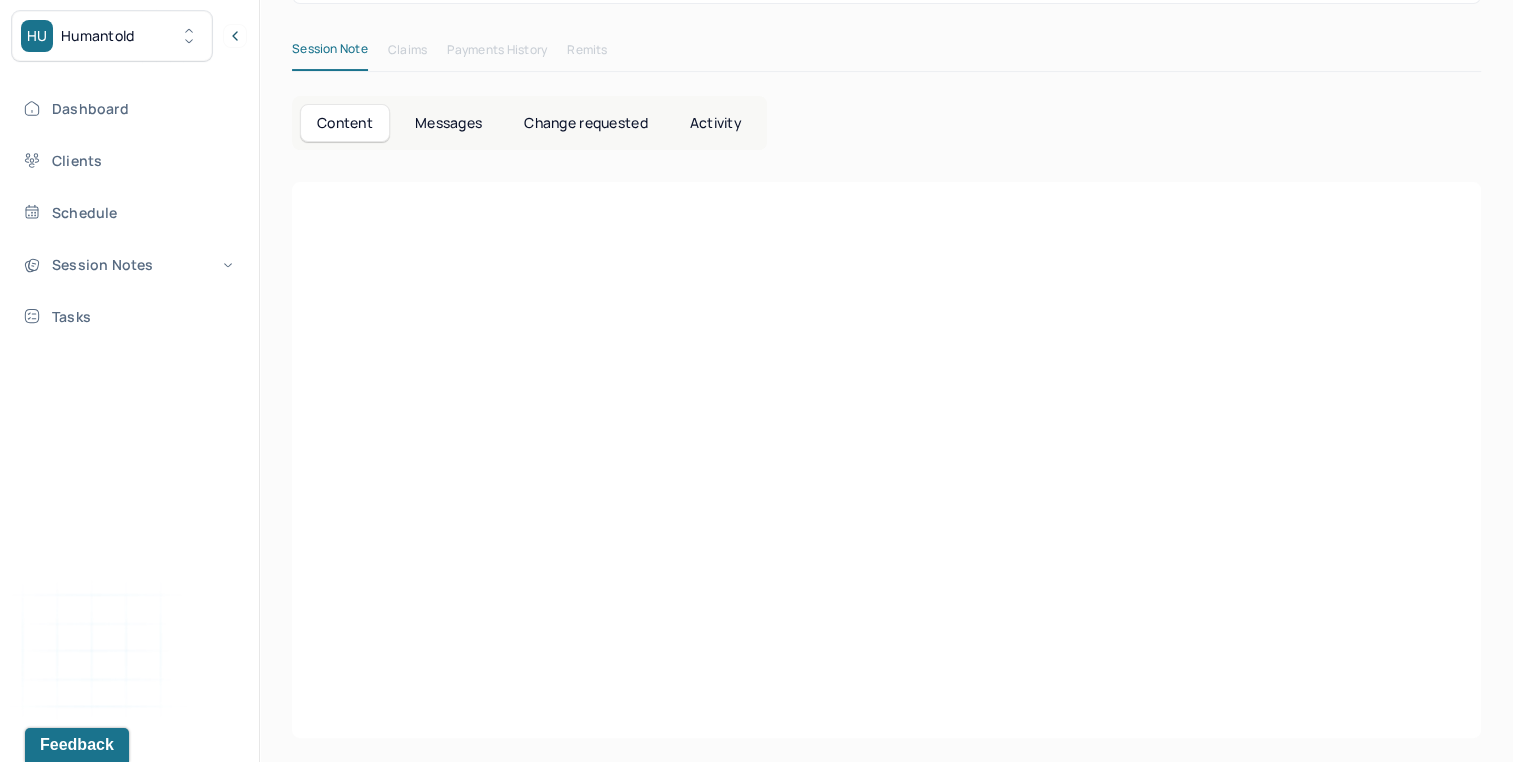 scroll, scrollTop: 0, scrollLeft: 0, axis: both 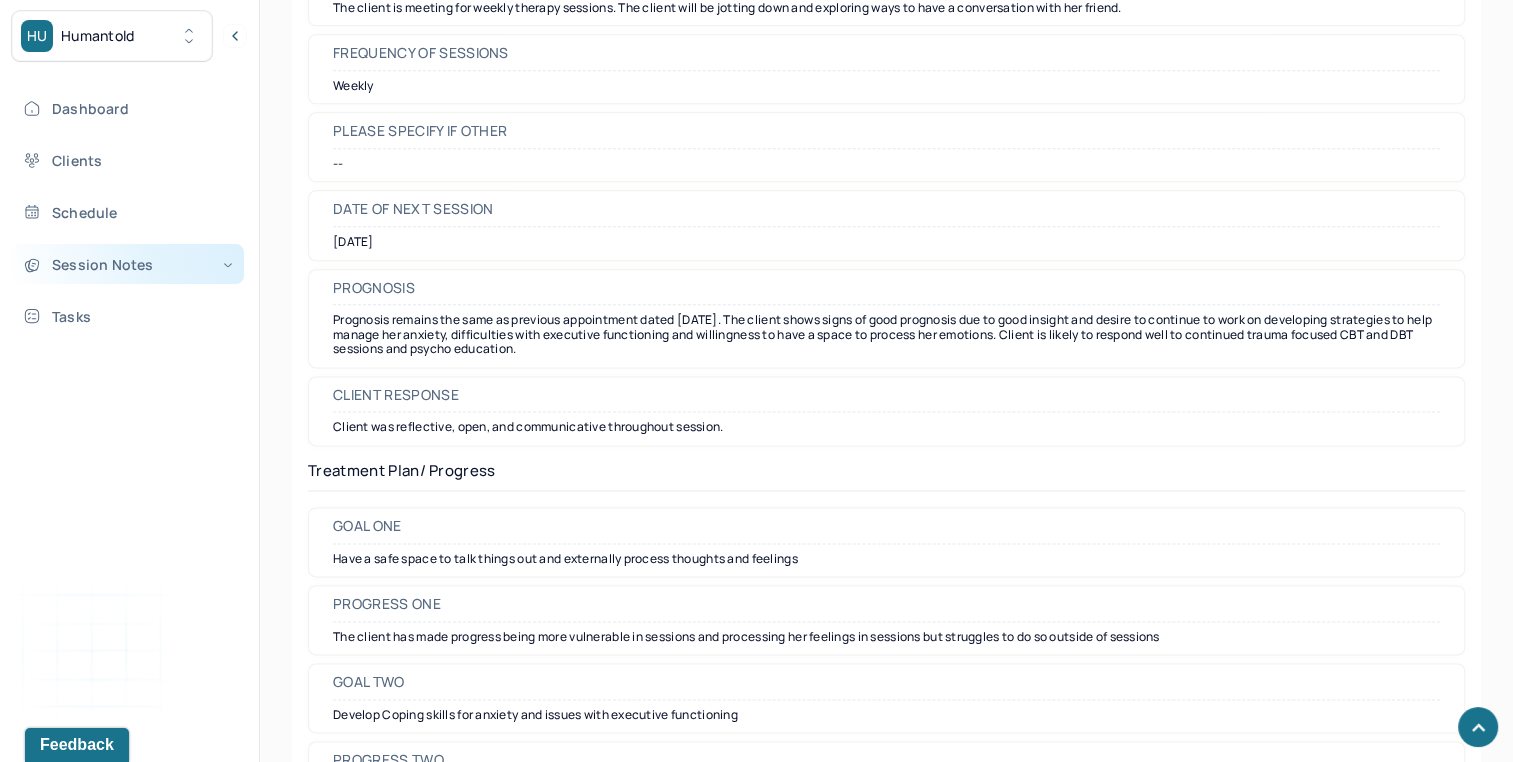 click on "Session Notes" at bounding box center (128, 264) 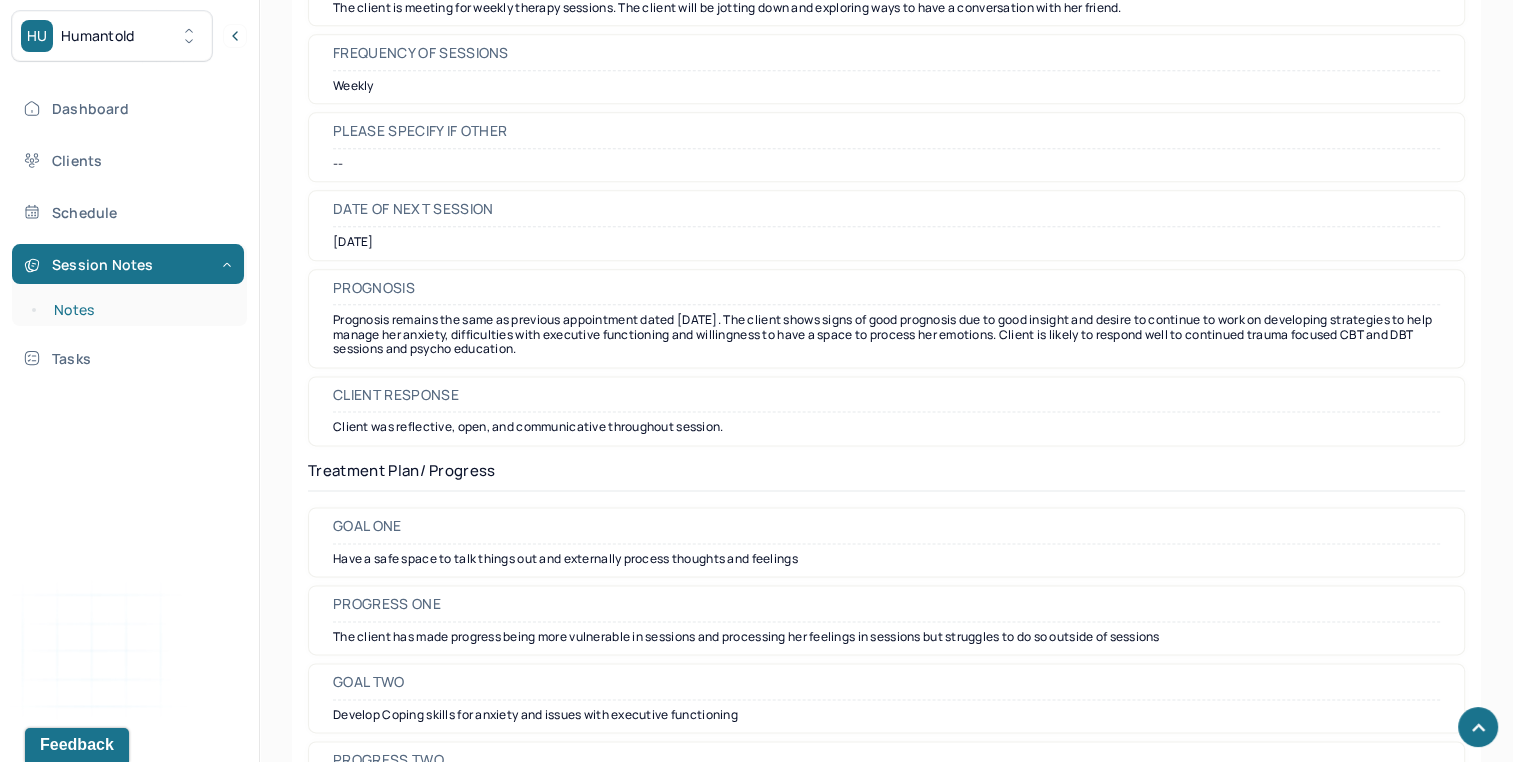 click on "Notes" at bounding box center (139, 310) 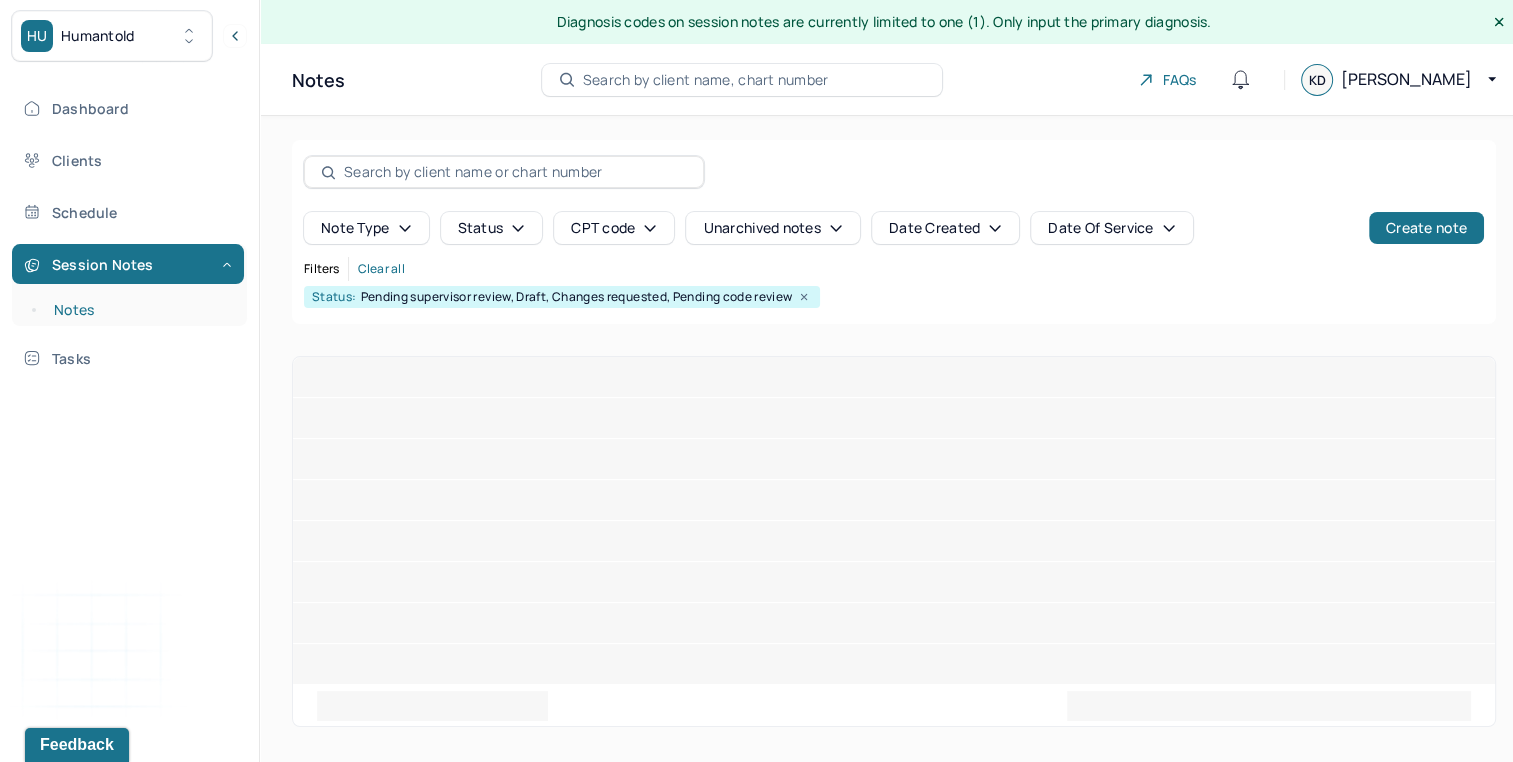 scroll, scrollTop: 0, scrollLeft: 0, axis: both 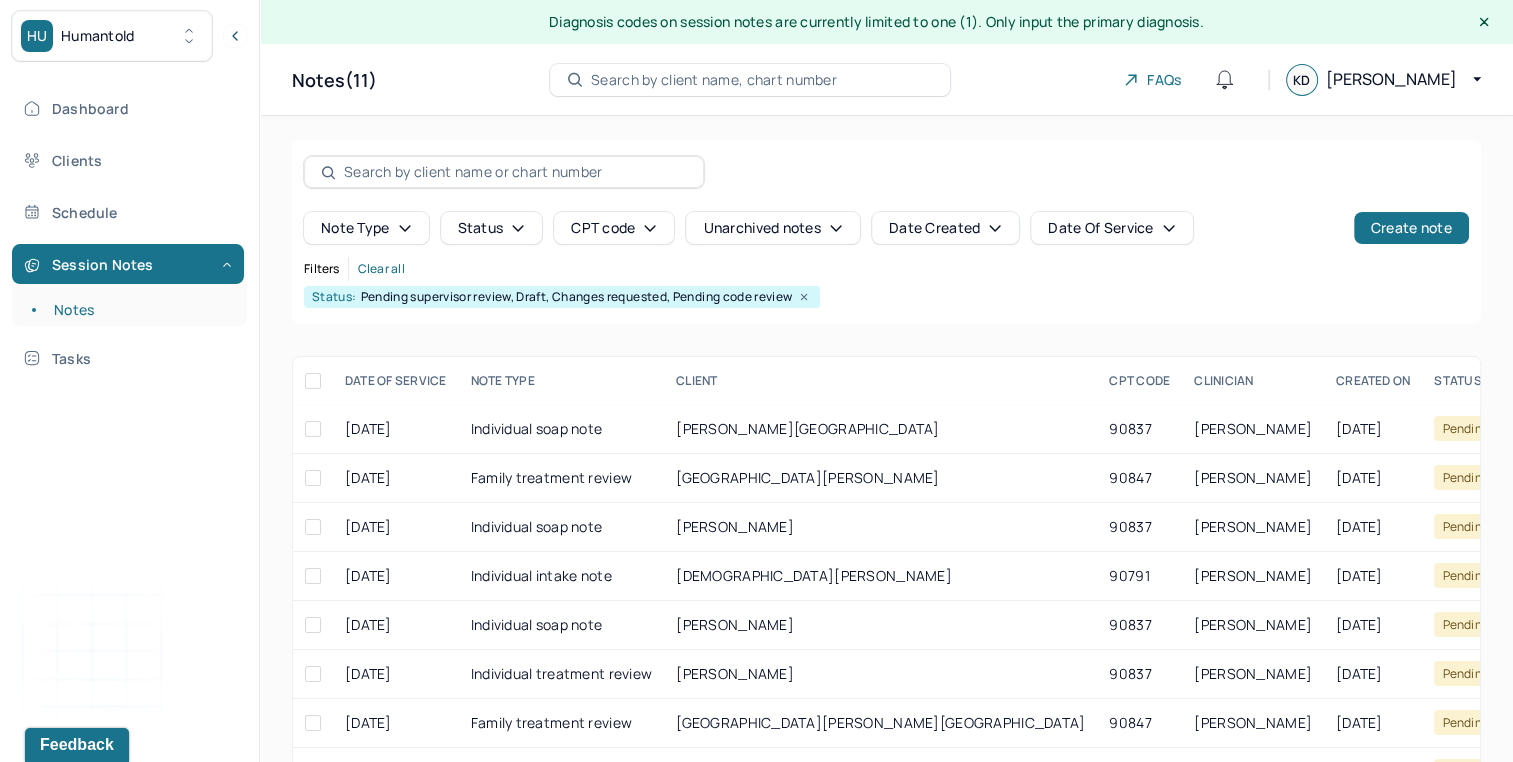 click on "Note type     Status     CPT code     Unarchived notes     Date Created     Date Of Service     Create note   Filters   Clear all   Status: Pending supervisor review, Draft, Changes requested, Pending code review" at bounding box center (886, 232) 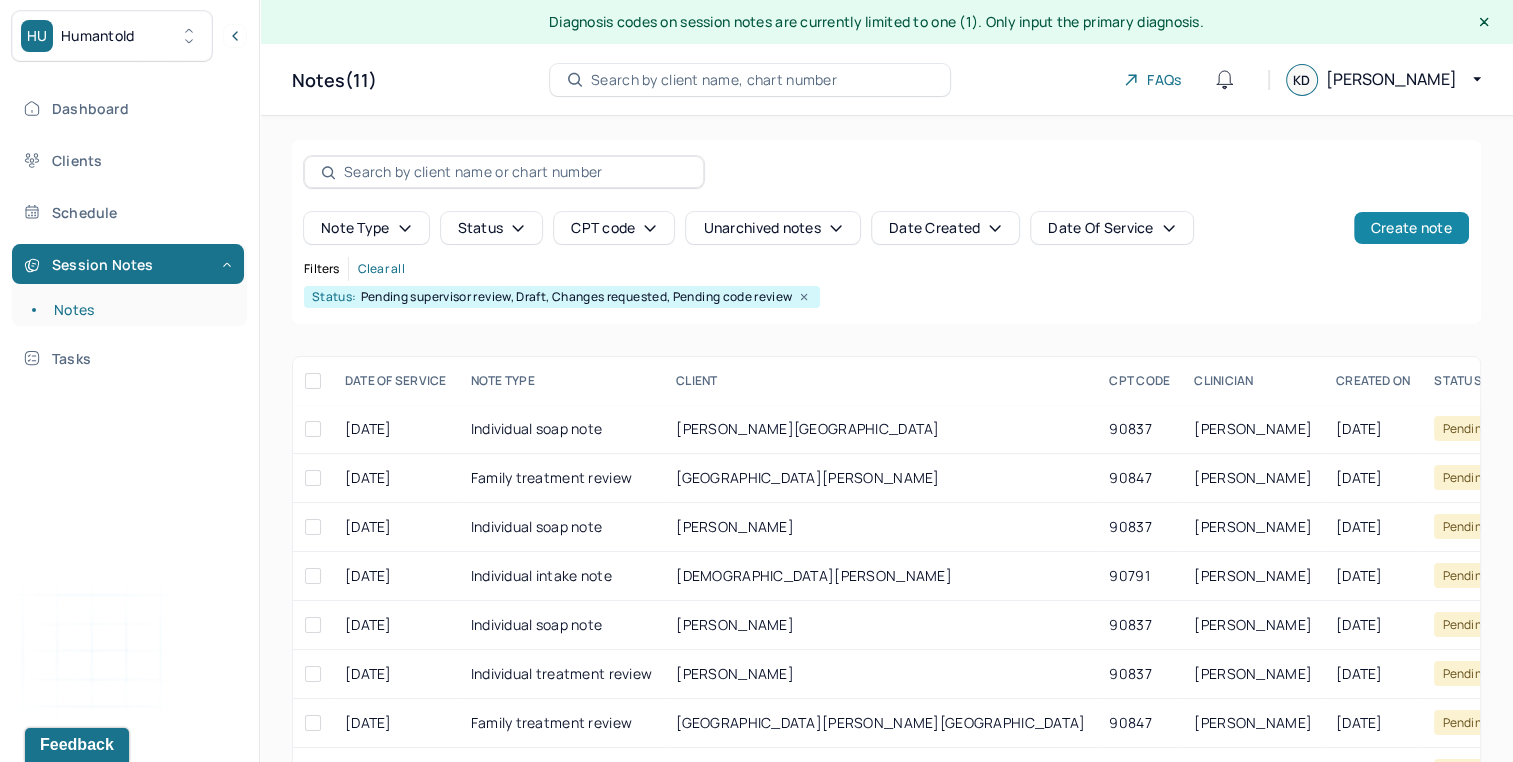 click on "Create note" at bounding box center (1411, 228) 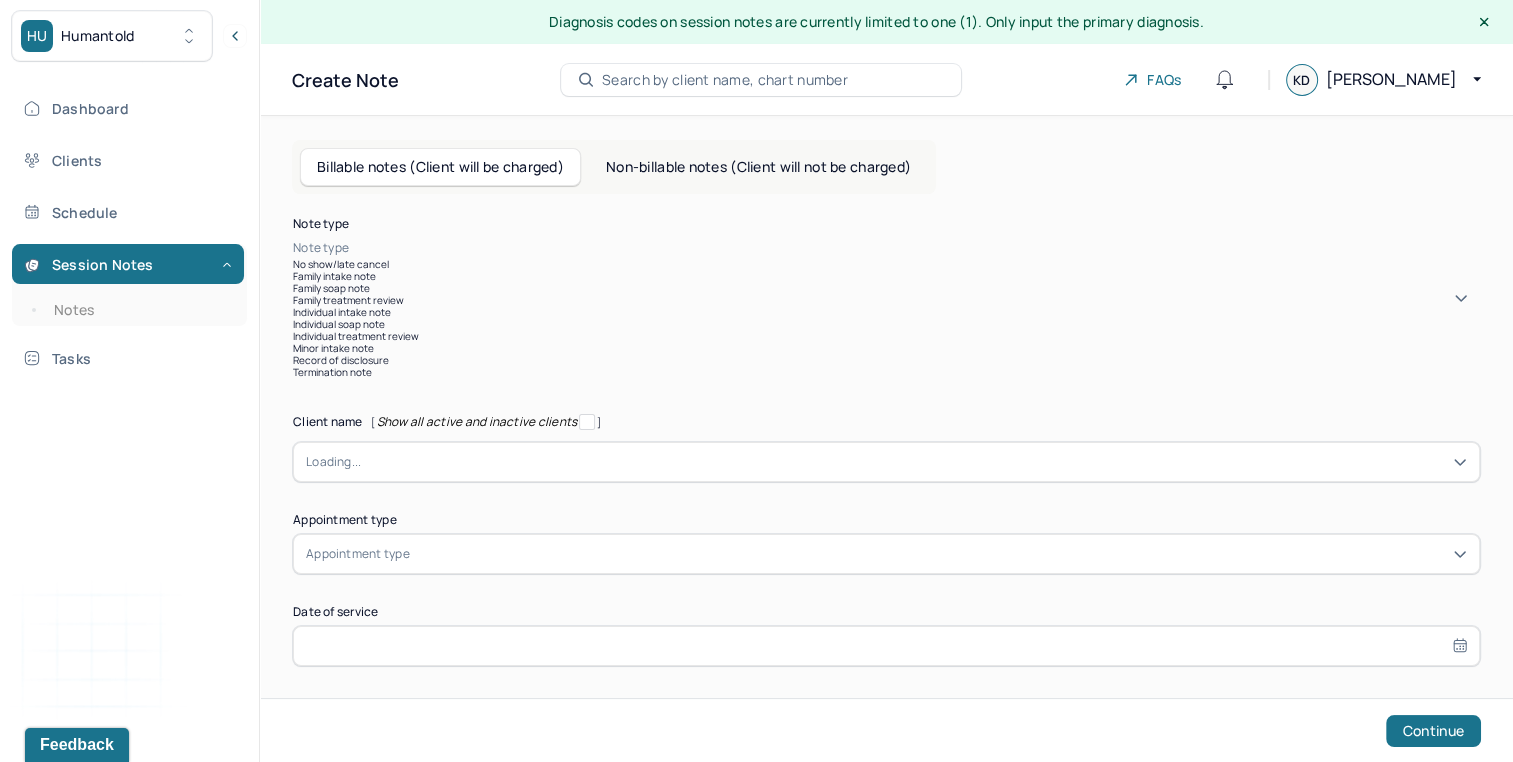 click at bounding box center (916, 248) 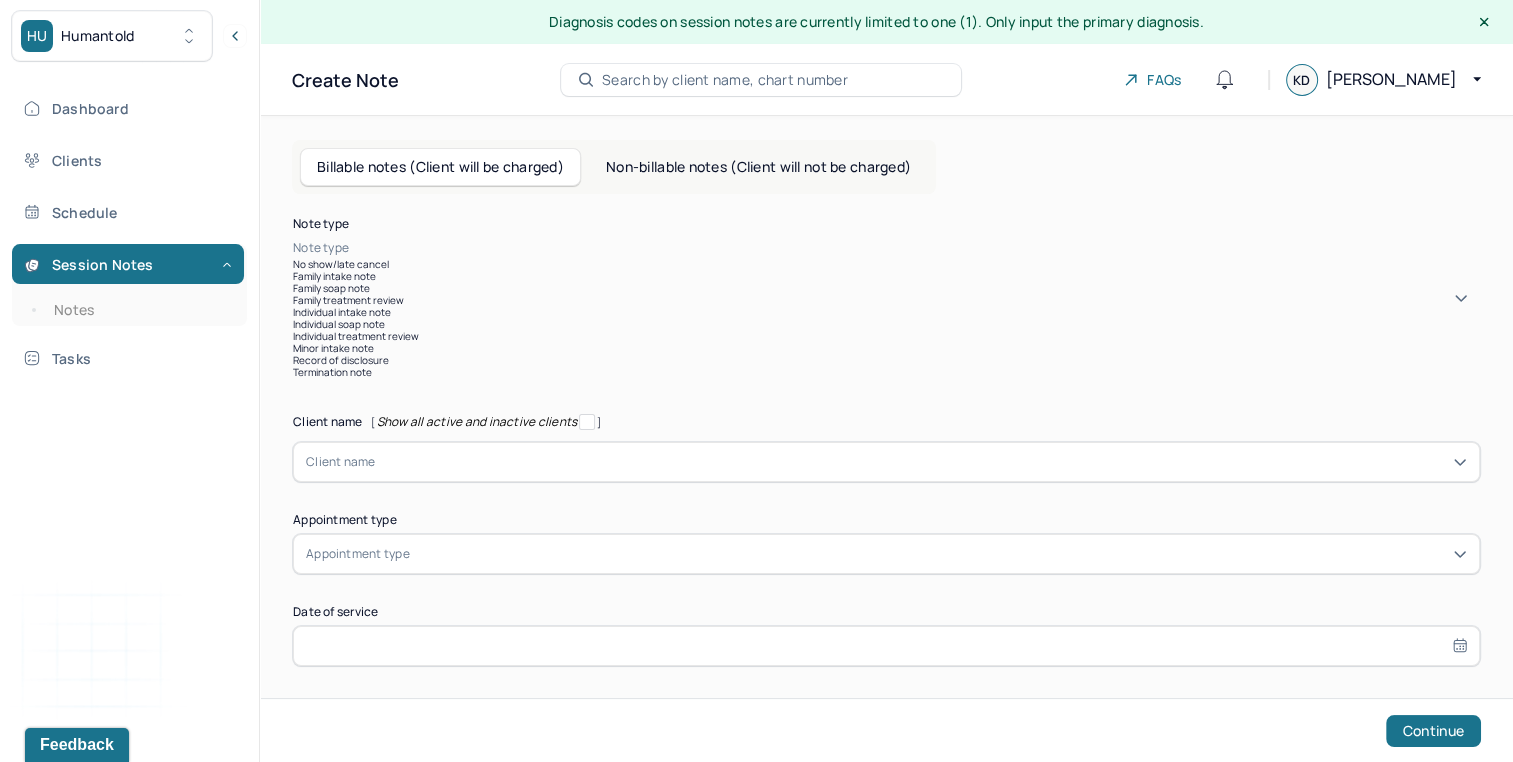 click on "Individual soap note" at bounding box center (886, 324) 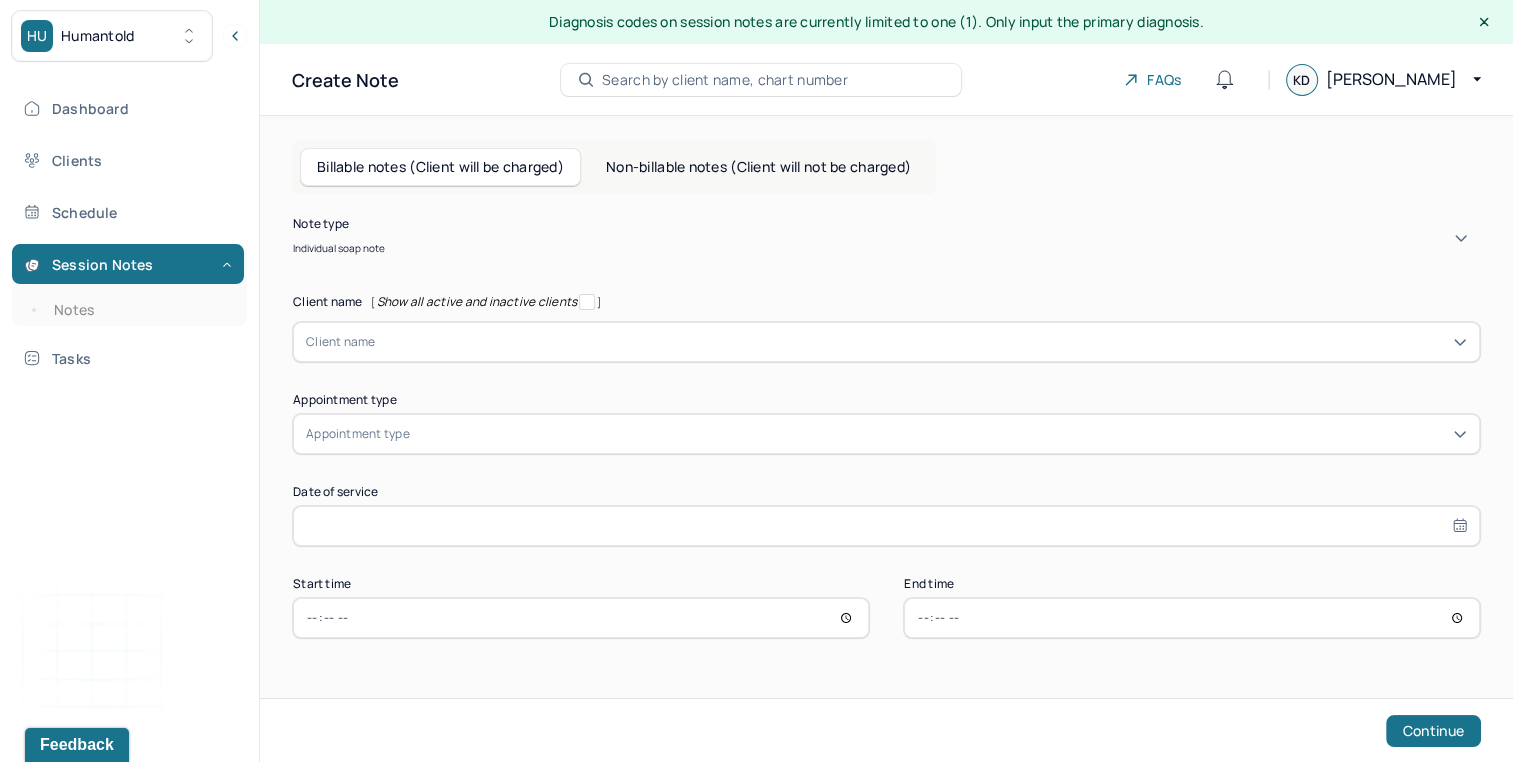 click at bounding box center [921, 342] 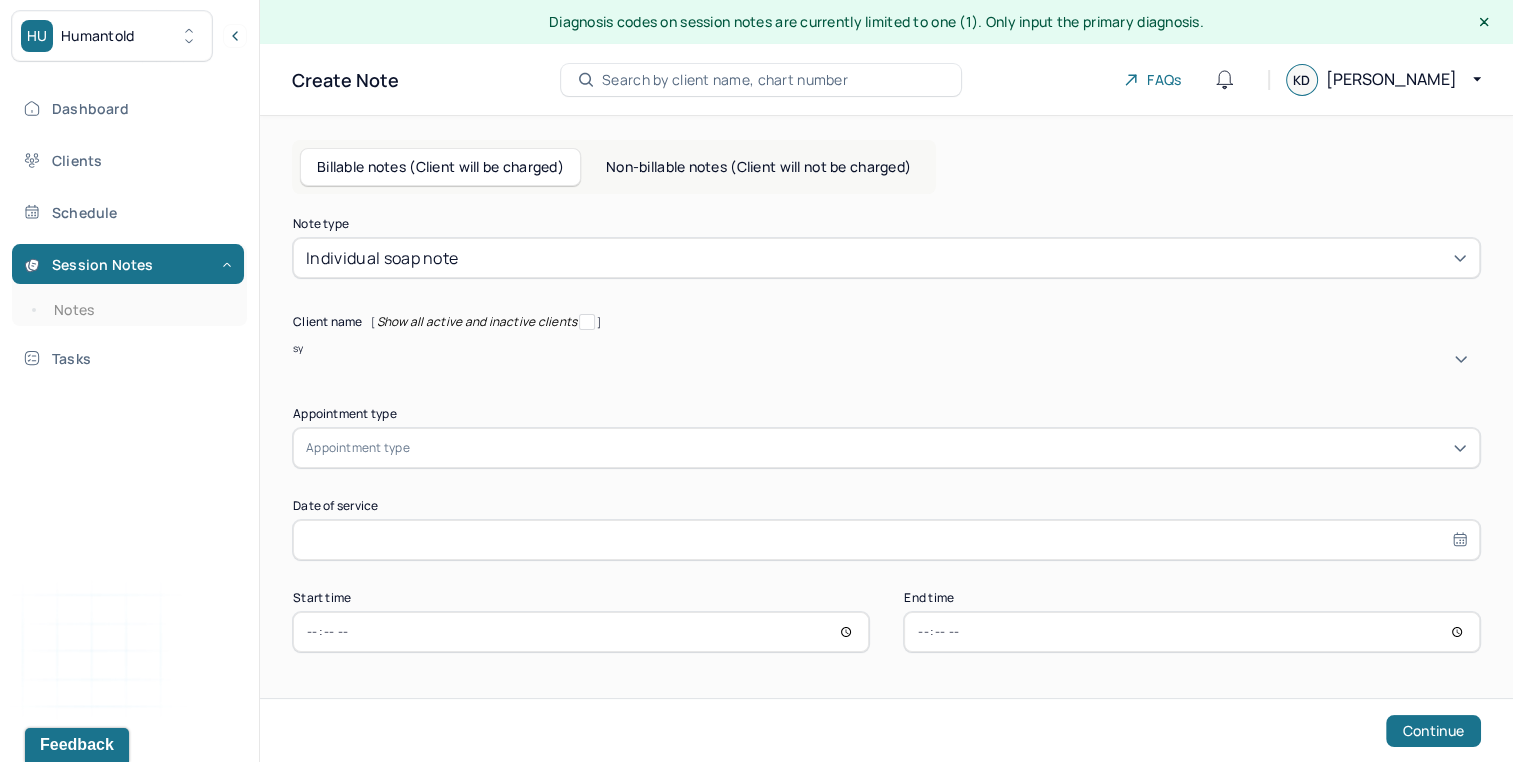 type on "syd" 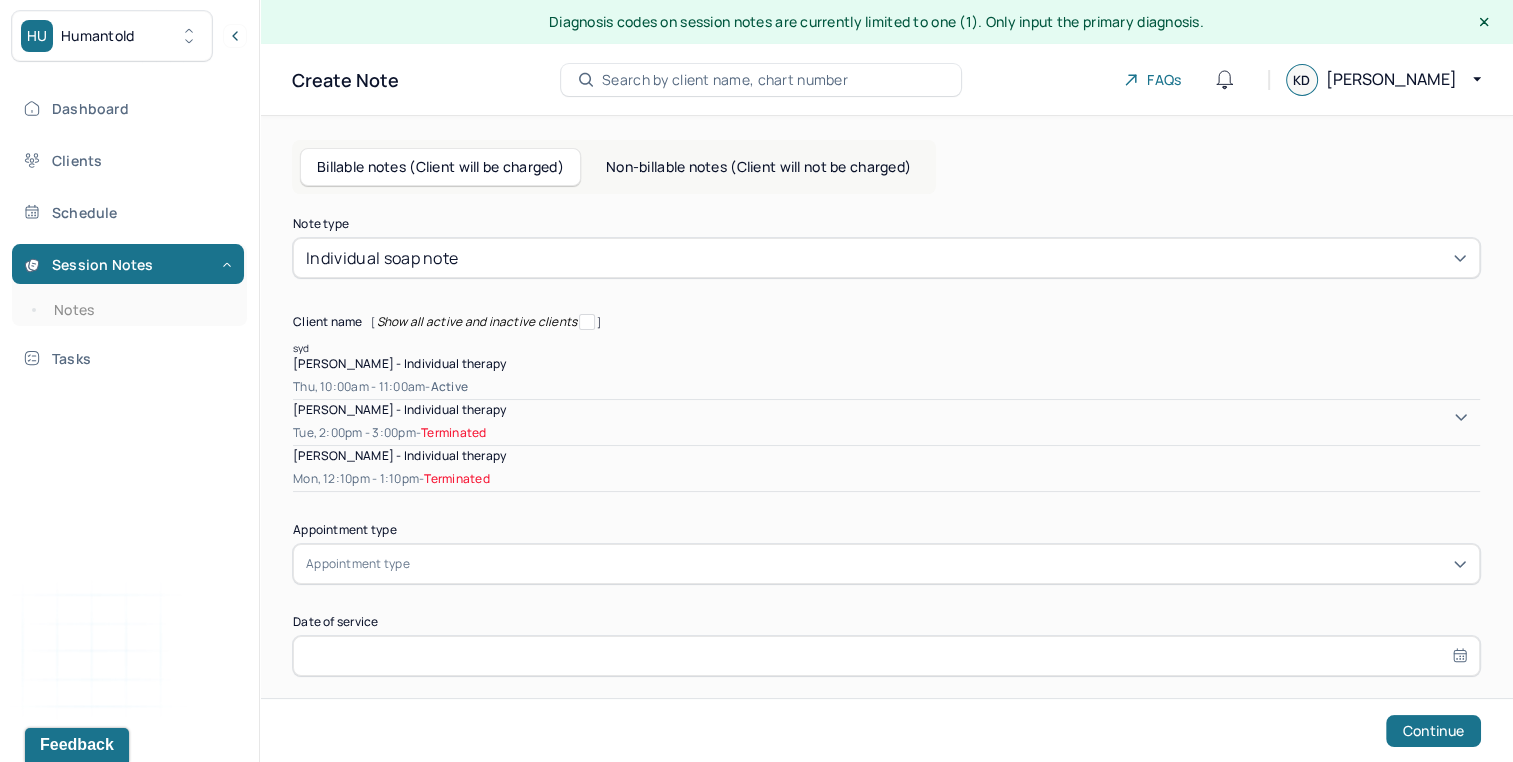click on "active" at bounding box center [449, 387] 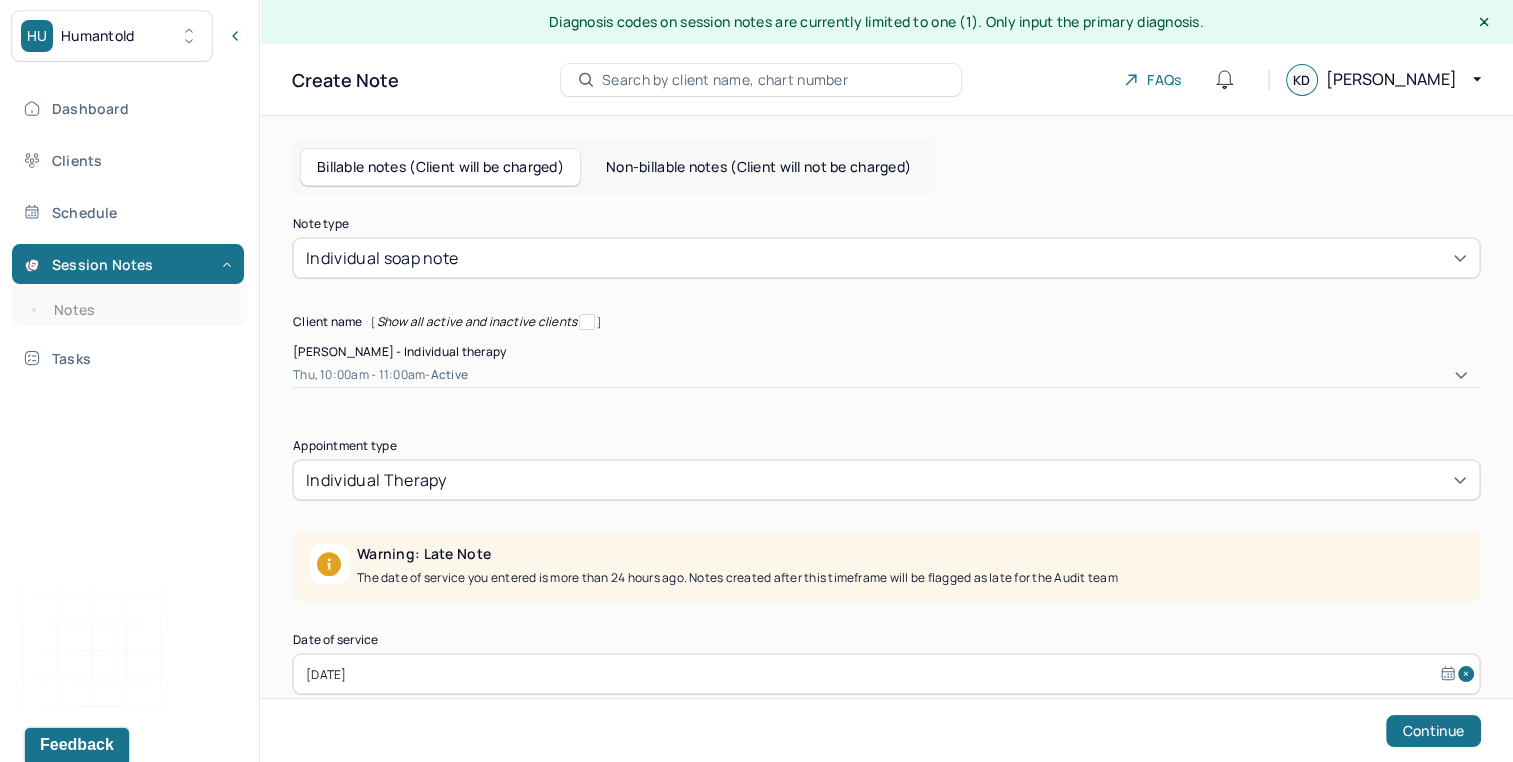 scroll, scrollTop: 110, scrollLeft: 0, axis: vertical 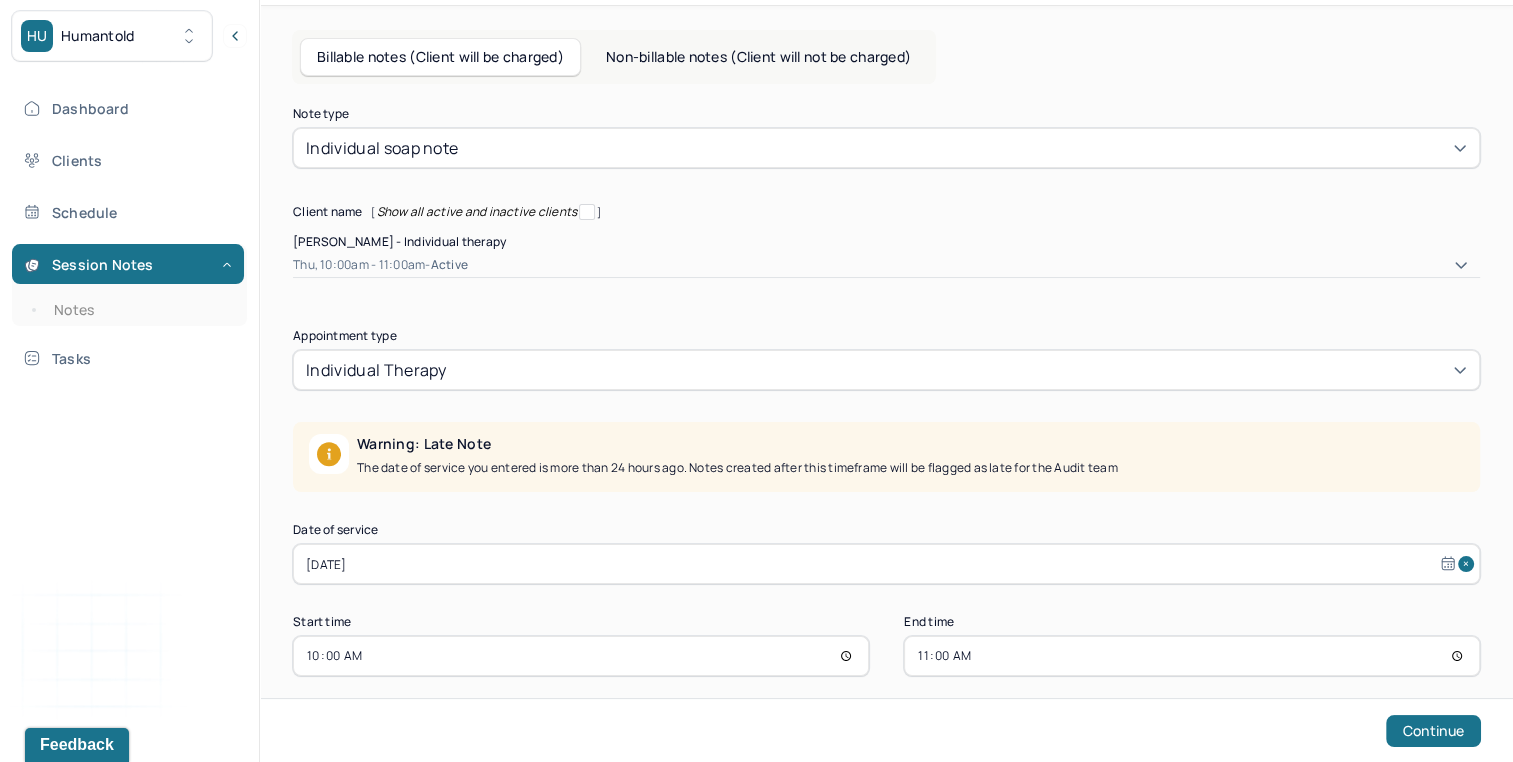 select on "5" 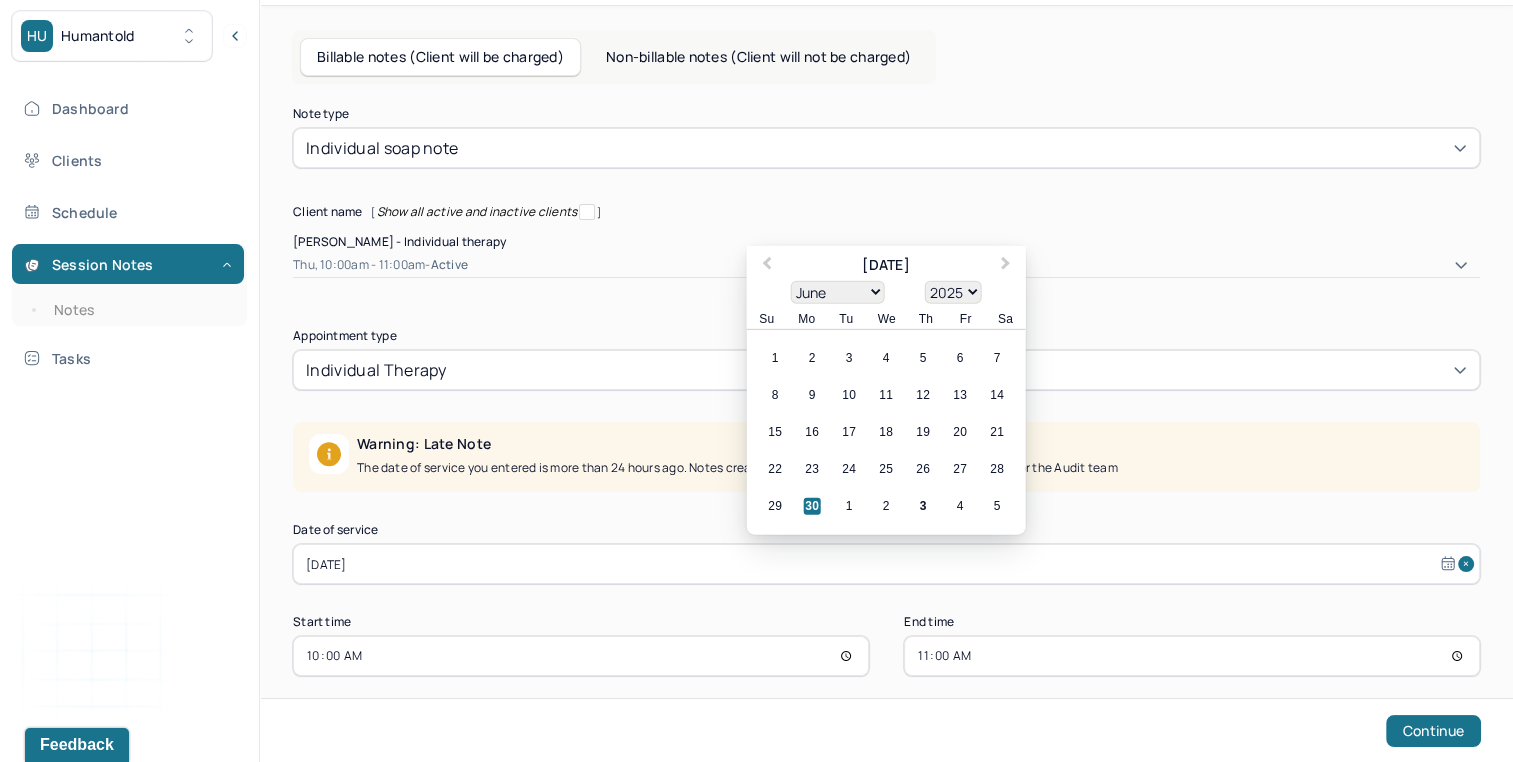 click on "[DATE]" at bounding box center [886, 564] 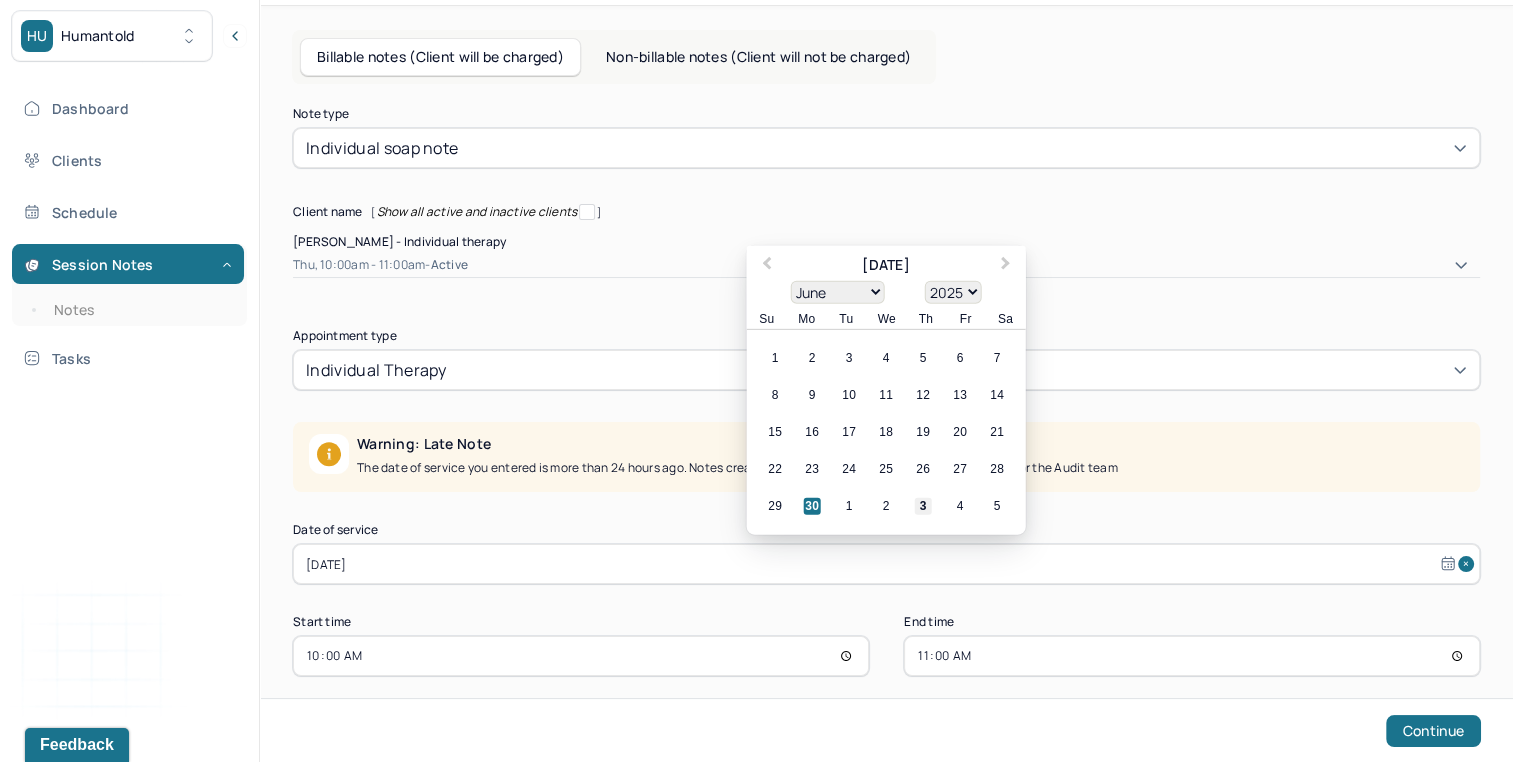 click on "3" at bounding box center [923, 506] 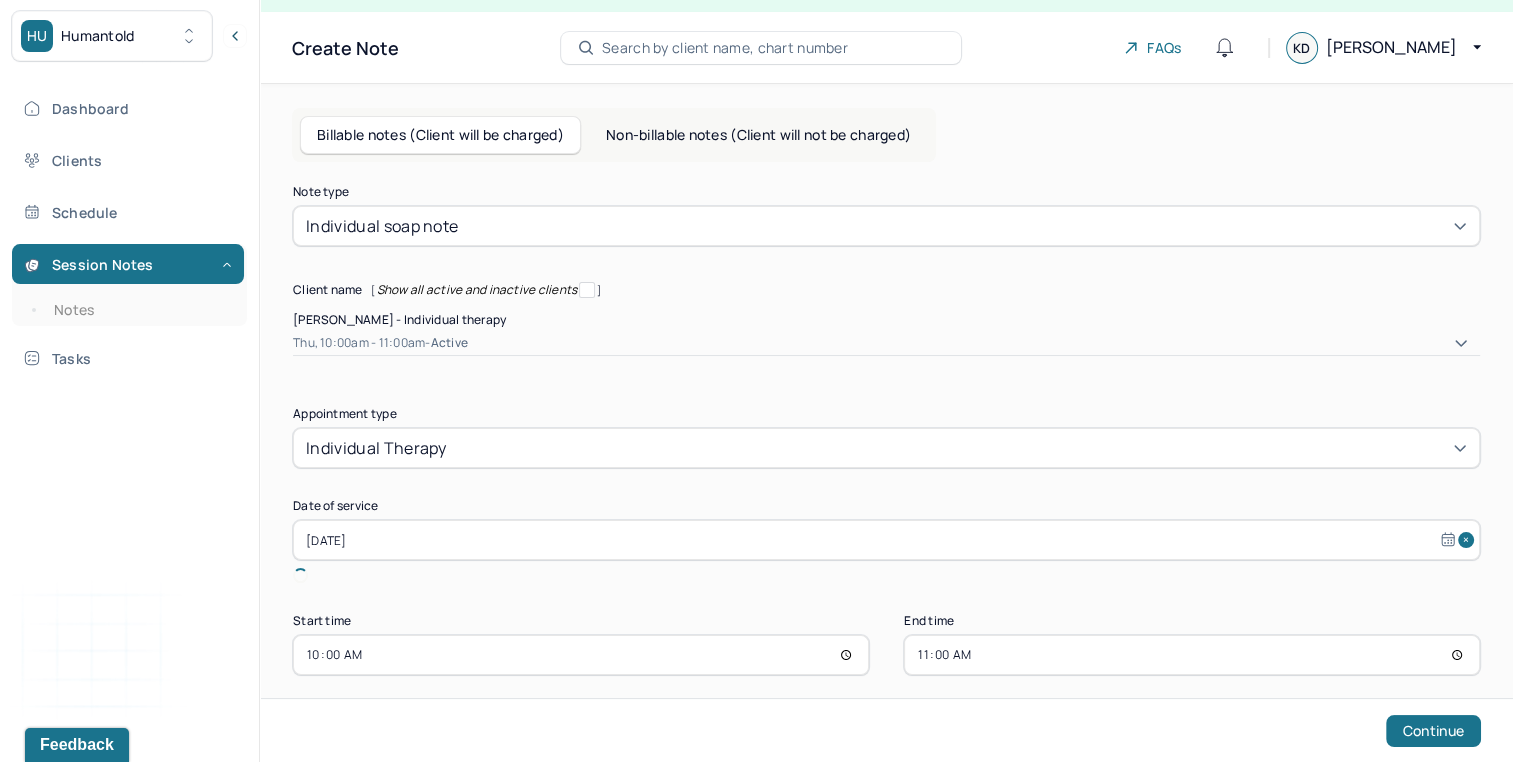 scroll, scrollTop: 8, scrollLeft: 0, axis: vertical 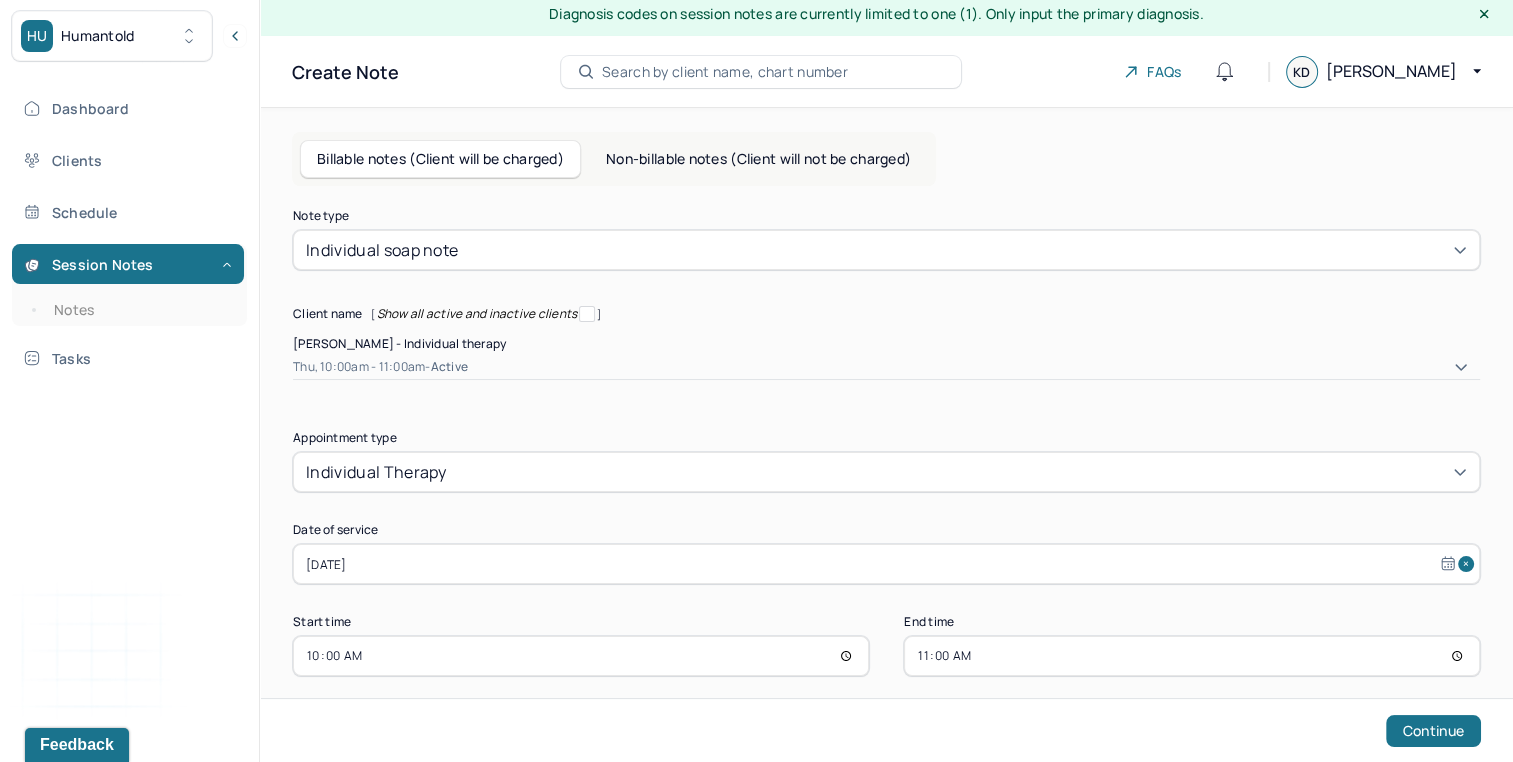 click on "10:00" at bounding box center (581, 656) 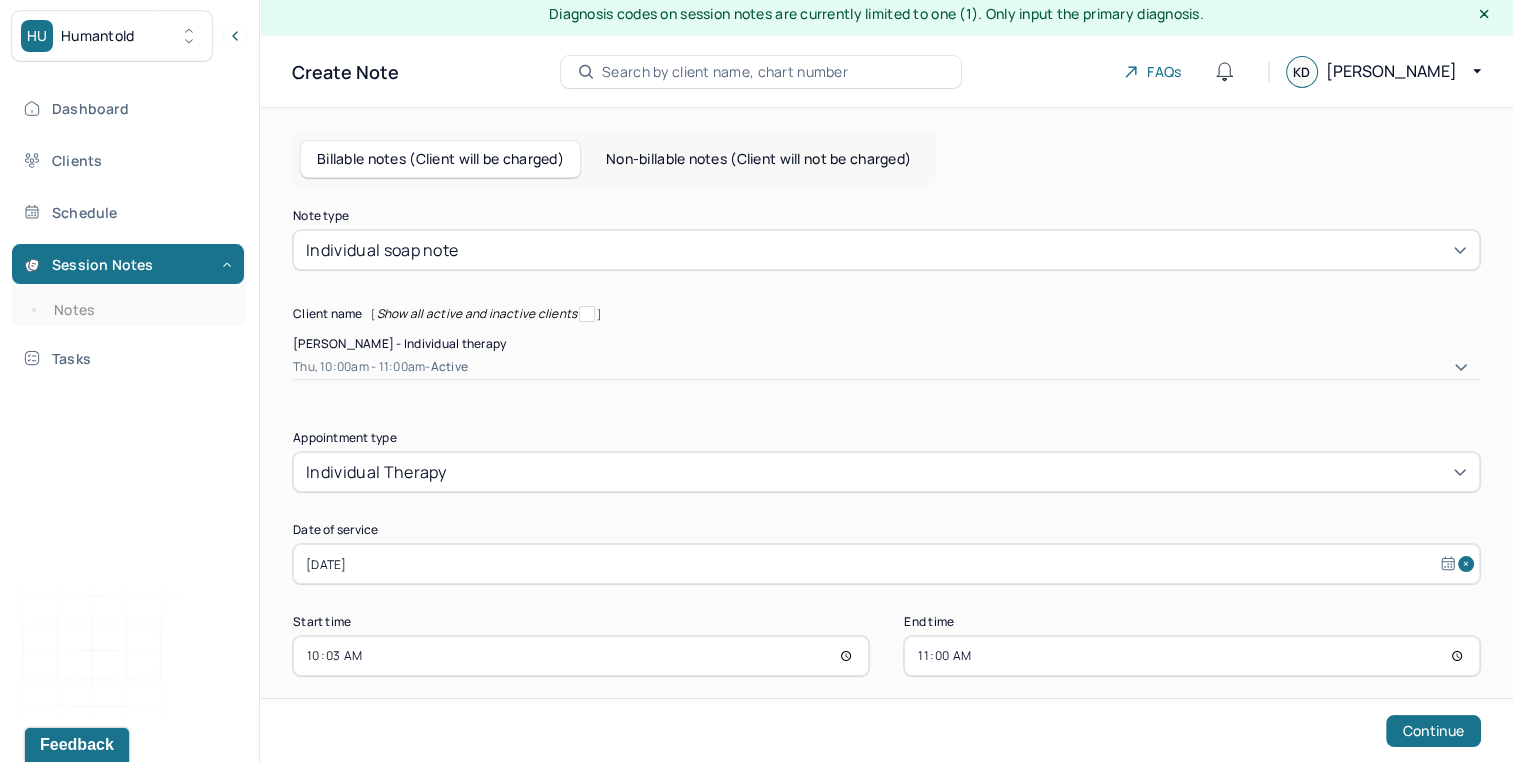 type on "10:30" 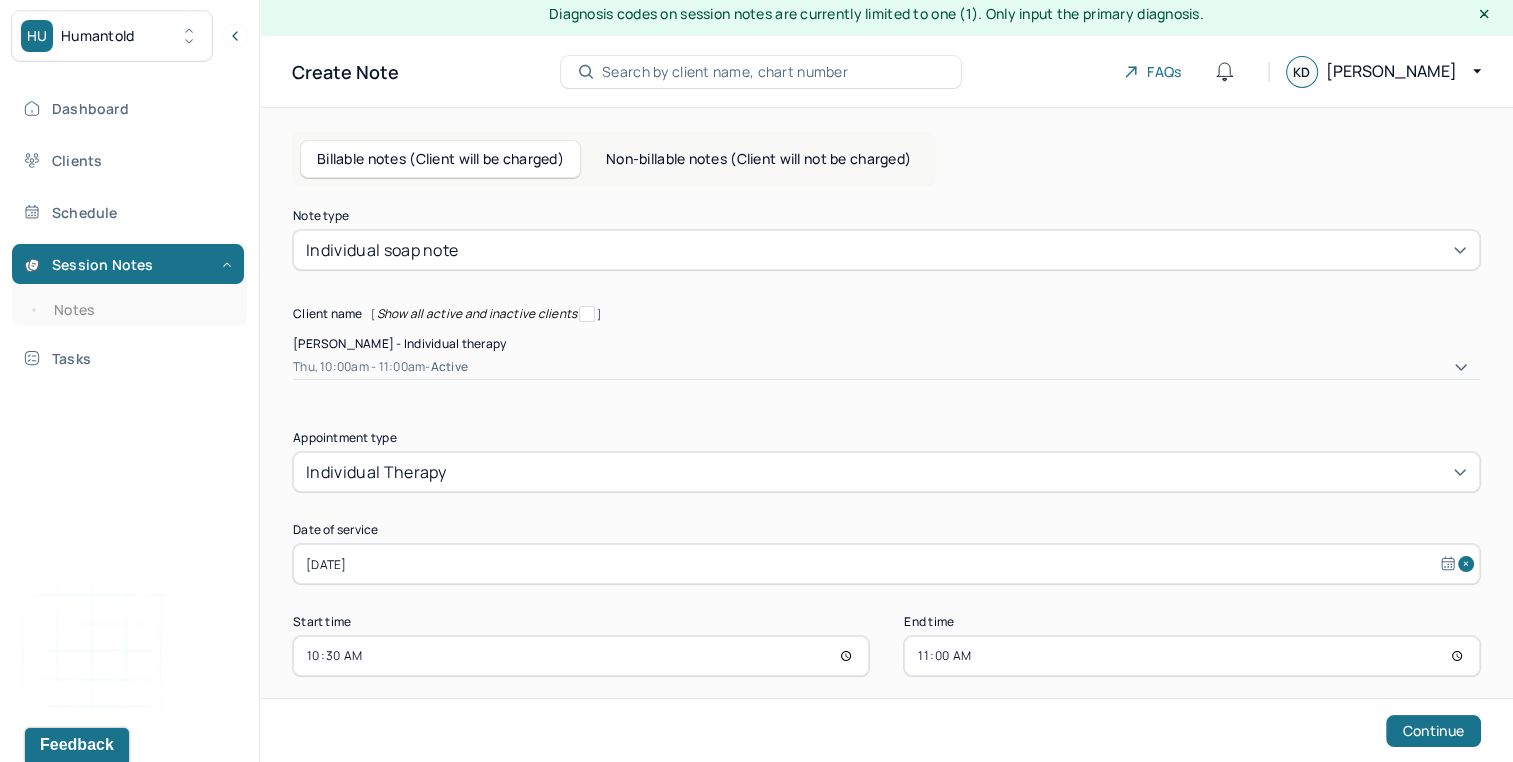 click on "11:00" at bounding box center (1192, 656) 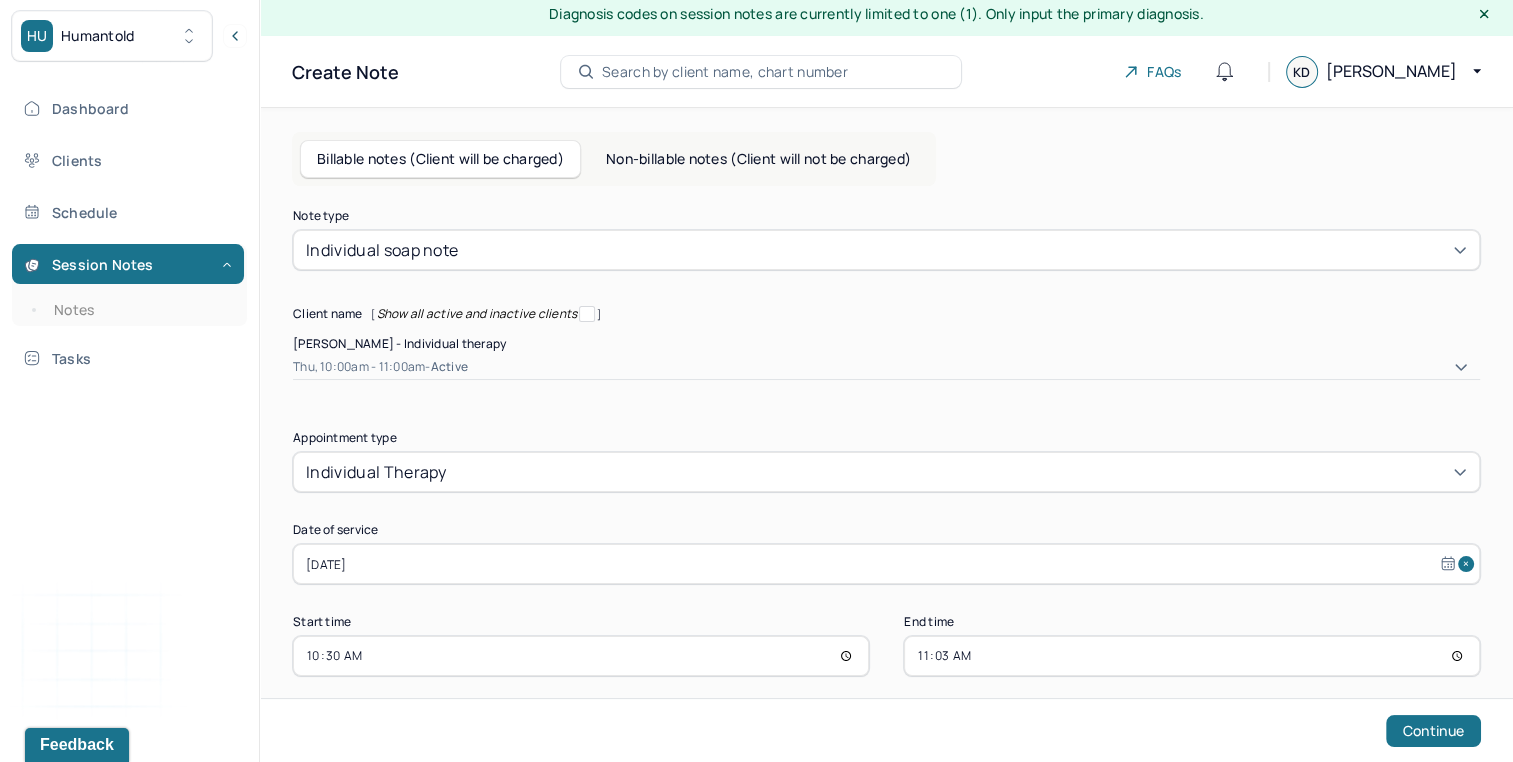 type on "11:30" 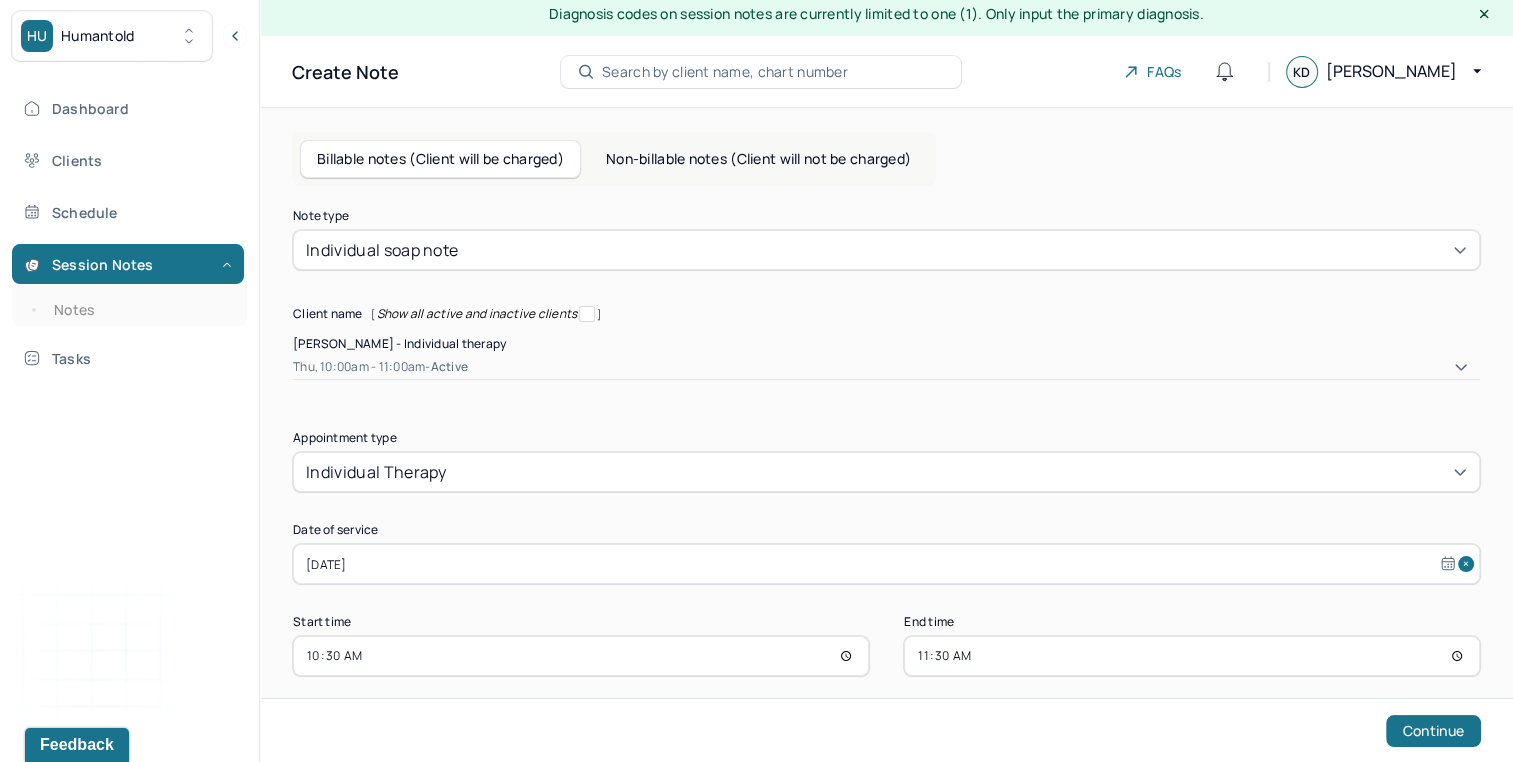 click on "Note type Individual soap note Client name [ Show all active and inactive clients ] [PERSON_NAME] - Individual therapy Thu, 10:00am - 11:00am  -  active Supervisee name [PERSON_NAME] Appointment type individual therapy Date of service [DATE] Start time 10:30 End time 11:30   Continue" at bounding box center (886, 484) 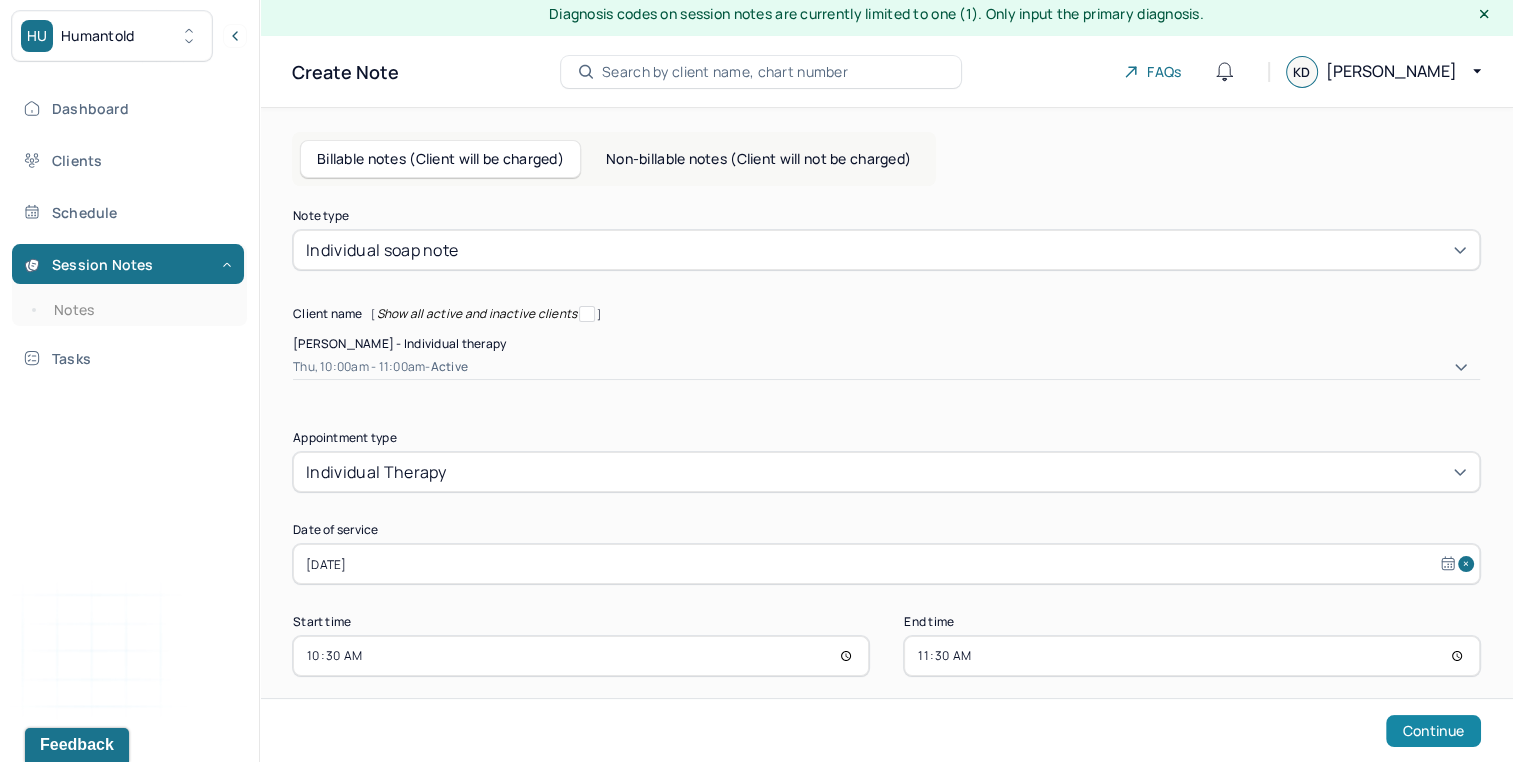 click on "Continue" at bounding box center (1433, 731) 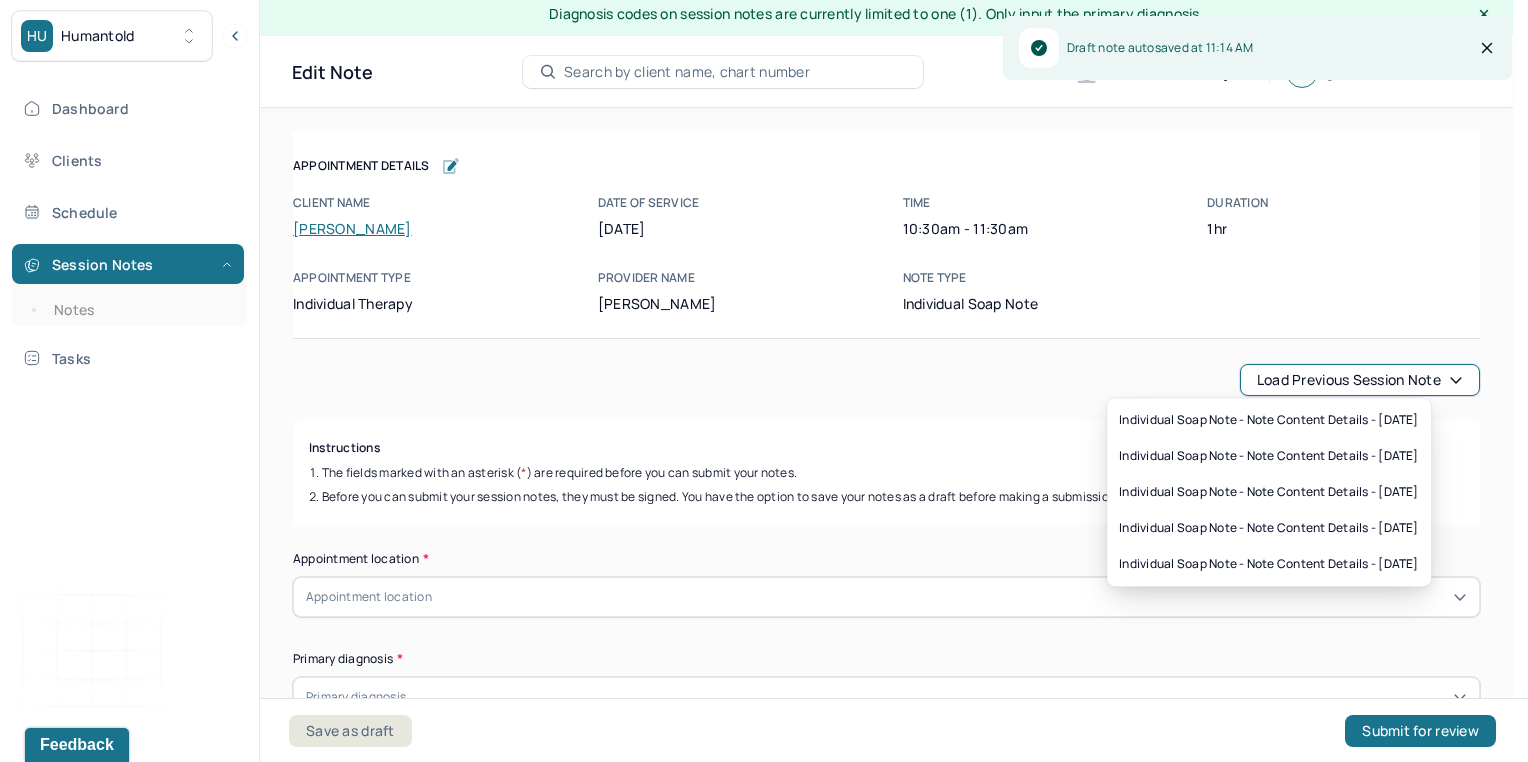 click on "Load previous session note" at bounding box center (1360, 380) 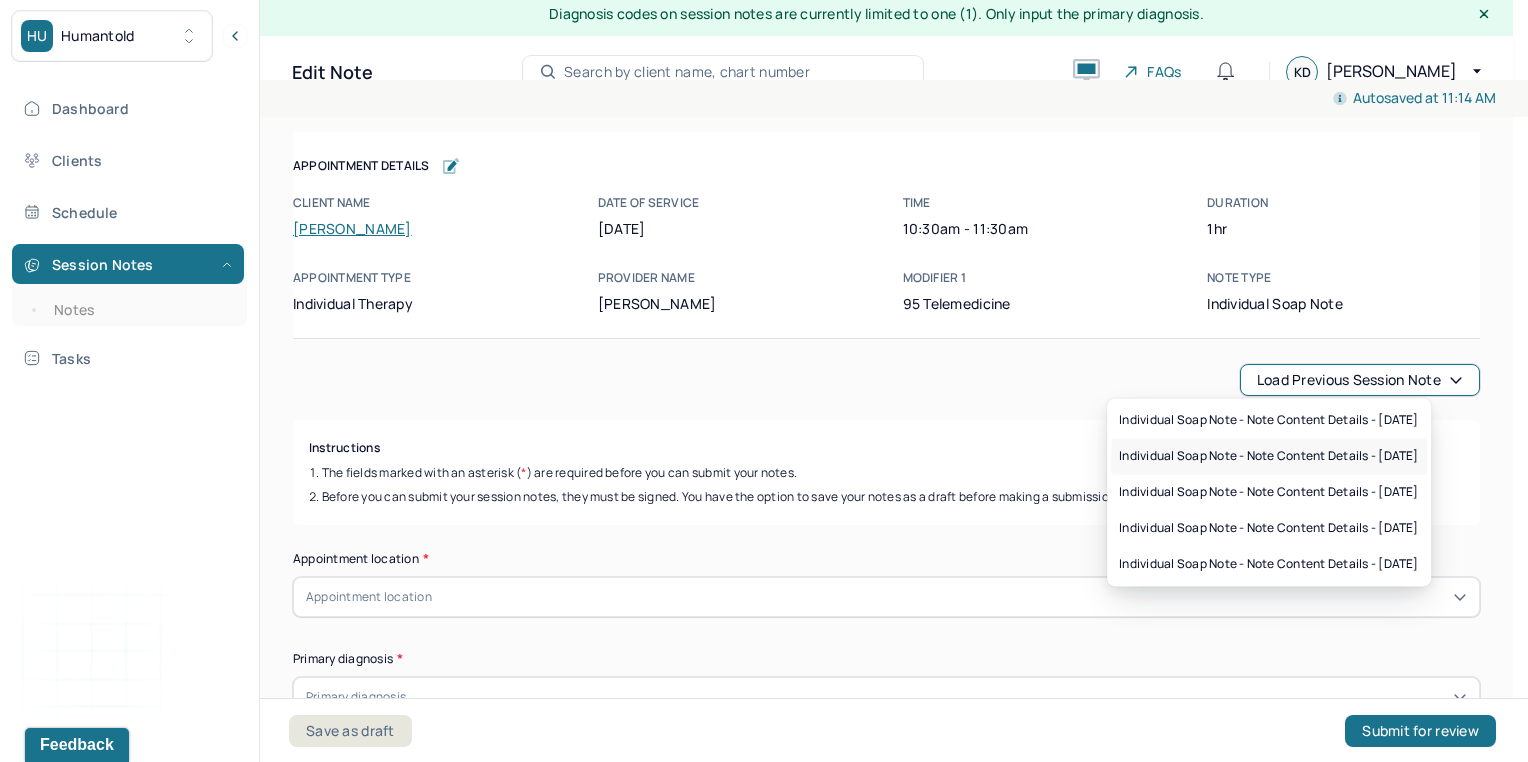 click on "Individual soap note   - Note content Details -   [DATE]" at bounding box center (1269, 456) 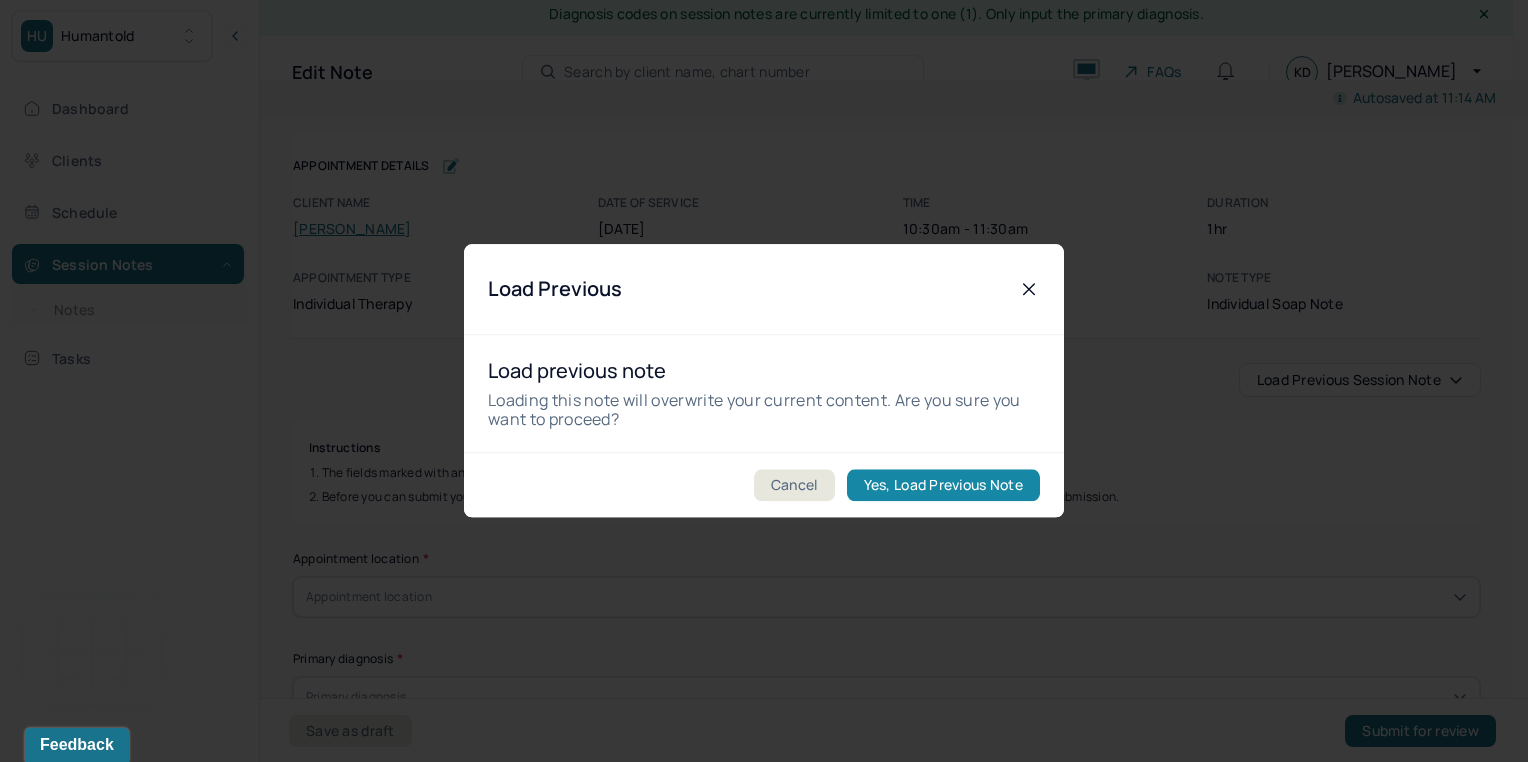 click on "Yes, Load Previous Note" at bounding box center [943, 486] 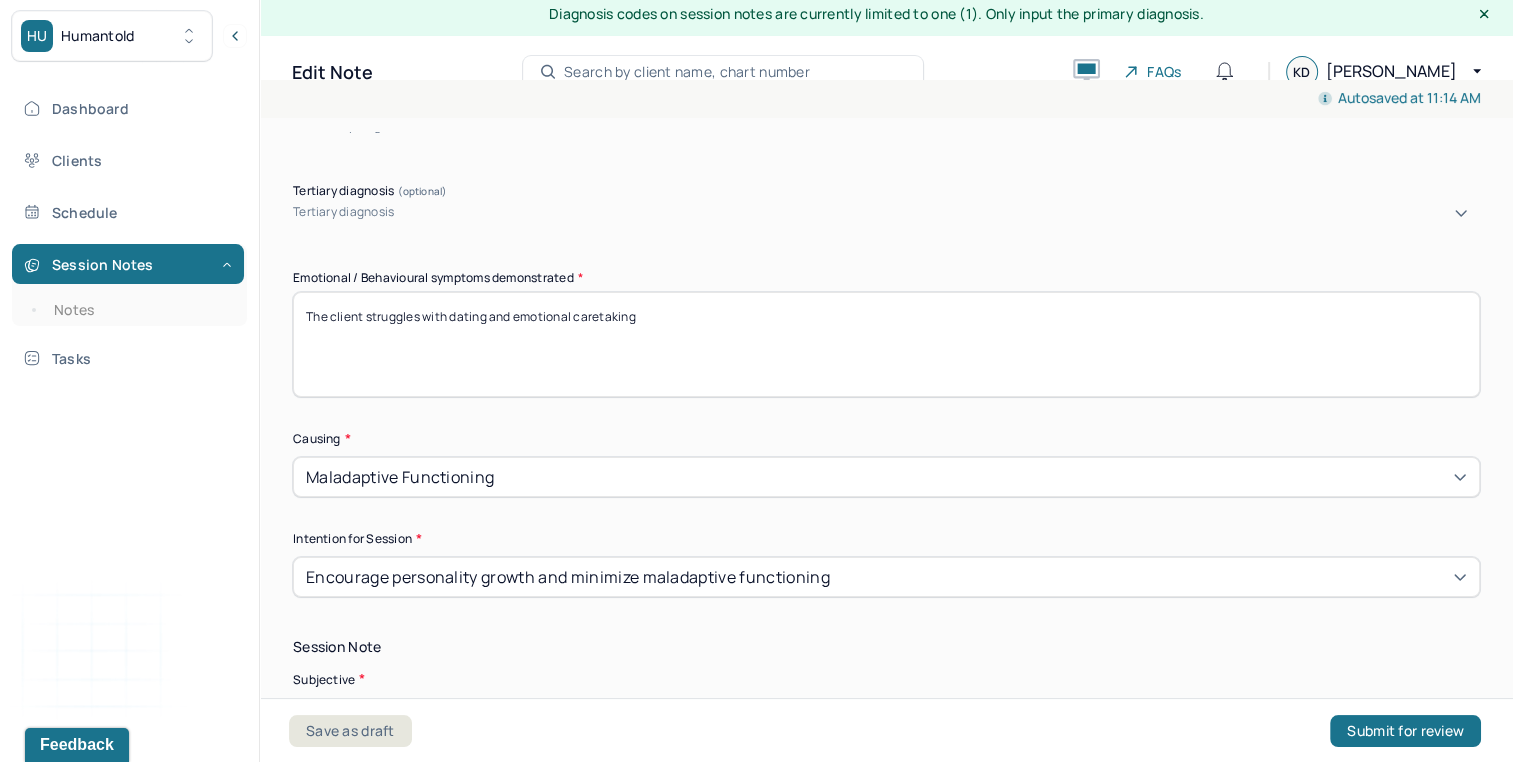scroll, scrollTop: 963, scrollLeft: 0, axis: vertical 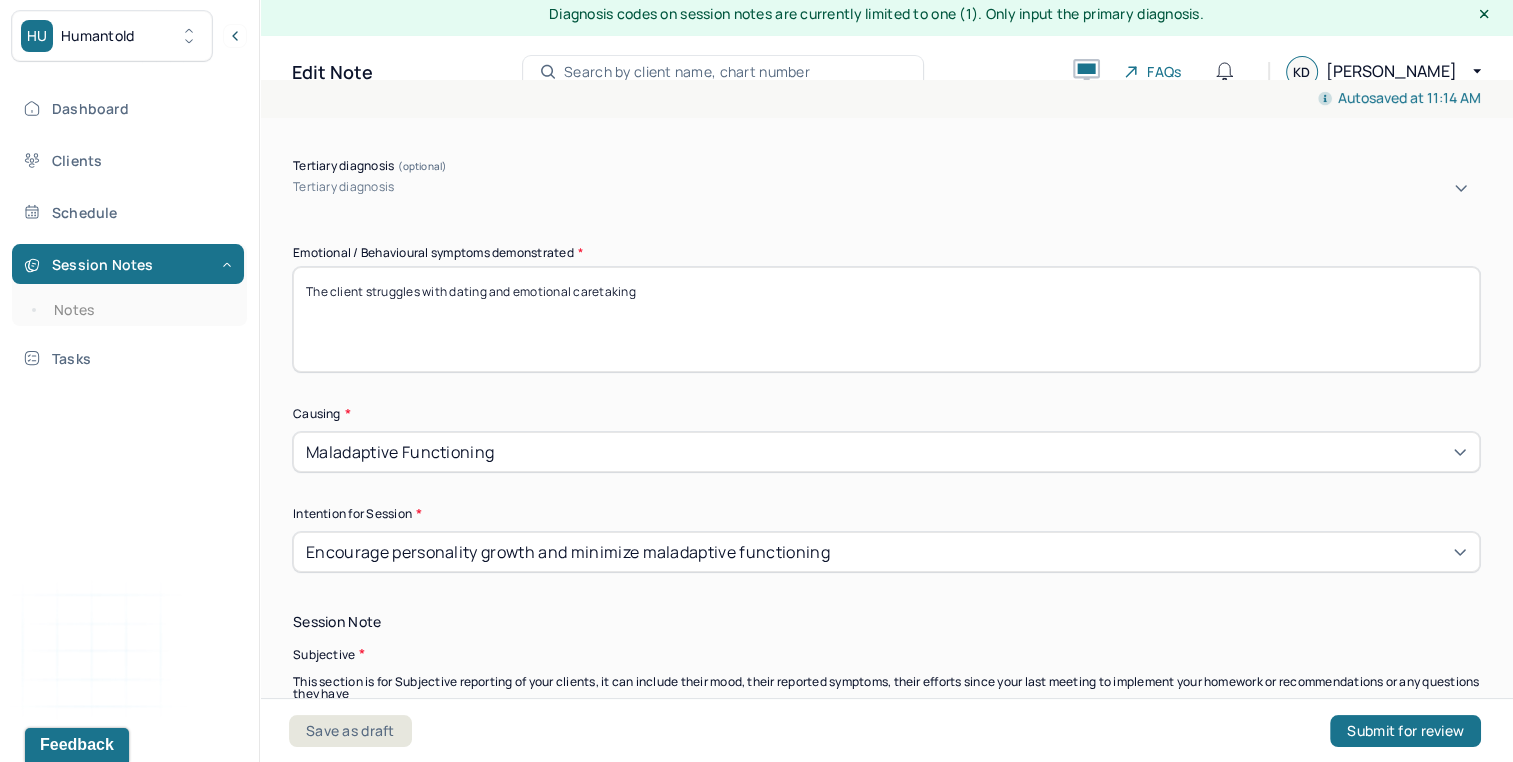 drag, startPoint x: 449, startPoint y: 270, endPoint x: 913, endPoint y: 242, distance: 464.84406 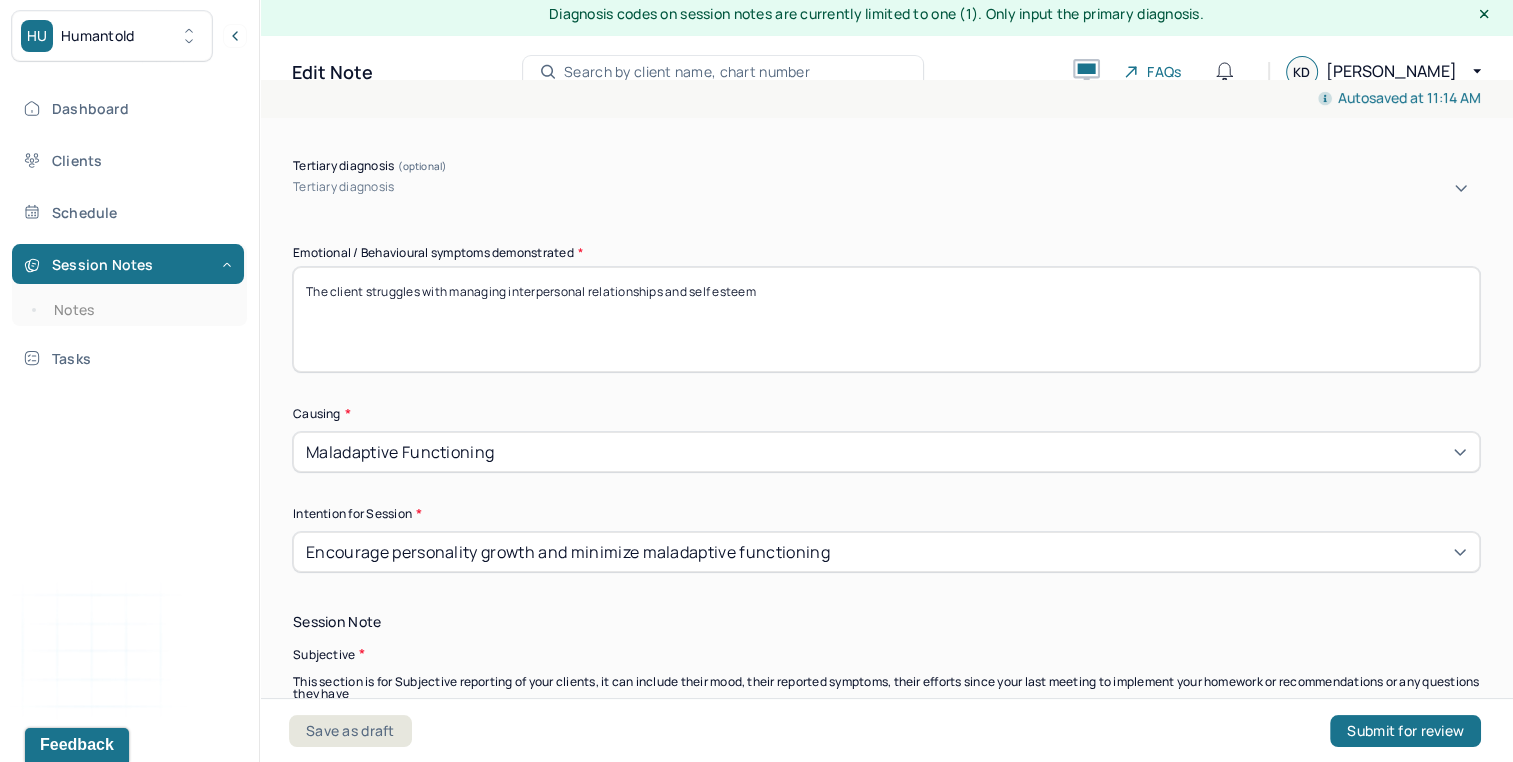 type on "The client struggles with managing interpersonal relationships and self esteem" 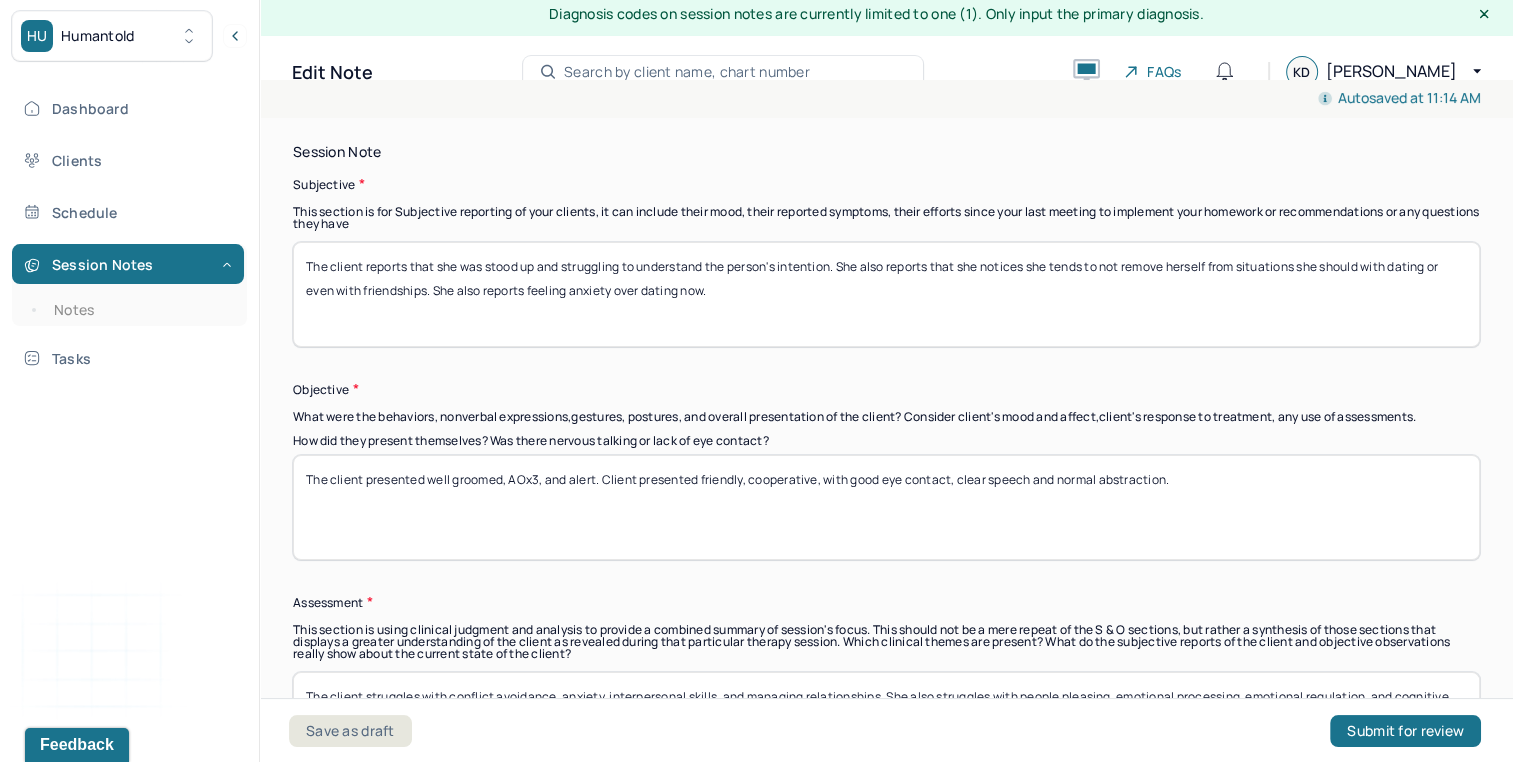 scroll, scrollTop: 1445, scrollLeft: 0, axis: vertical 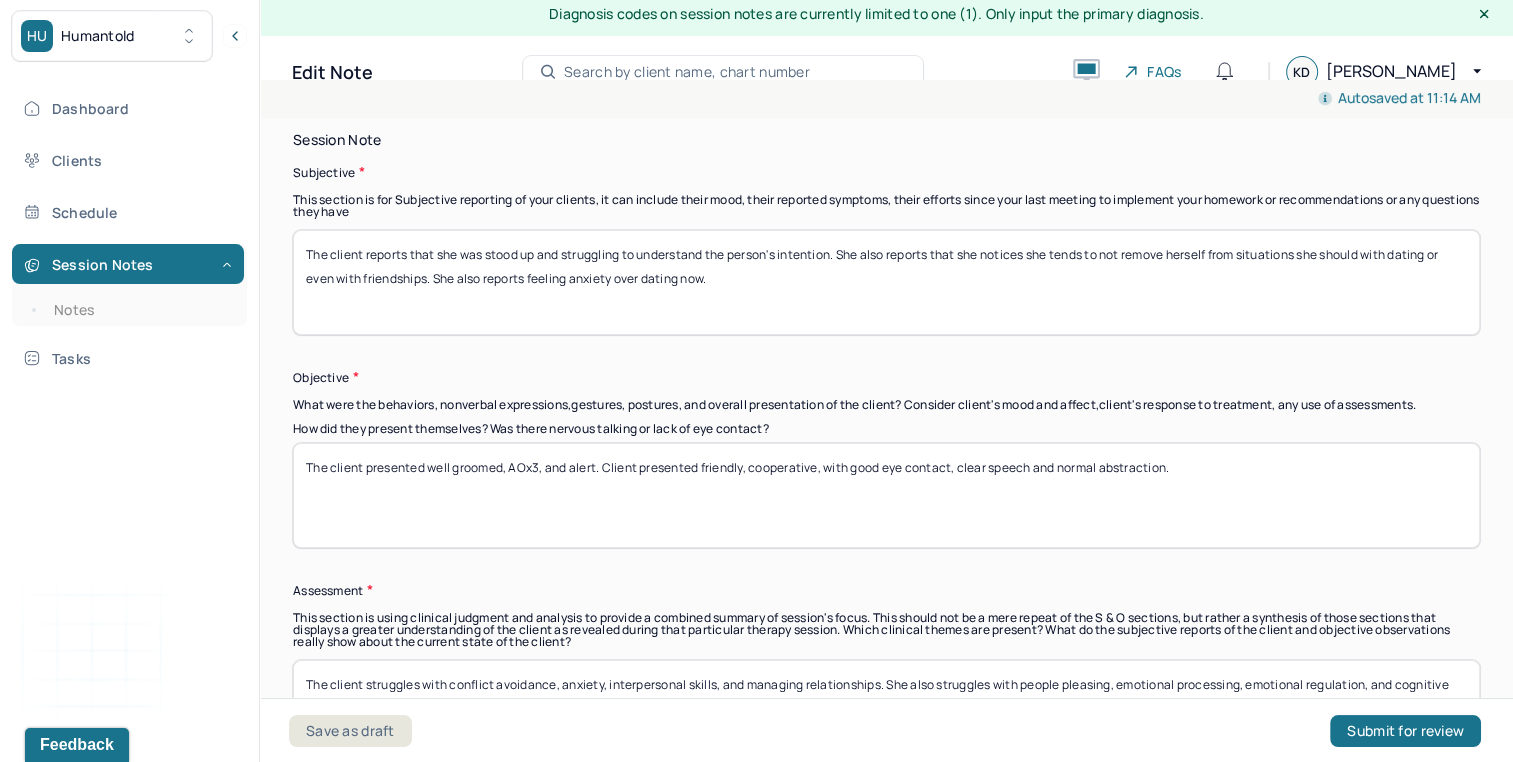 click on "The client presented well groomed, AOx3, and alert. Client presented friendly, cooperative, with good eye contact, clear speech and normal abstraction." at bounding box center (886, 495) 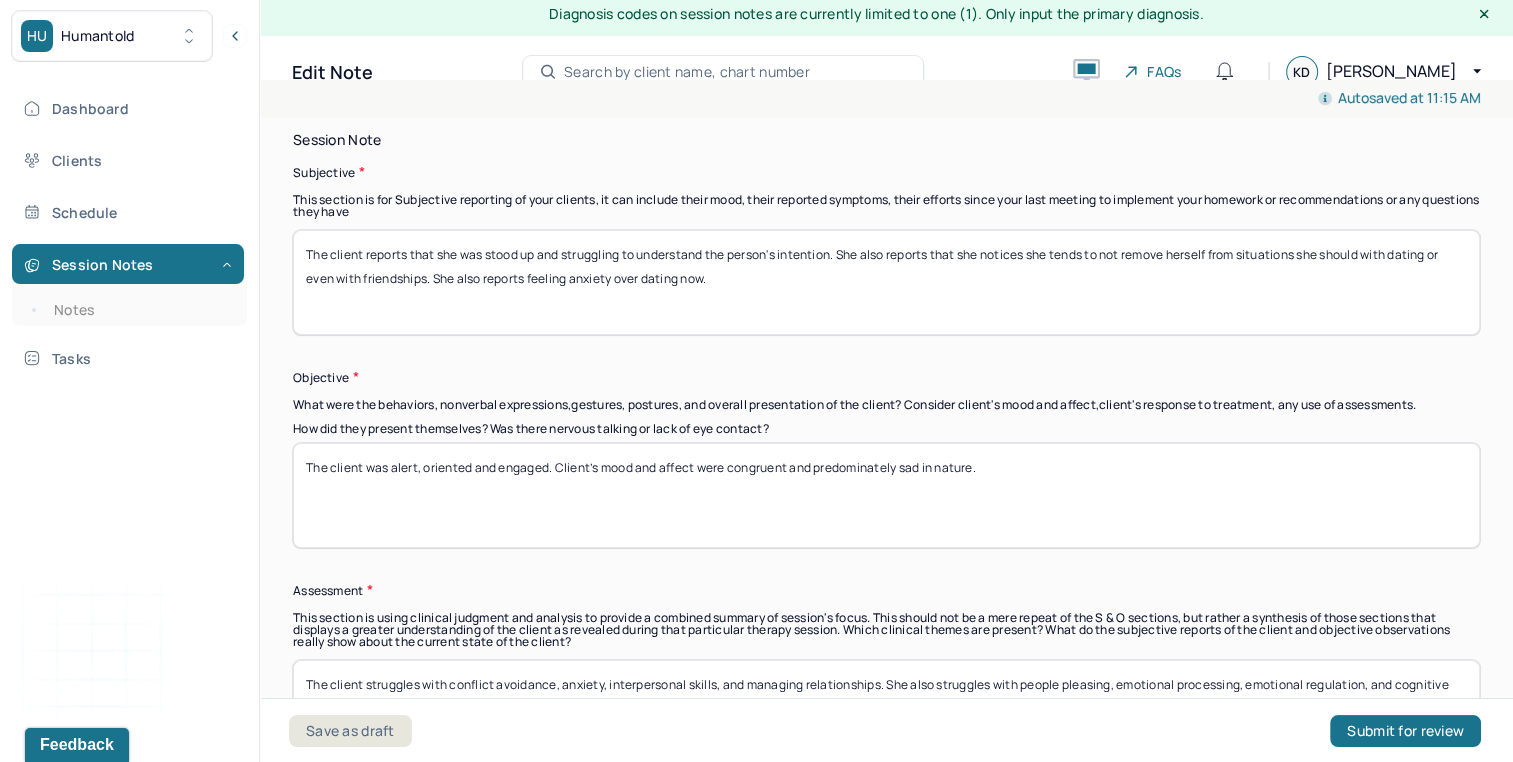 click on "The client was alert, oriented and engaged. Client’s mood and affect were congruent and predominately sad in nature." at bounding box center (886, 495) 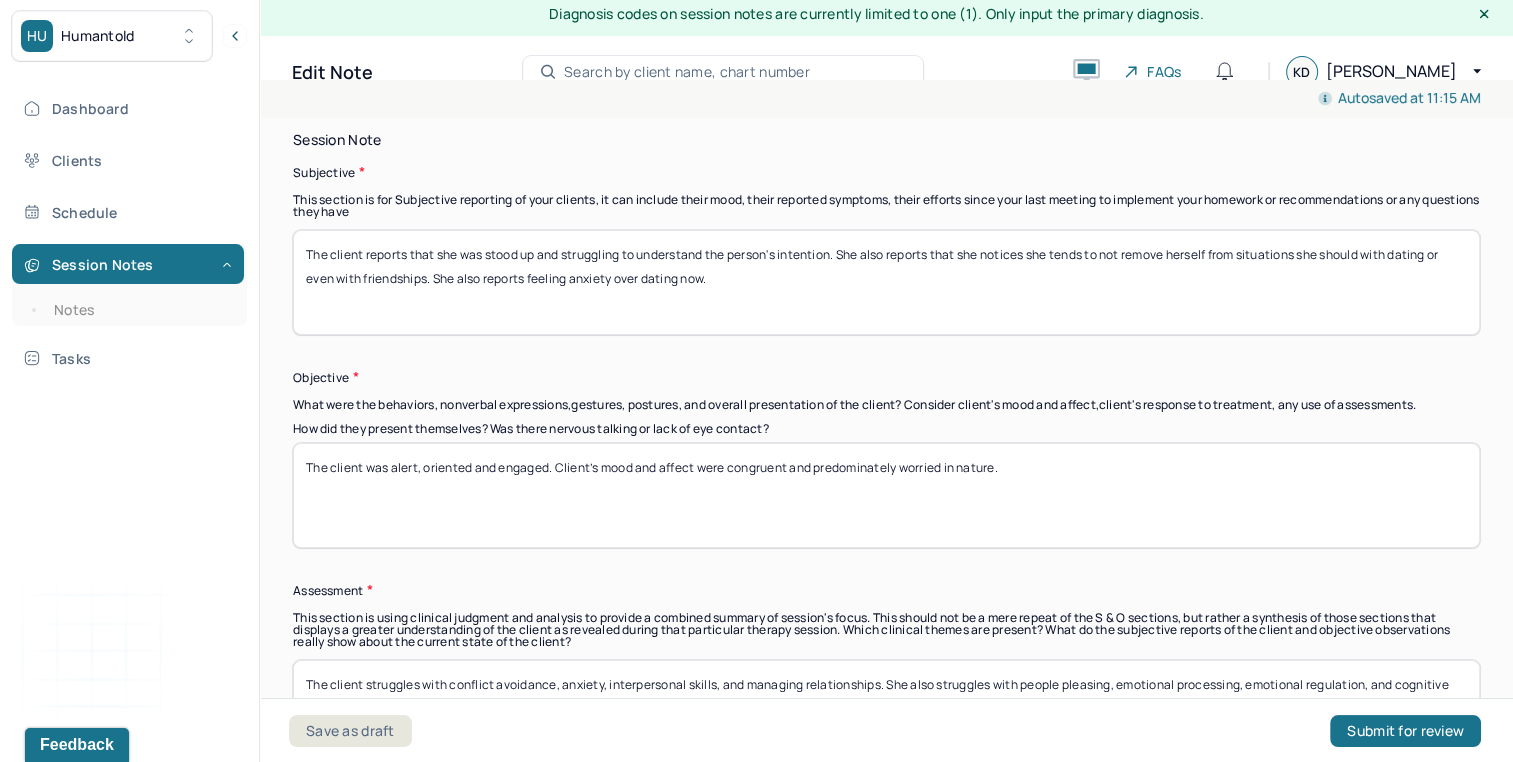 type on "The client was alert, oriented and engaged. Client’s mood and affect were congruent and predominately worried in nature." 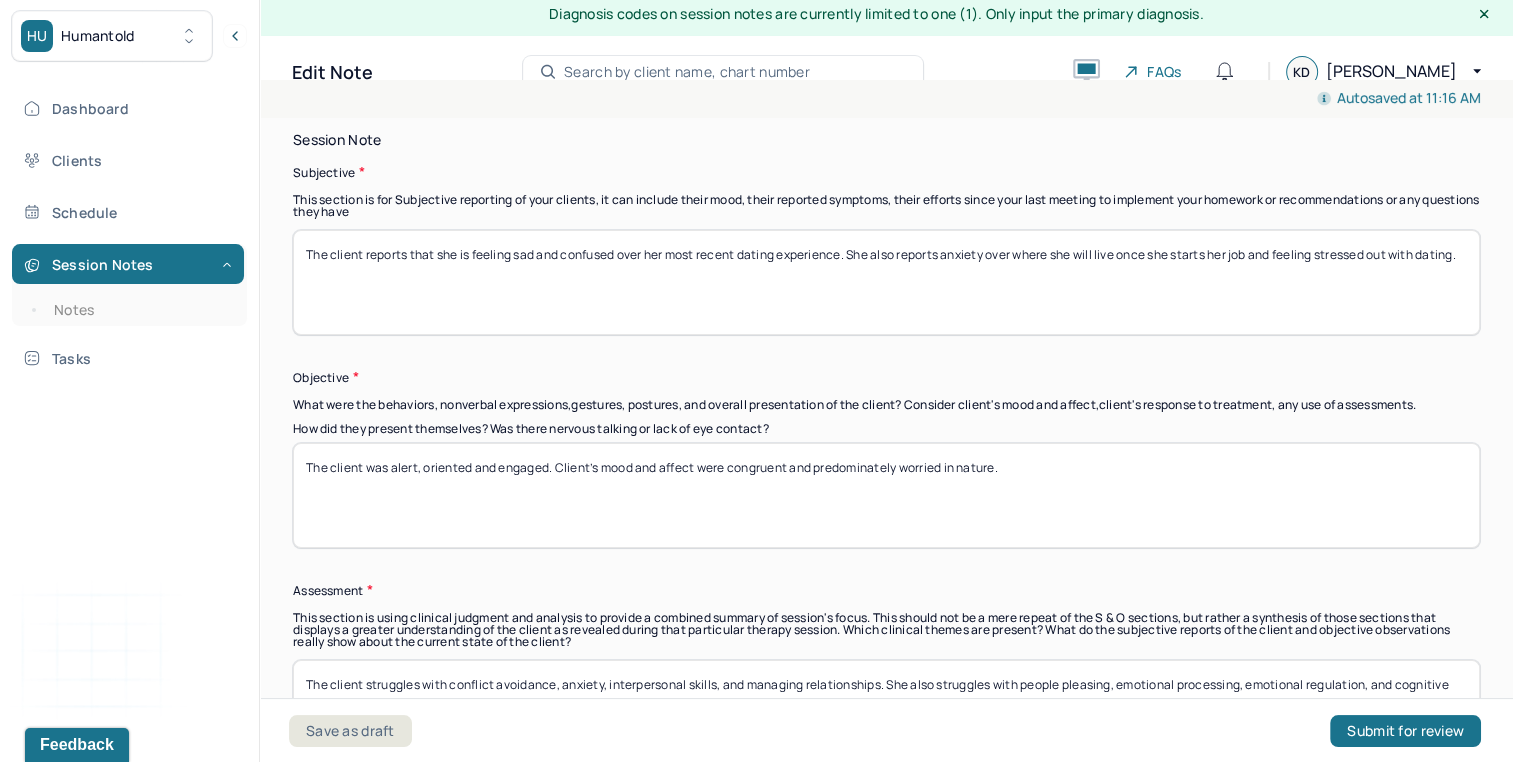 type on "The client reports that she is feeling sad and confused over her most recent dating experience. She also reports anxiety over where she will live once she starts her job and feeling stressed out with dating." 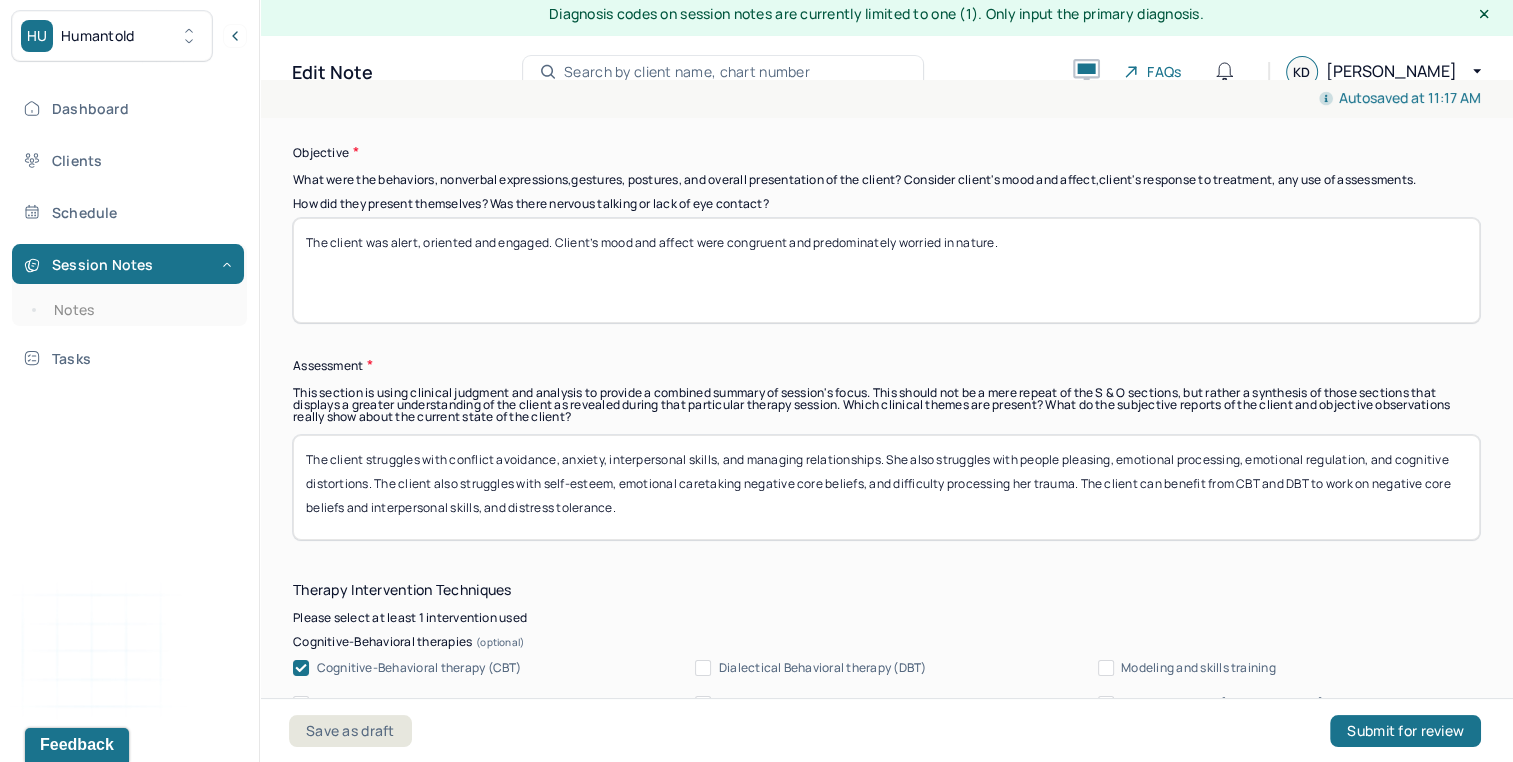 scroll, scrollTop: 1695, scrollLeft: 0, axis: vertical 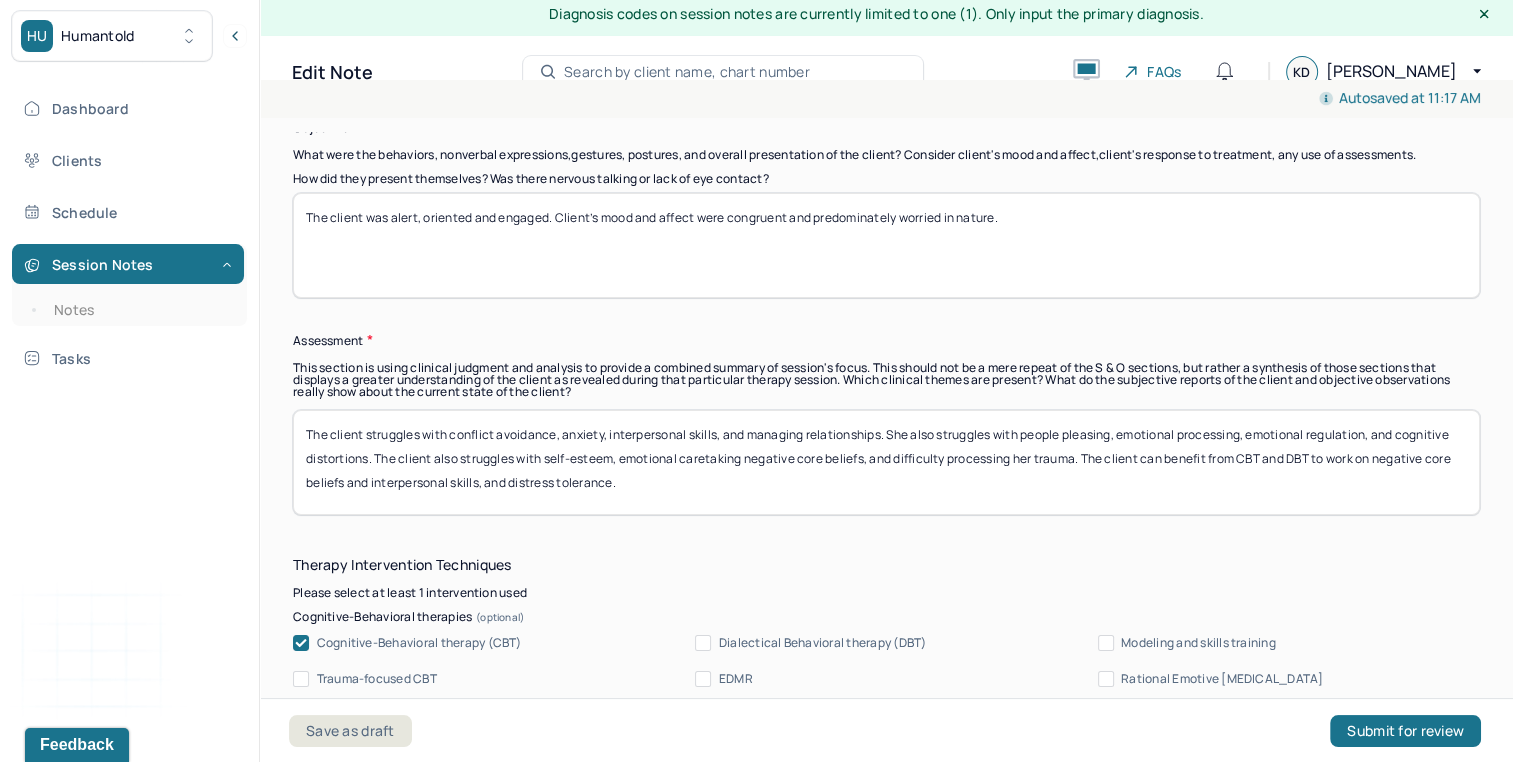 click on "The client struggles with conflict avoidance, anxiety, interpersonal skills, and managing relationships. She also struggles with people pleasing, emotional processing, emotional regulation, and cognitive distortions. The client also struggles with self-esteem, emotional caretaking negative core beliefs, and difficulty processing her trauma. The client can benefit from CBT and DBT to work on negative core beliefs and interpersonal skills, and distress tolerance." at bounding box center (886, 462) 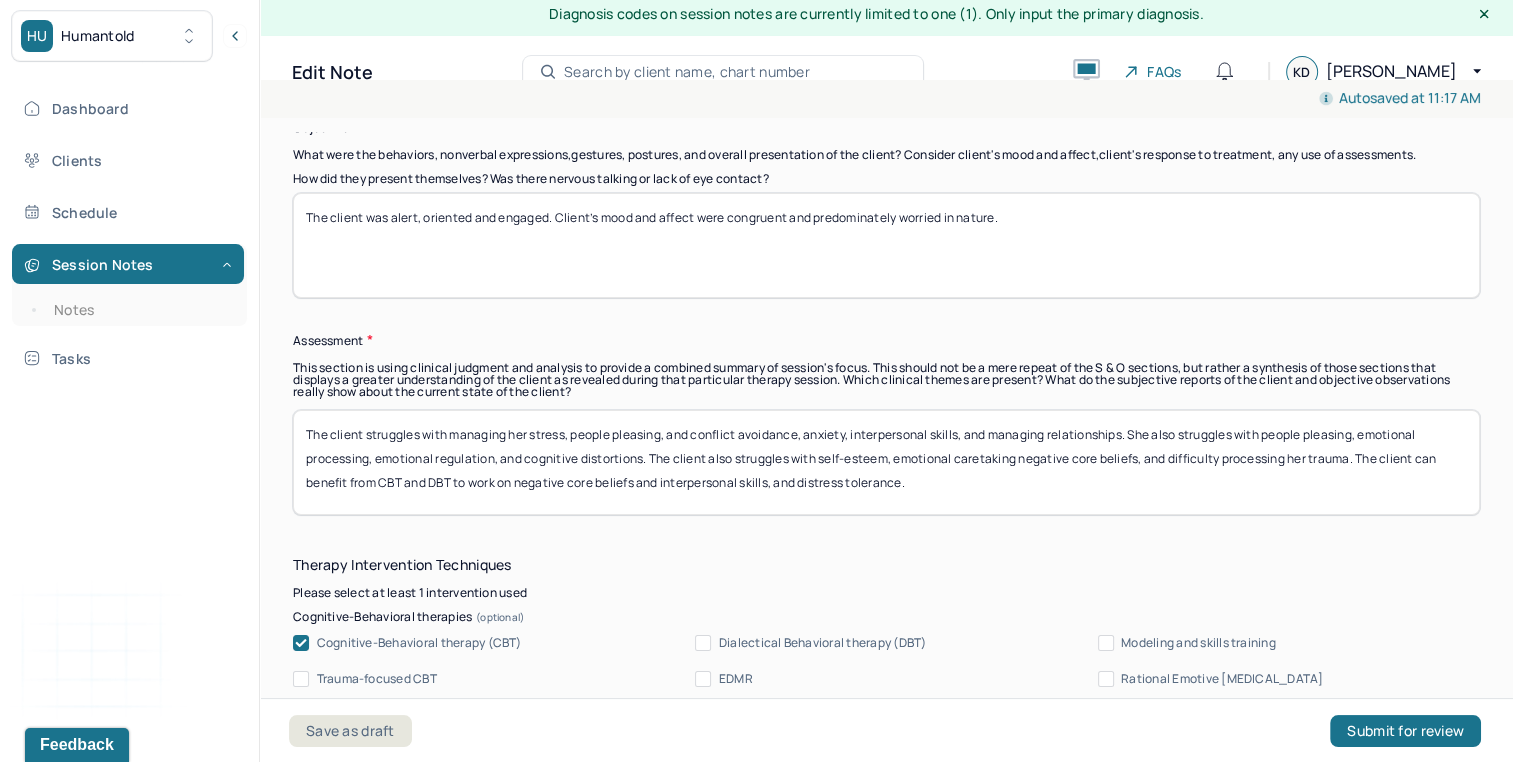 click on "The client struggles with managing her stress, conflict avoidance, anxiety, interpersonal skills, and managing relationships. She also struggles with people pleasing, emotional processing, emotional regulation, and cognitive distortions. The client also struggles with self-esteem, emotional caretaking negative core beliefs, and difficulty processing her trauma. The client can benefit from CBT and DBT to work on negative core beliefs and interpersonal skills, and distress tolerance." at bounding box center [886, 462] 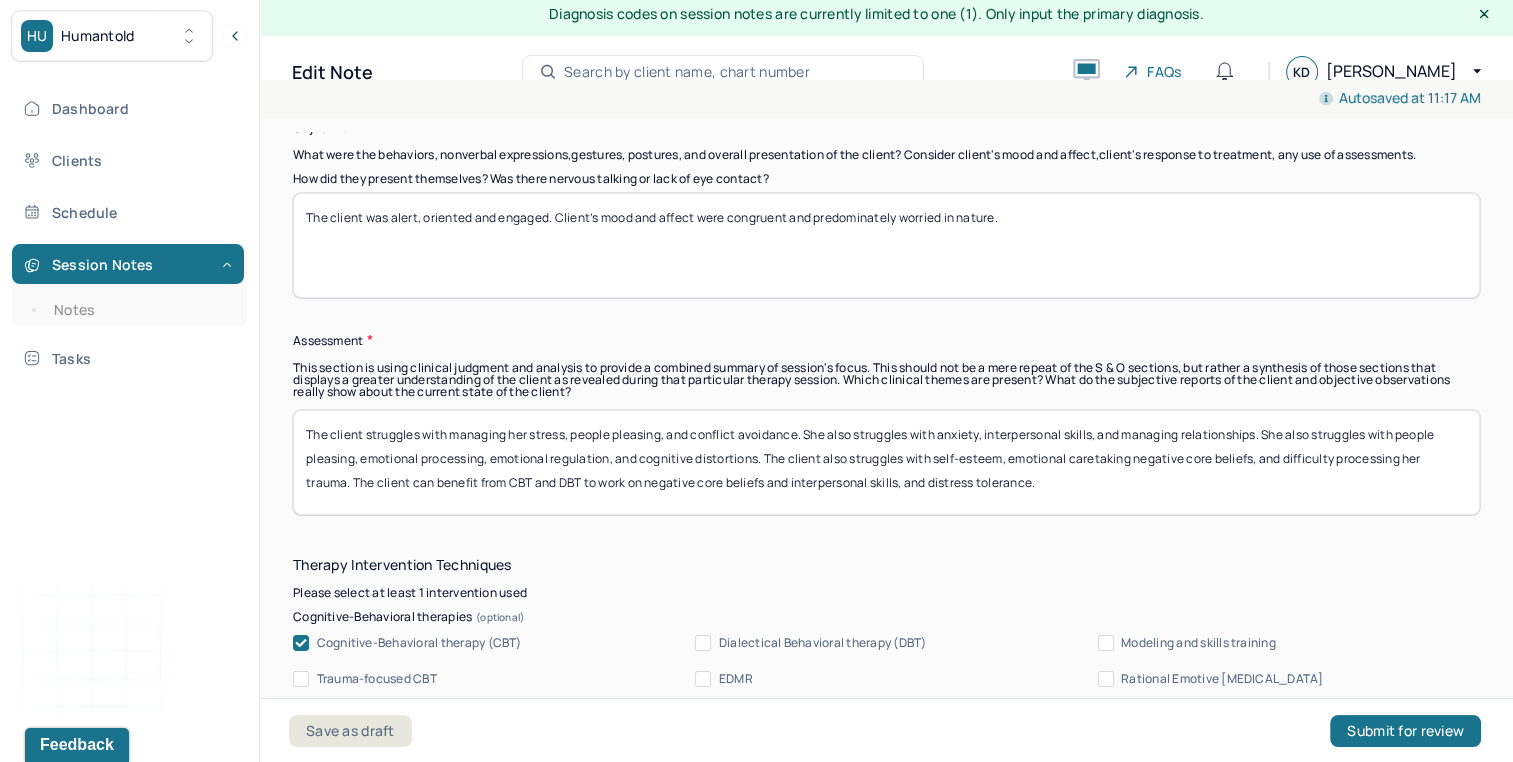 click on "The client struggles with managing her stress, people pleasing, and conflict avoidance. She also struggles with anxiety, interpersonal skills, and managing relationships. She also struggles with people pleasing, emotional processing, emotional regulation, and cognitive distortions. The client also struggles with self-esteem, emotional caretaking negative core beliefs, and difficulty processing her trauma. The client can benefit from CBT and DBT to work on negative core beliefs and interpersonal skills, and distress tolerance." at bounding box center [886, 462] 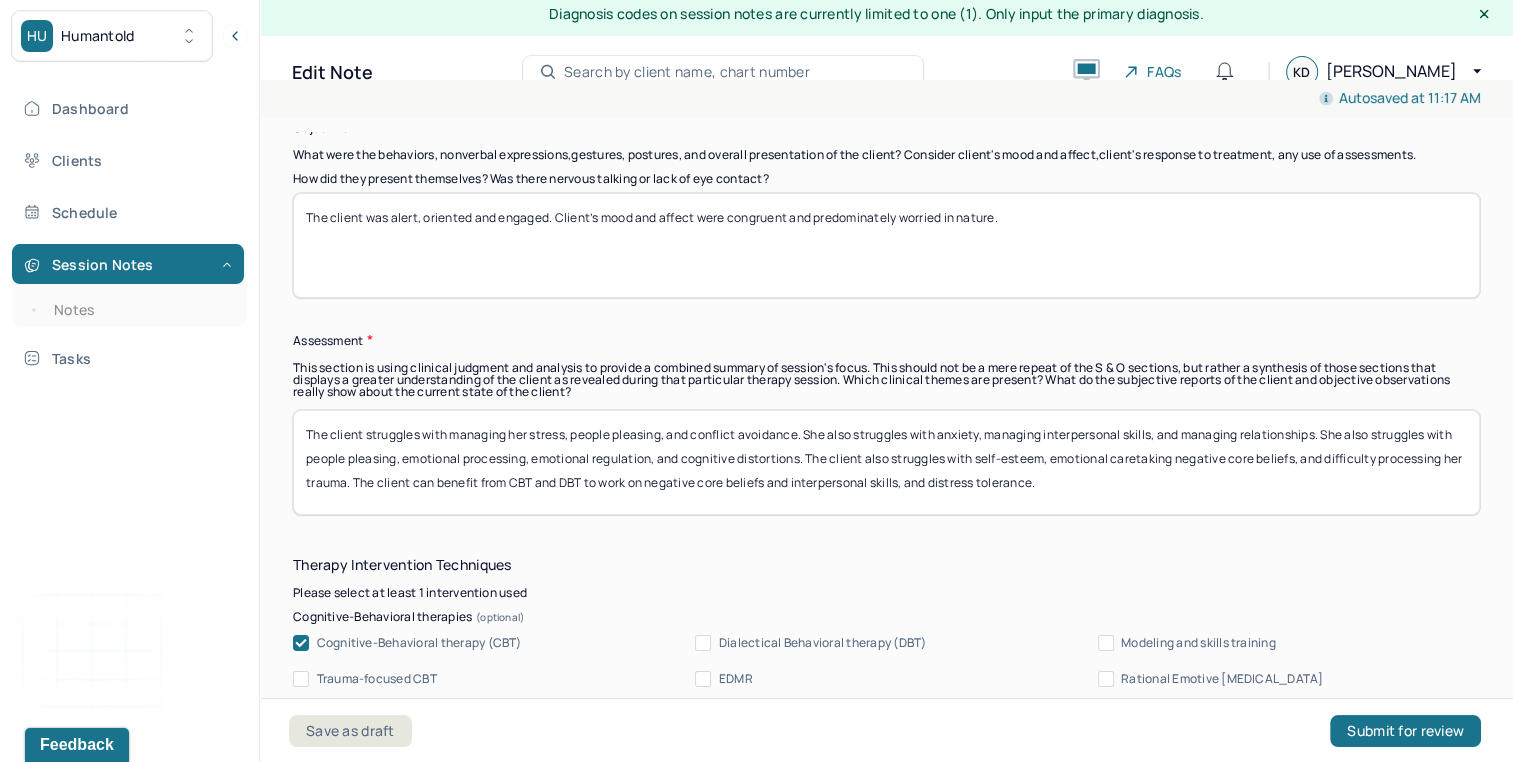 click on "The client struggles with managing her stress, people pleasing, and conflict avoidance. She also struggles with anxiety, interpersonal skills, and managing relationships. She also struggles with people pleasing, emotional processing, emotional regulation, and cognitive distortions. The client also struggles with self-esteem, emotional caretaking negative core beliefs, and difficulty processing her trauma. The client can benefit from CBT and DBT to work on negative core beliefs and interpersonal skills, and distress tolerance." at bounding box center (886, 462) 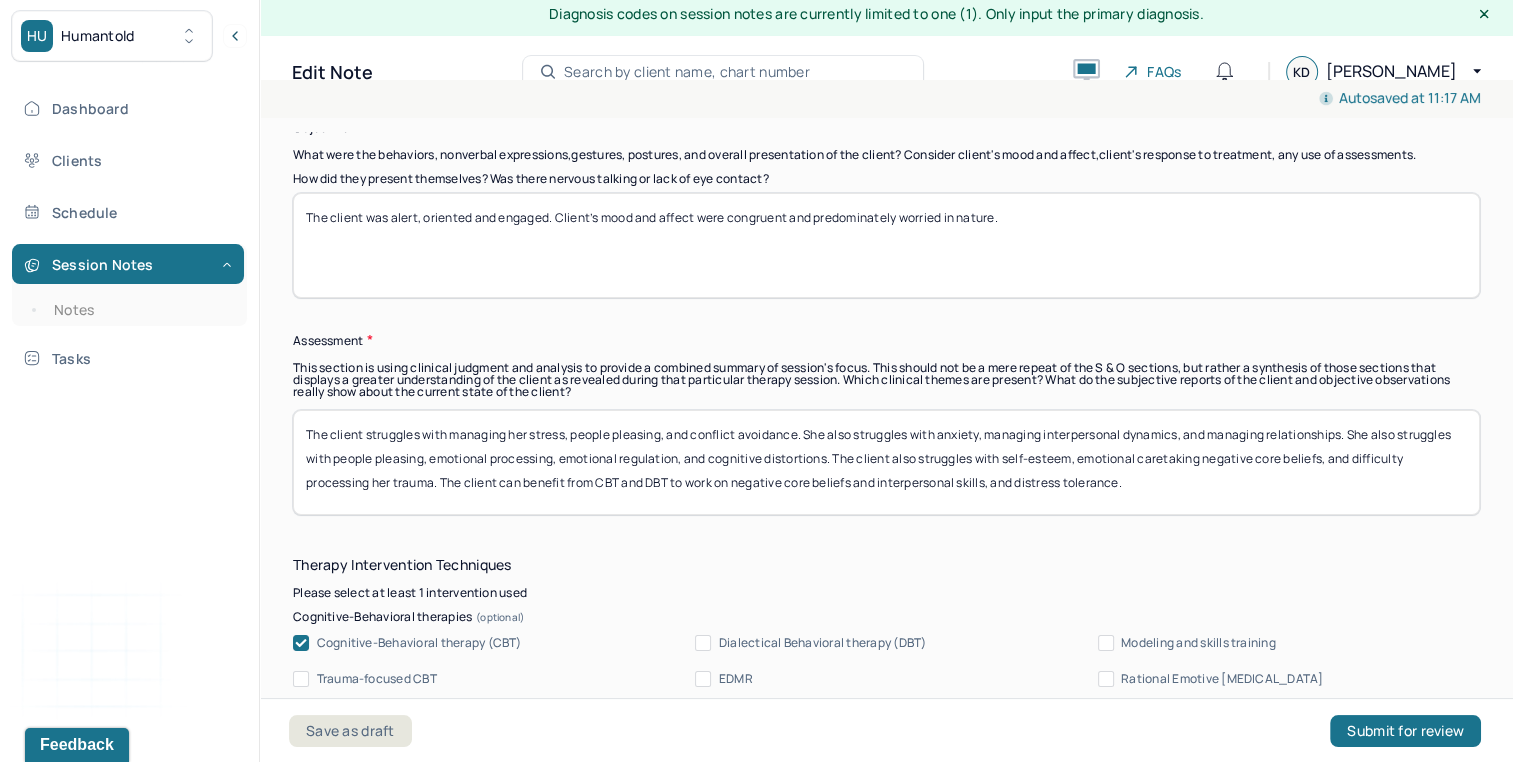 drag, startPoint x: 1214, startPoint y: 414, endPoint x: 1405, endPoint y: 381, distance: 193.82982 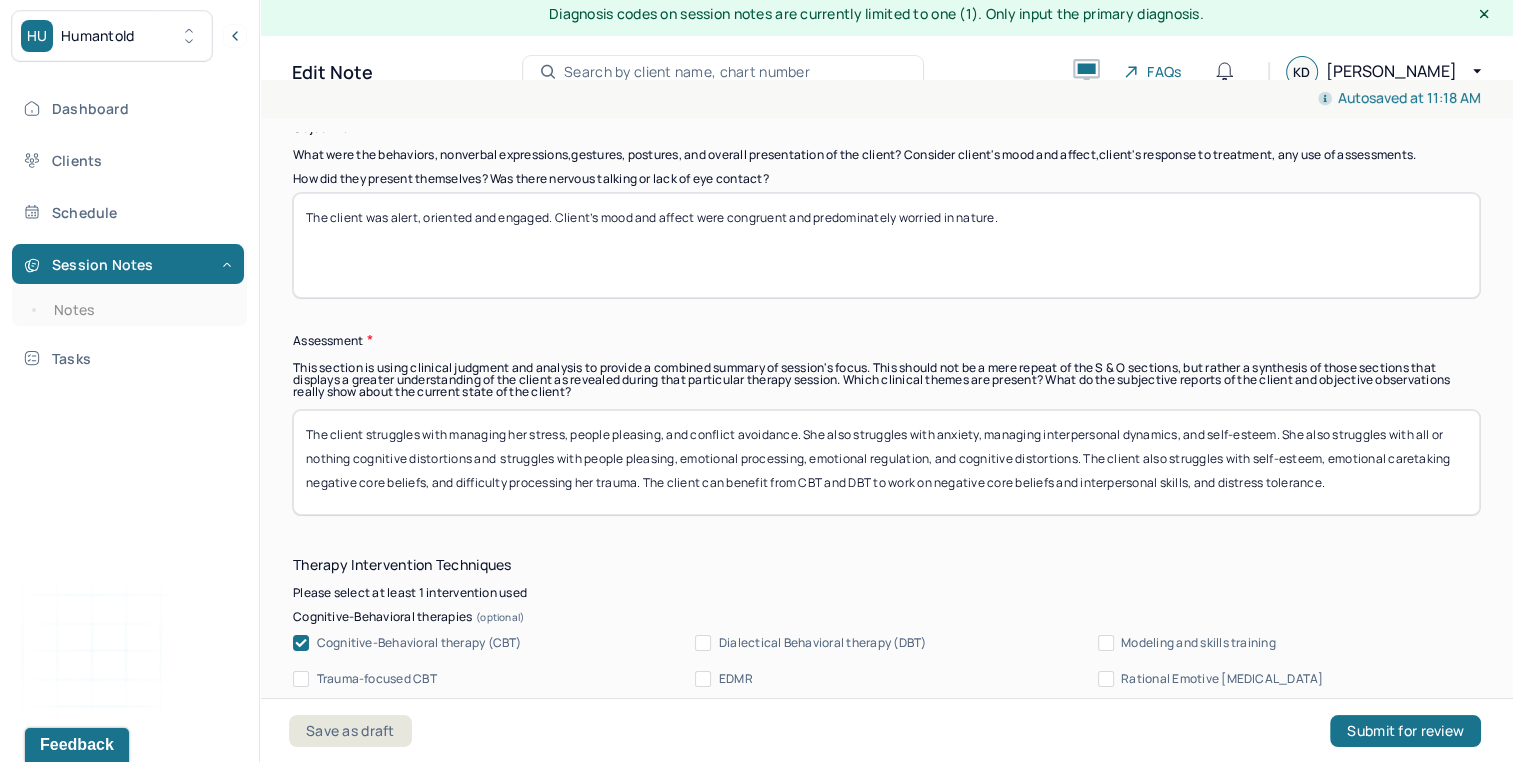click on "The client struggles with managing her stress, people pleasing, and conflict avoidance. She also struggles with anxiety, managing interpersonal dynamics, and self-esteem. She also struggles with all or nothing cogntive distortions and  struggles with people pleasing, emotional processing, emotional regulation, and cognitive distortions. The client also struggles with self-esteem, emotional caretaking negative core beliefs, and difficulty processing her trauma. The client can benefit from CBT and DBT to work on negative core beliefs and interpersonal skills, and distress tolerance." at bounding box center (886, 462) 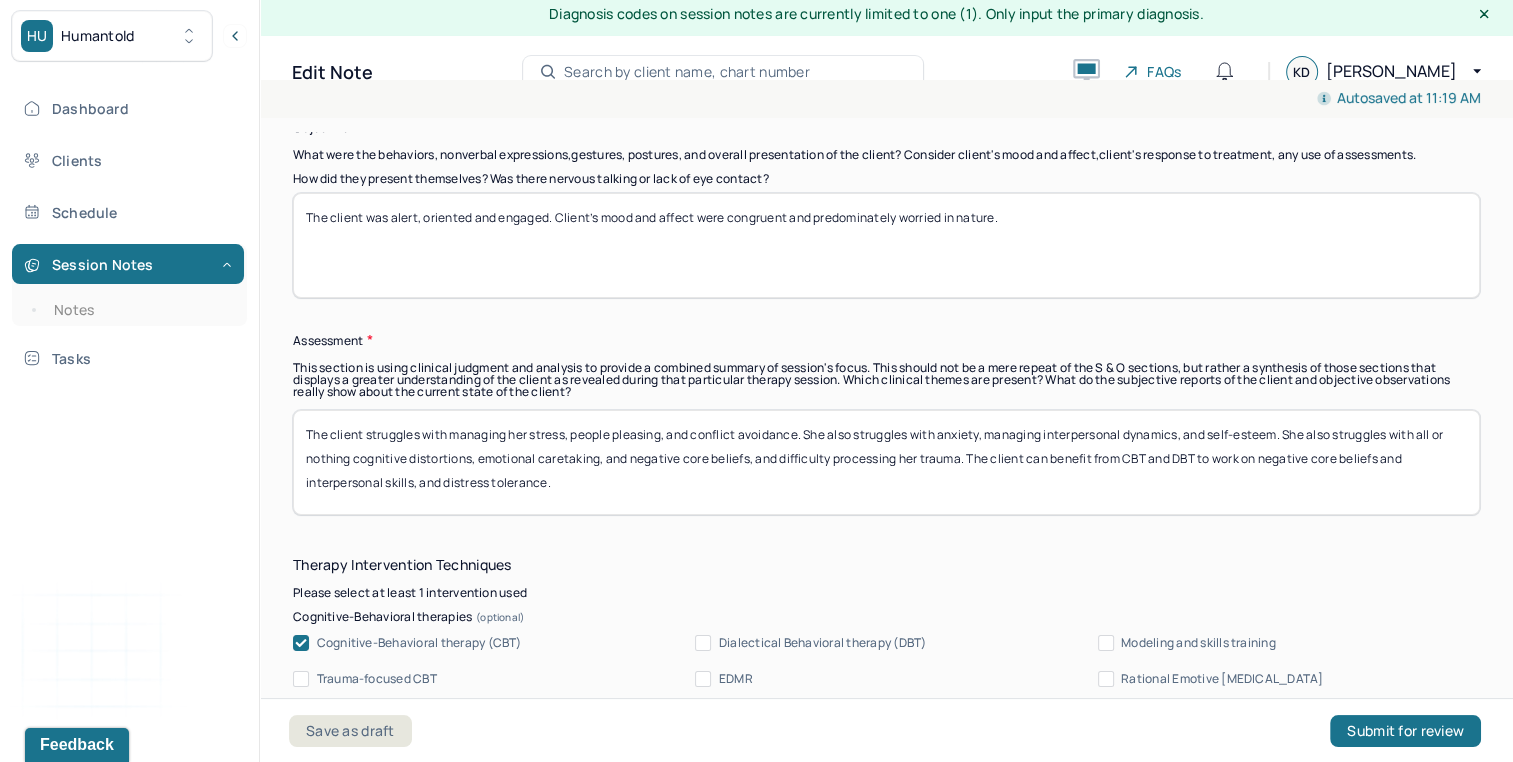 click on "The client struggles with managing her stress, people pleasing, and conflict avoidance. She also struggles with anxiety, managing interpersonal dynamics, and self-esteem. She also struggles with all or nothing cognitive distortions, emotional caretaking, and negative core beliefs, and difficulty processing her trauma. The client can benefit from CBT and DBT to work on negative core beliefs and interpersonal skills, and distress tolerance." at bounding box center [886, 462] 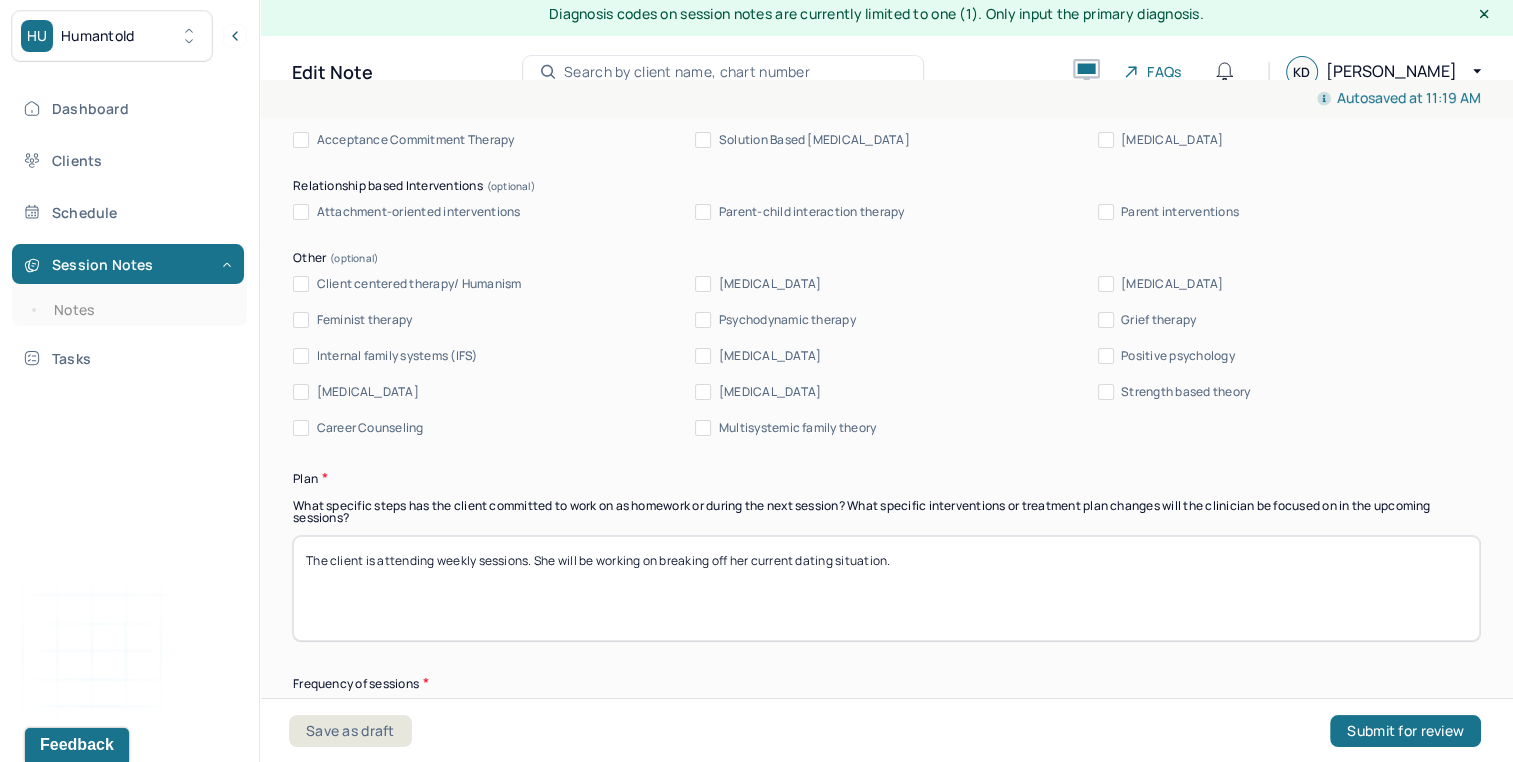 scroll, scrollTop: 2405, scrollLeft: 0, axis: vertical 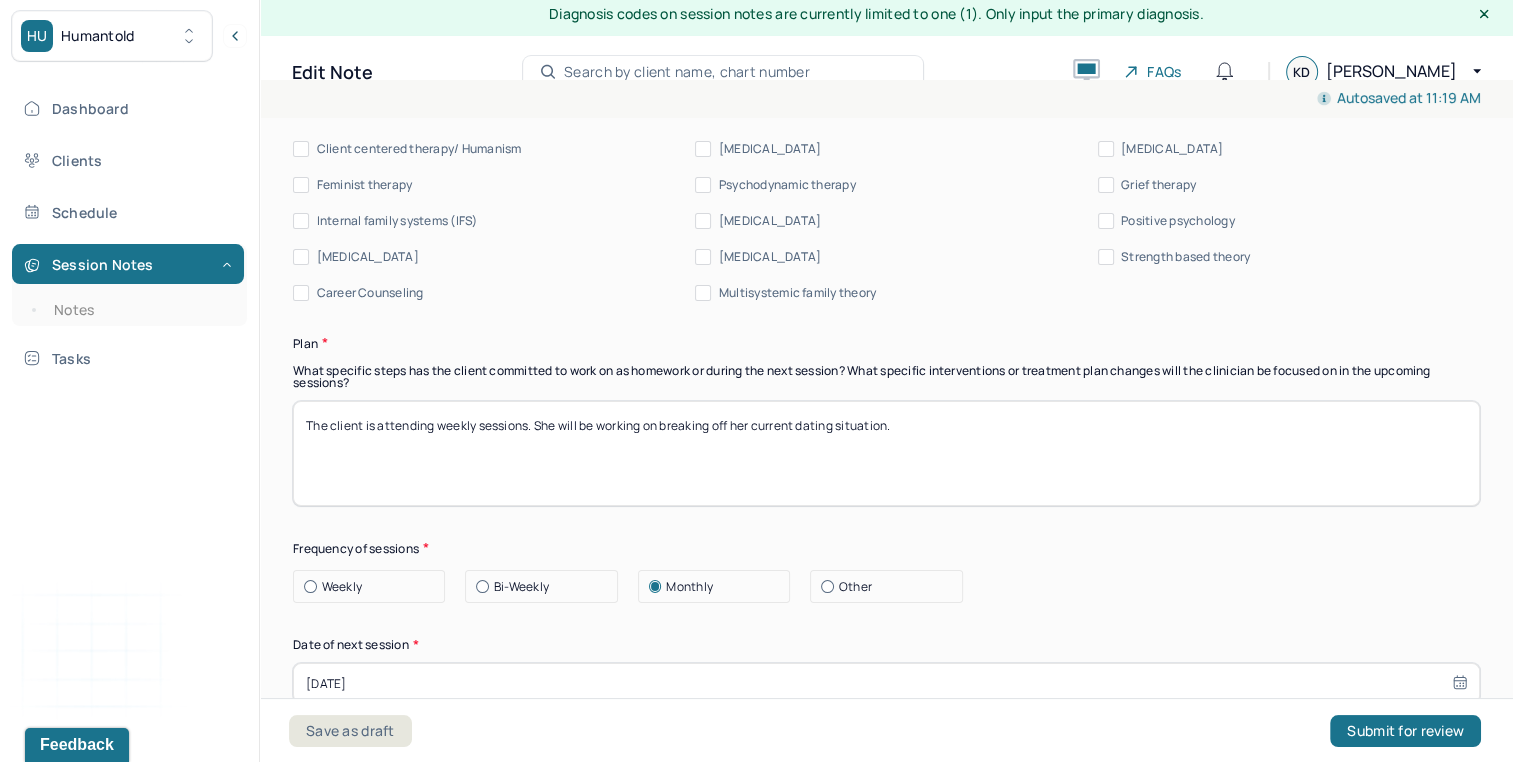 type on "The client struggles with managing her stress, people pleasing, and conflict avoidance. She also struggles with anxiety, managing interpersonal dynamics, and self-esteem. She also struggles with all or nothing cognitive distortions, emotional caretaking, and negative core beliefs. The client can benefit from CBT and DBT to work on negative core beliefs and interpersonal skills, and distress tolerance." 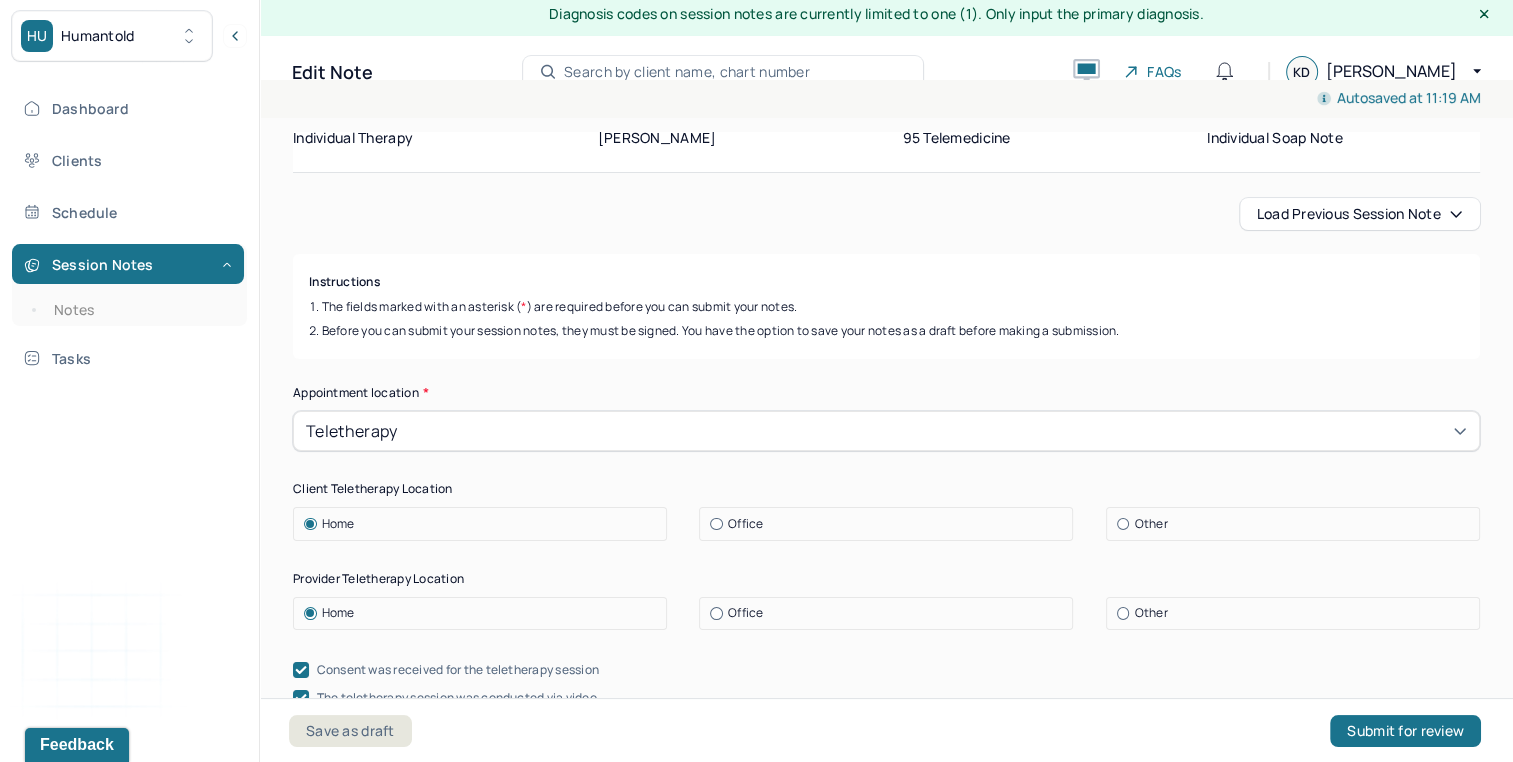 scroll, scrollTop: 0, scrollLeft: 0, axis: both 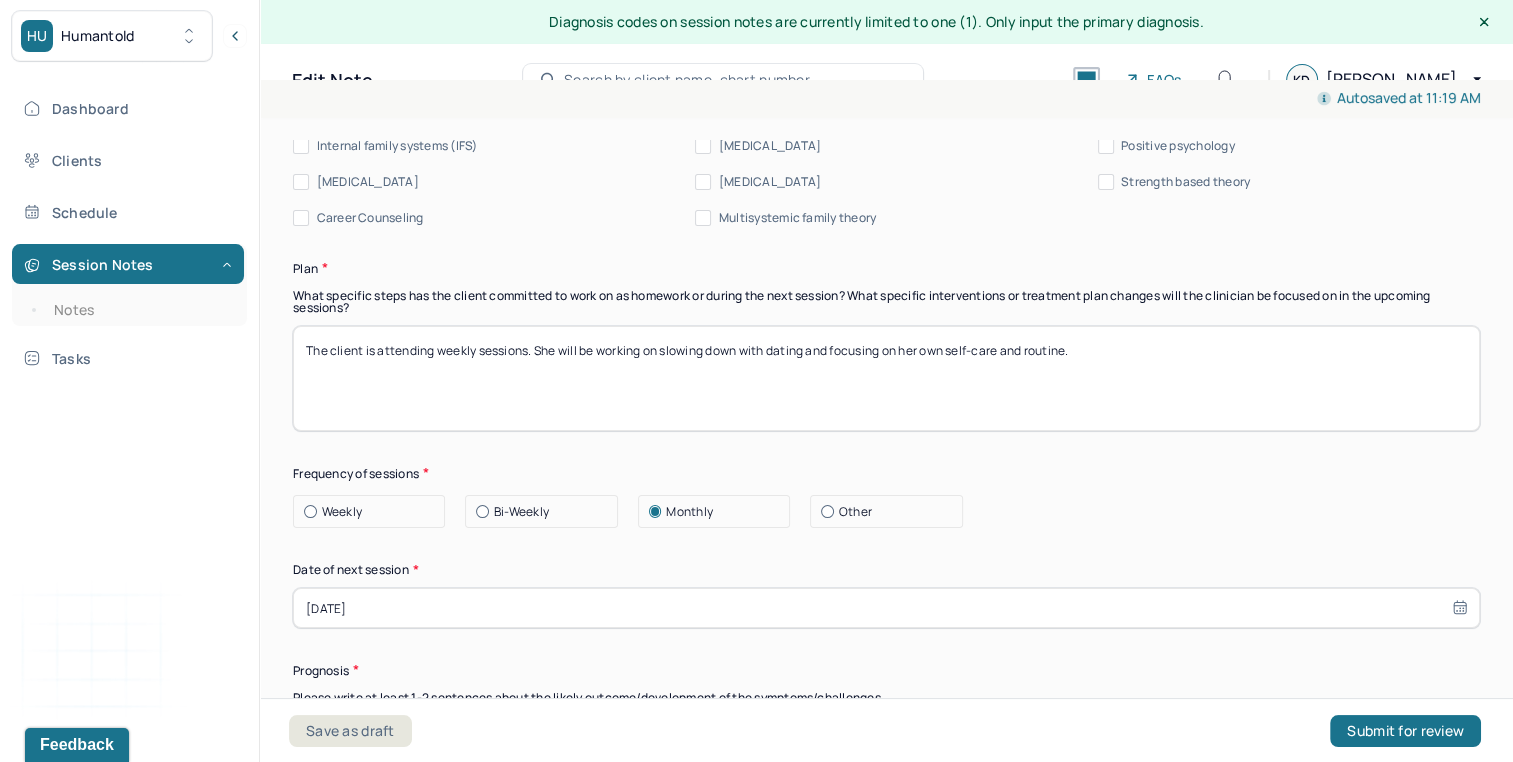 type on "The client is attending weekly sessions. She will be working on slowing down with dating and focusing on her own self-care and routine." 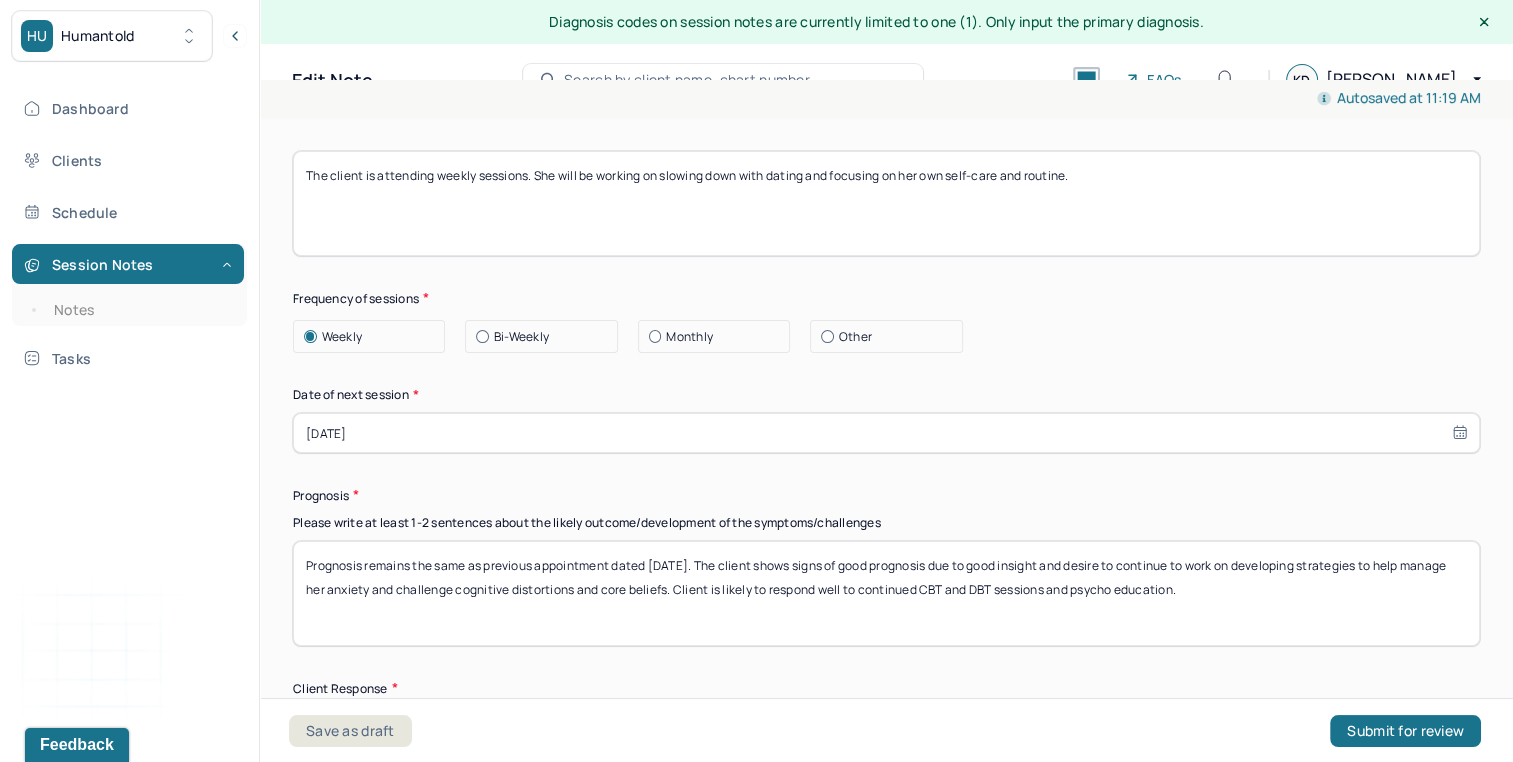scroll, scrollTop: 2665, scrollLeft: 0, axis: vertical 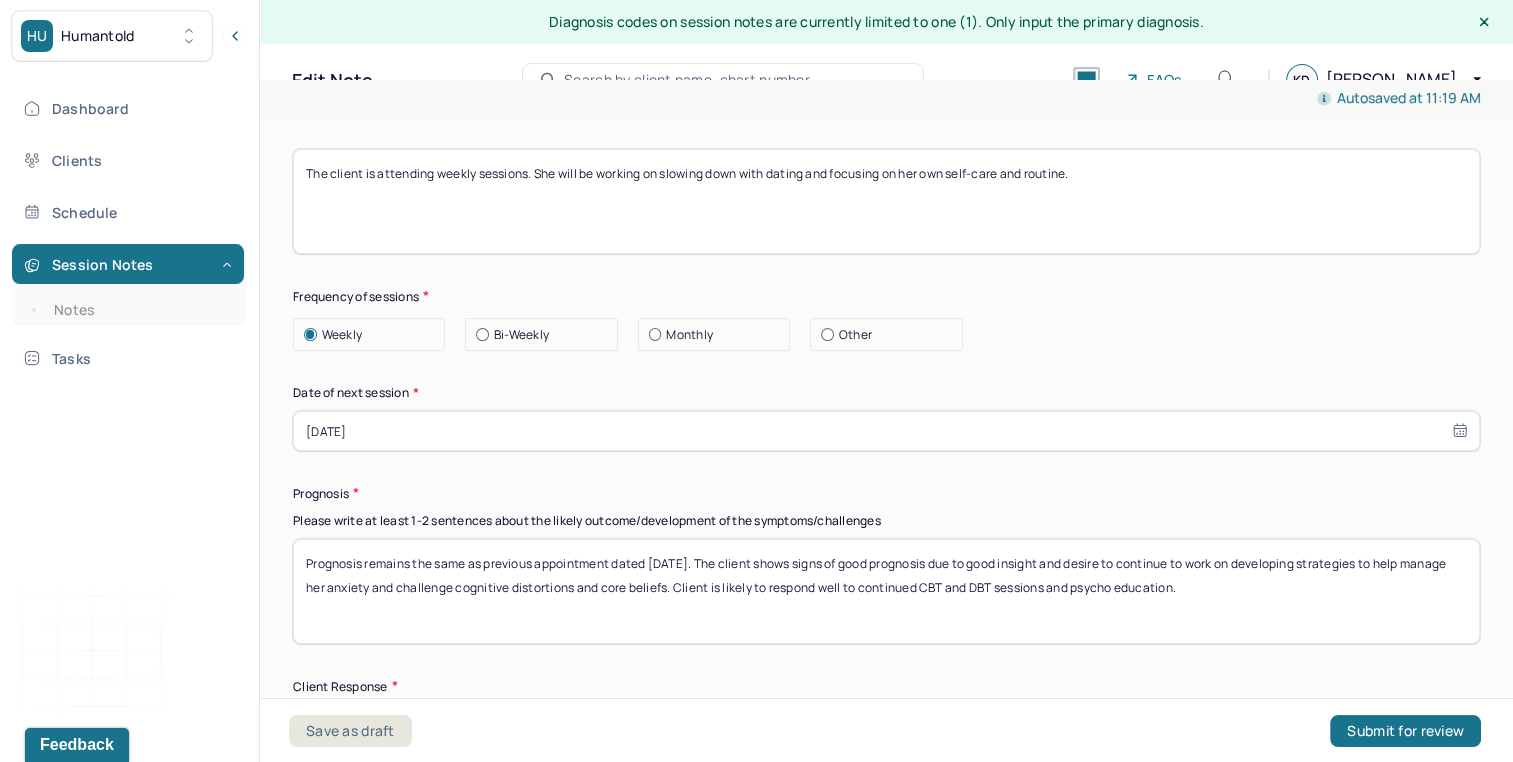 click on "[DATE]" at bounding box center (886, 431) 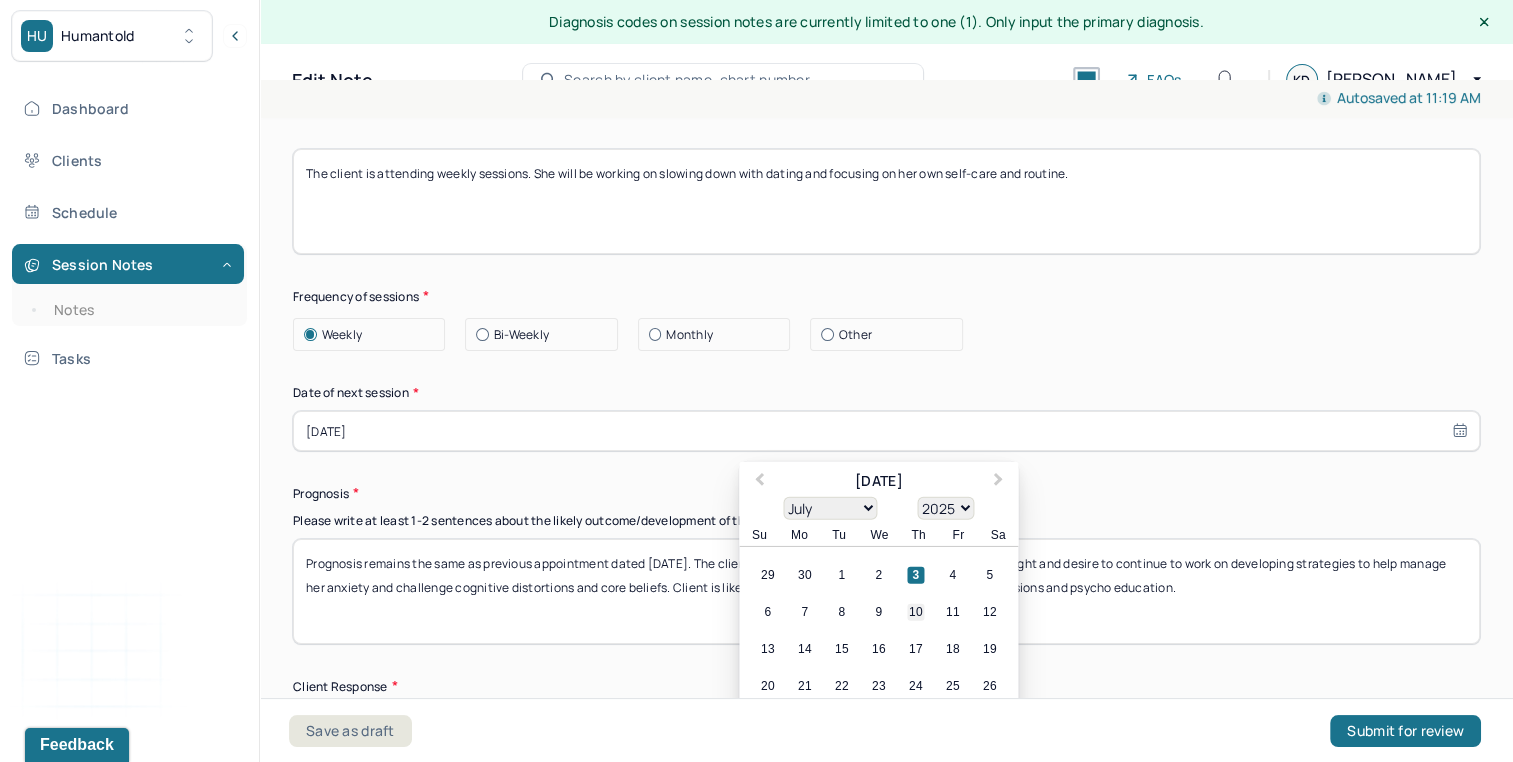 click on "10" at bounding box center [915, 611] 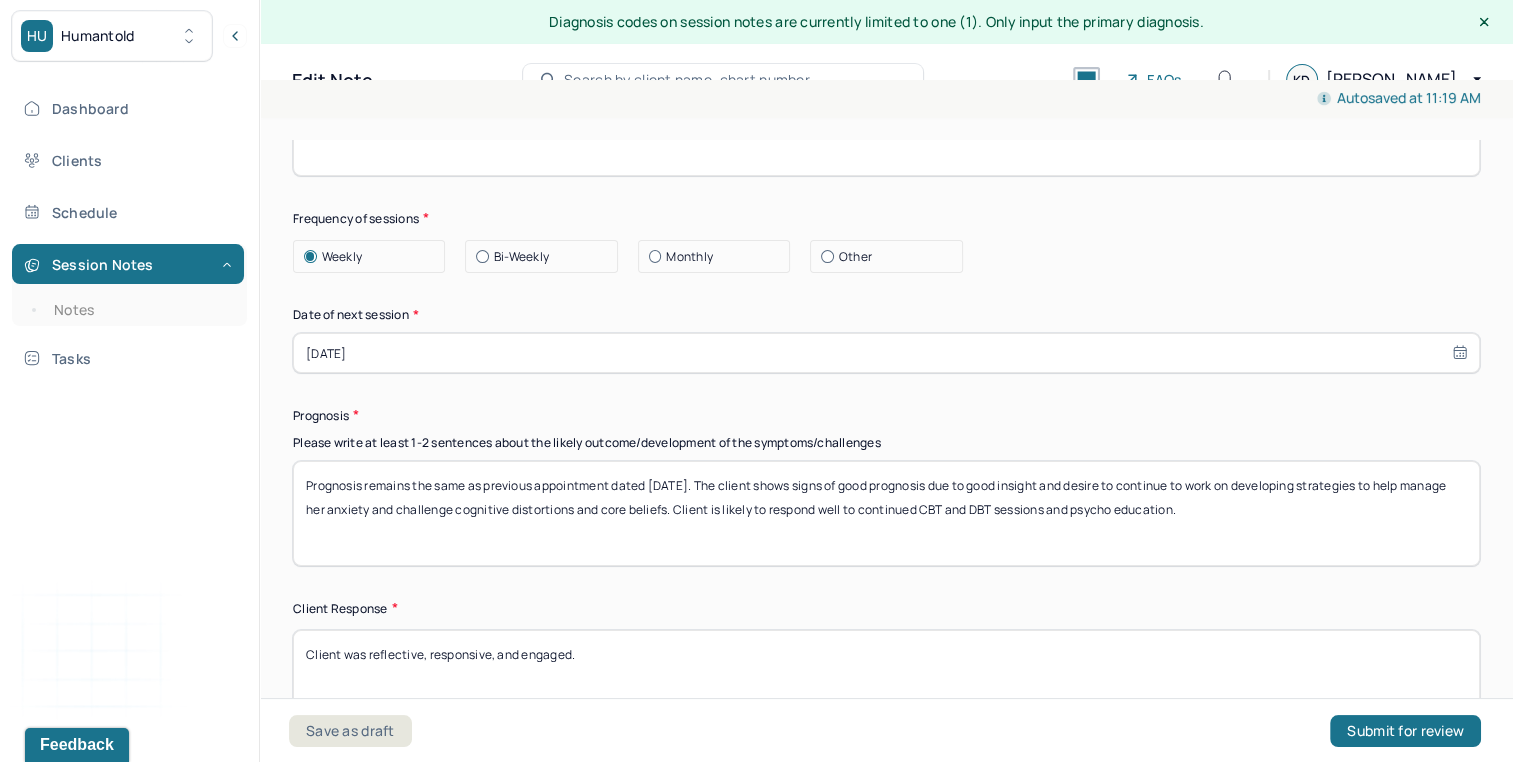 scroll, scrollTop: 2757, scrollLeft: 0, axis: vertical 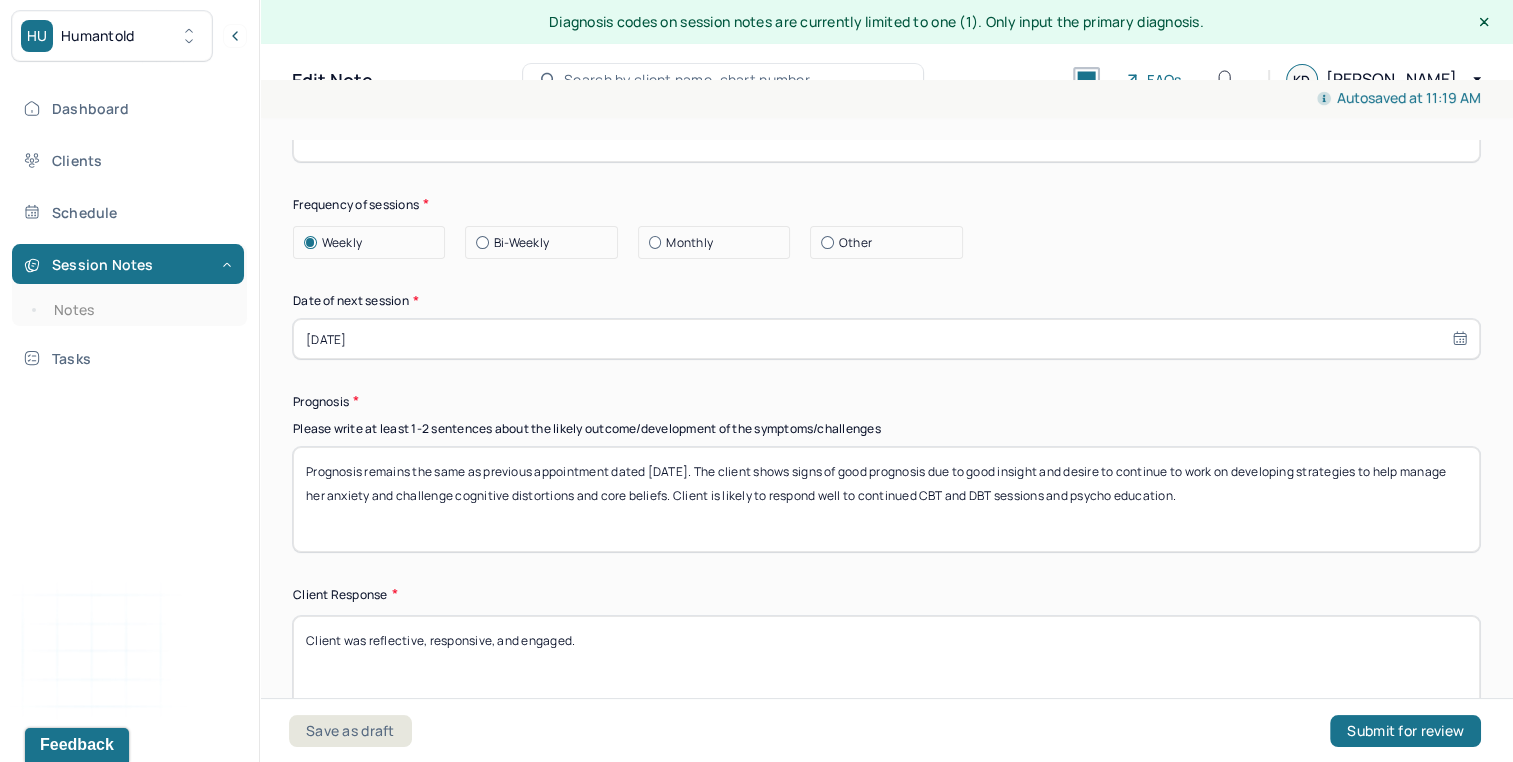 select on "6" 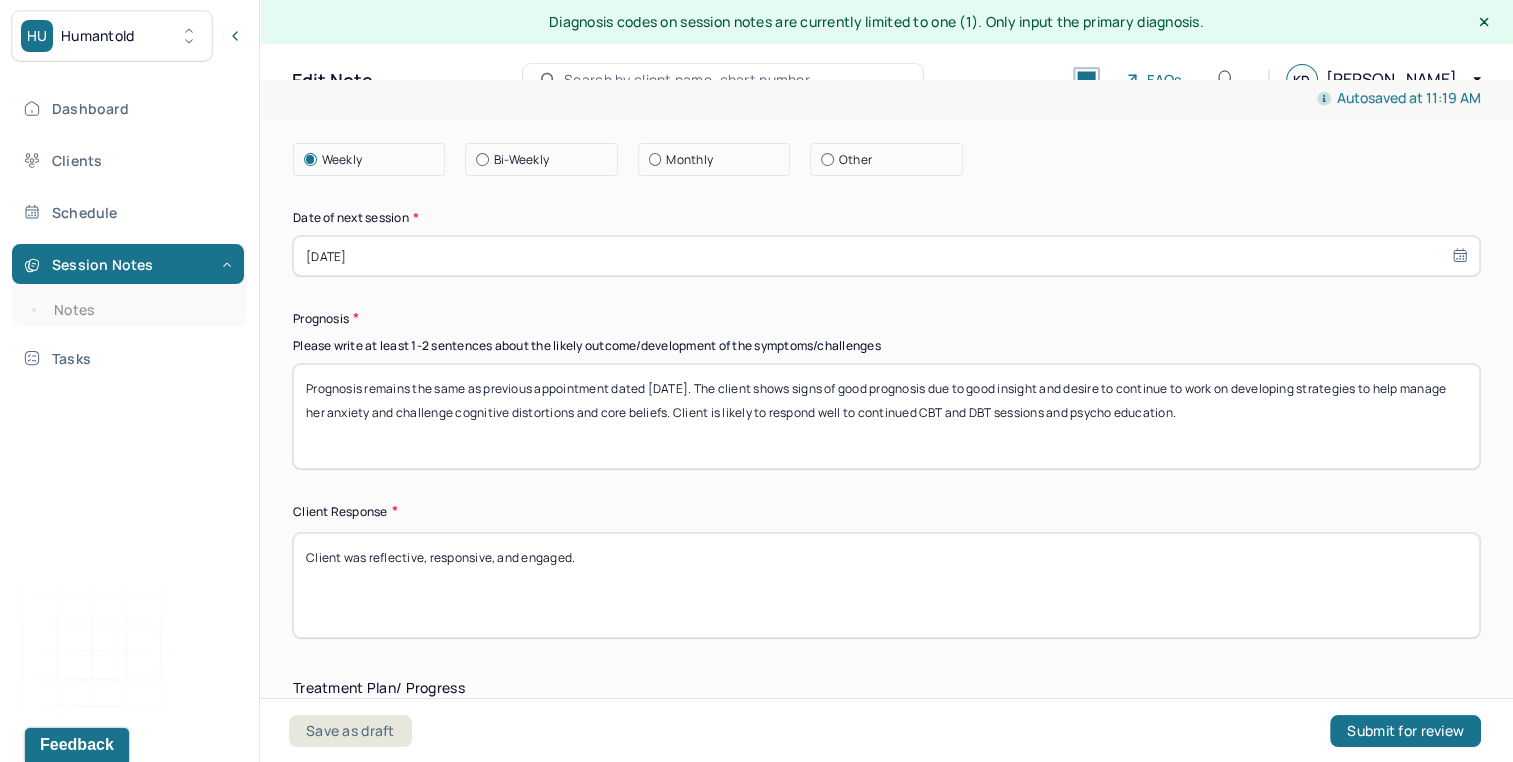 scroll, scrollTop: 2985, scrollLeft: 0, axis: vertical 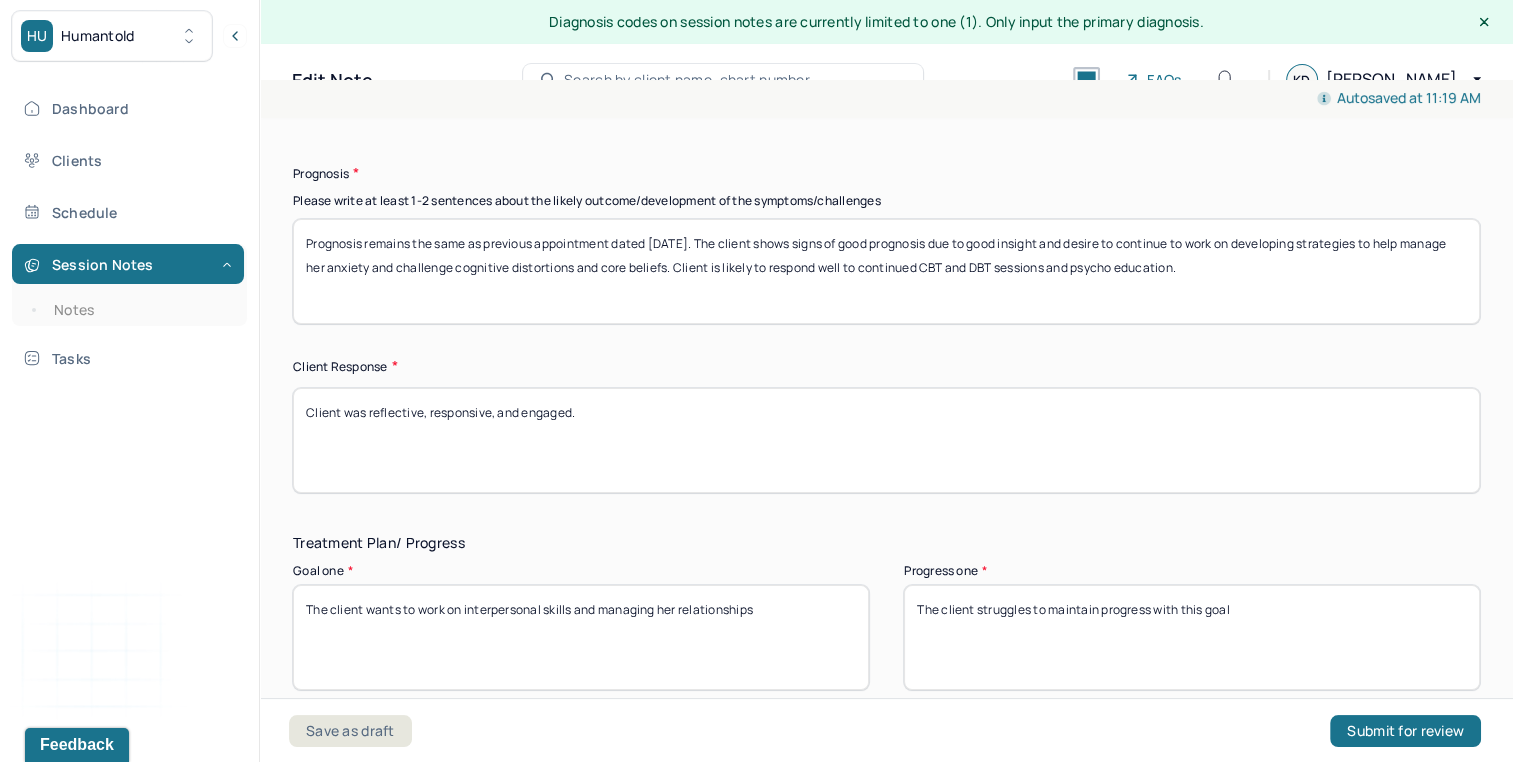 type on "Prognosis remains the same as previous appointment dated [DATE]. The client shows signs of good prognosis due to good insight and desire to continue to work on developing strategies to help manage her anxiety and challenge cognitive distortions and core beliefs. Client is likely to respond well to continued CBT and DBT sessions and psycho education." 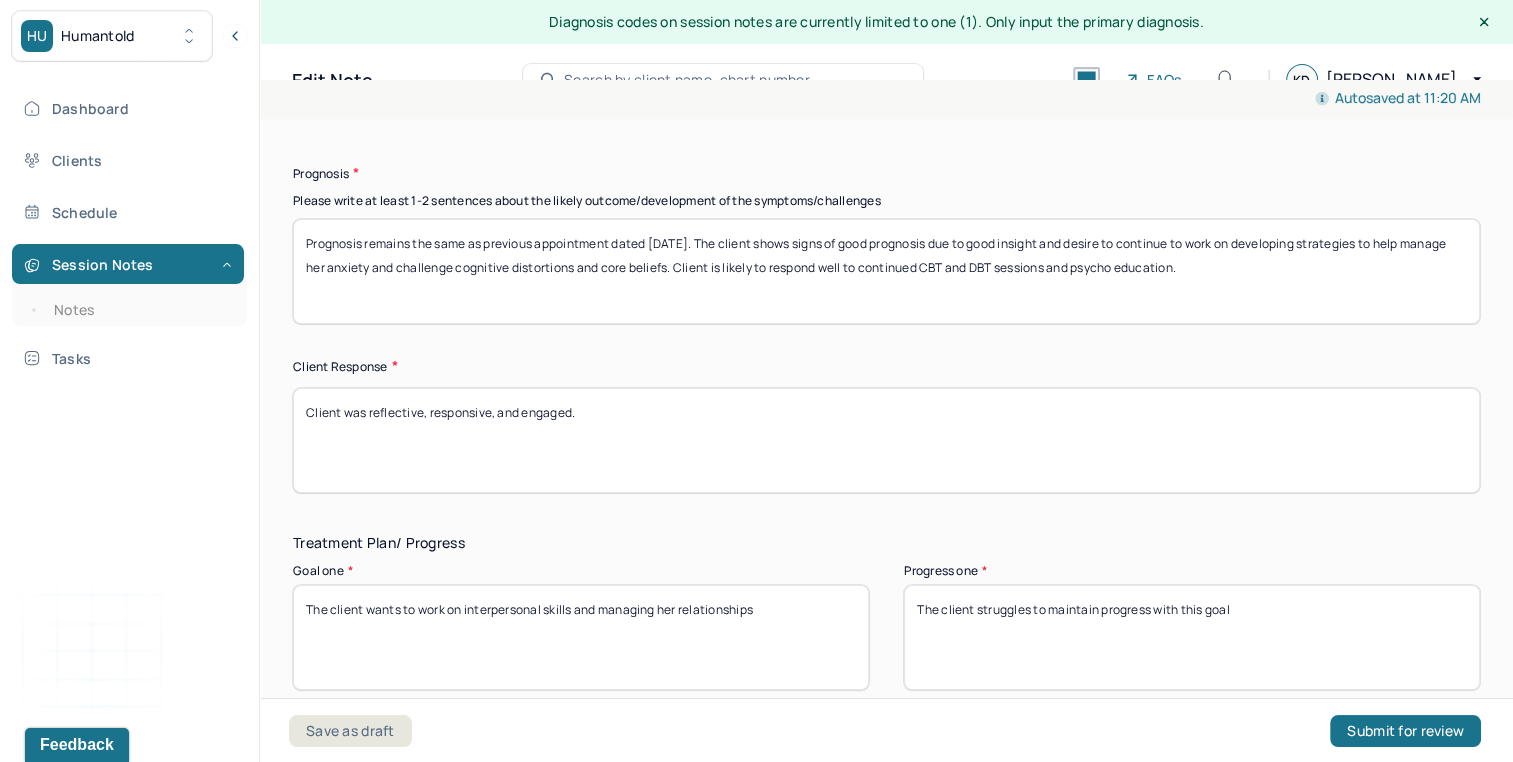 click on "Client was reflective, responsive, and engaged." at bounding box center [886, 440] 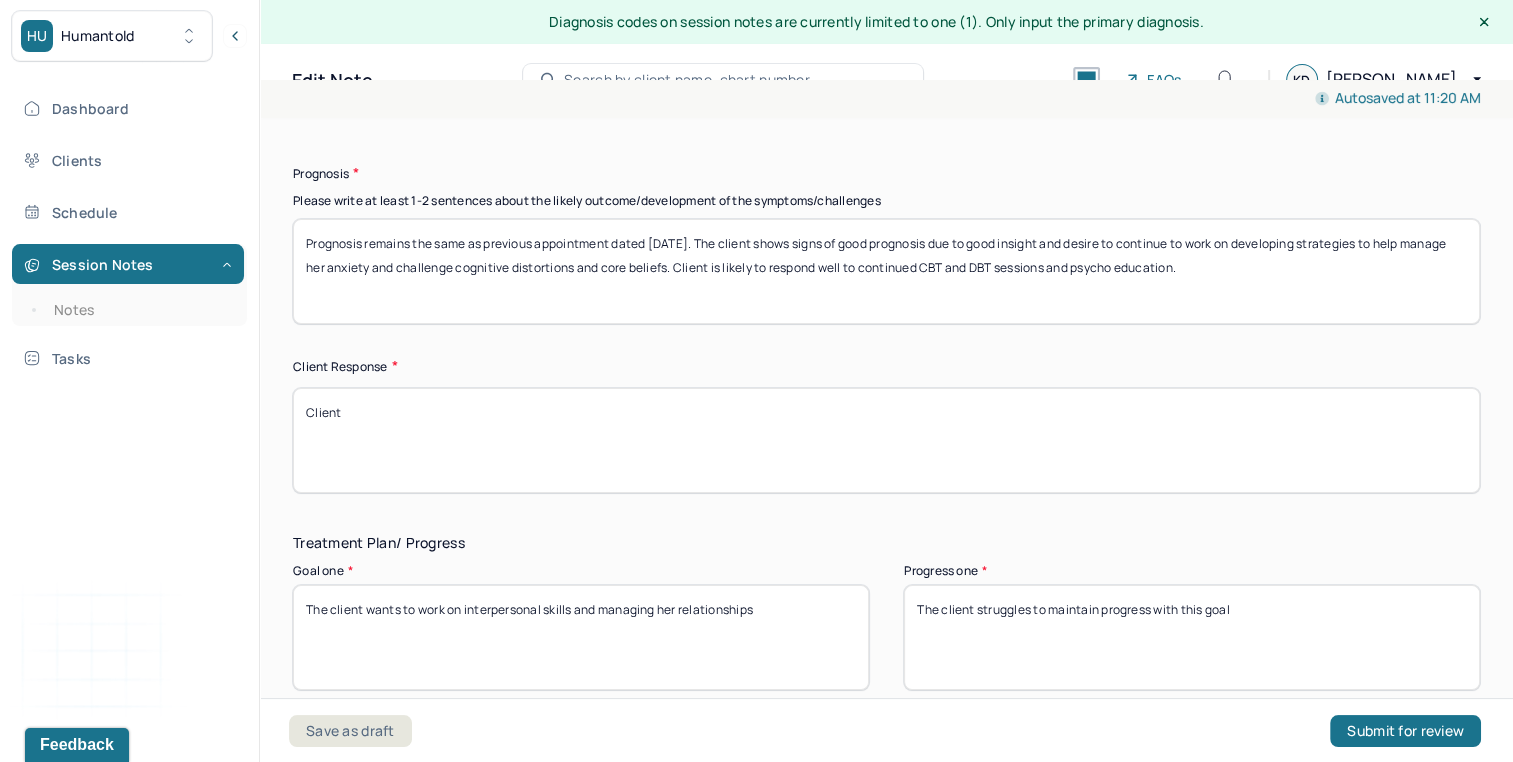 paste on "Client and partner were introspective, forthcoming, and curious." 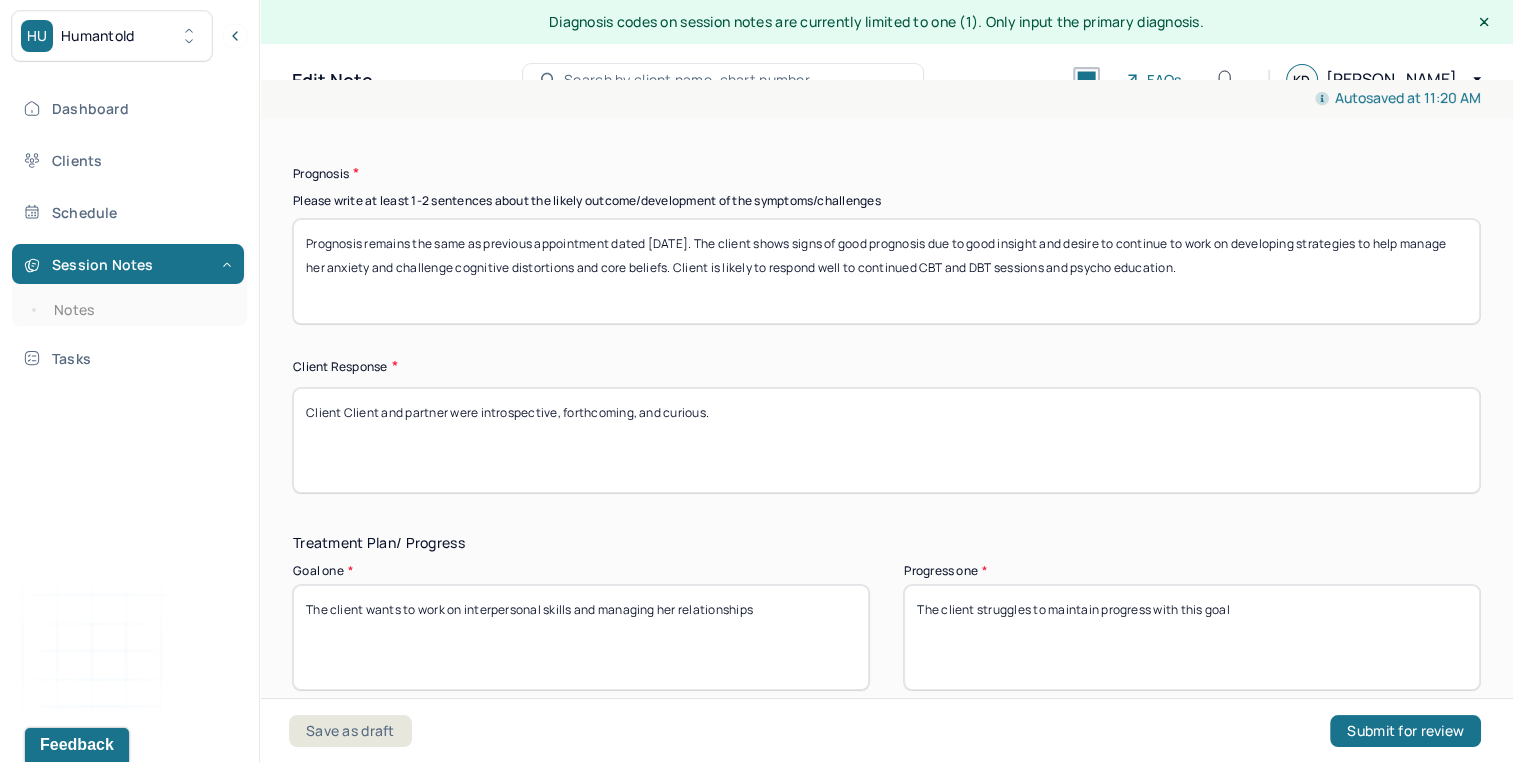 drag, startPoint x: 342, startPoint y: 398, endPoint x: 482, endPoint y: 368, distance: 143.1782 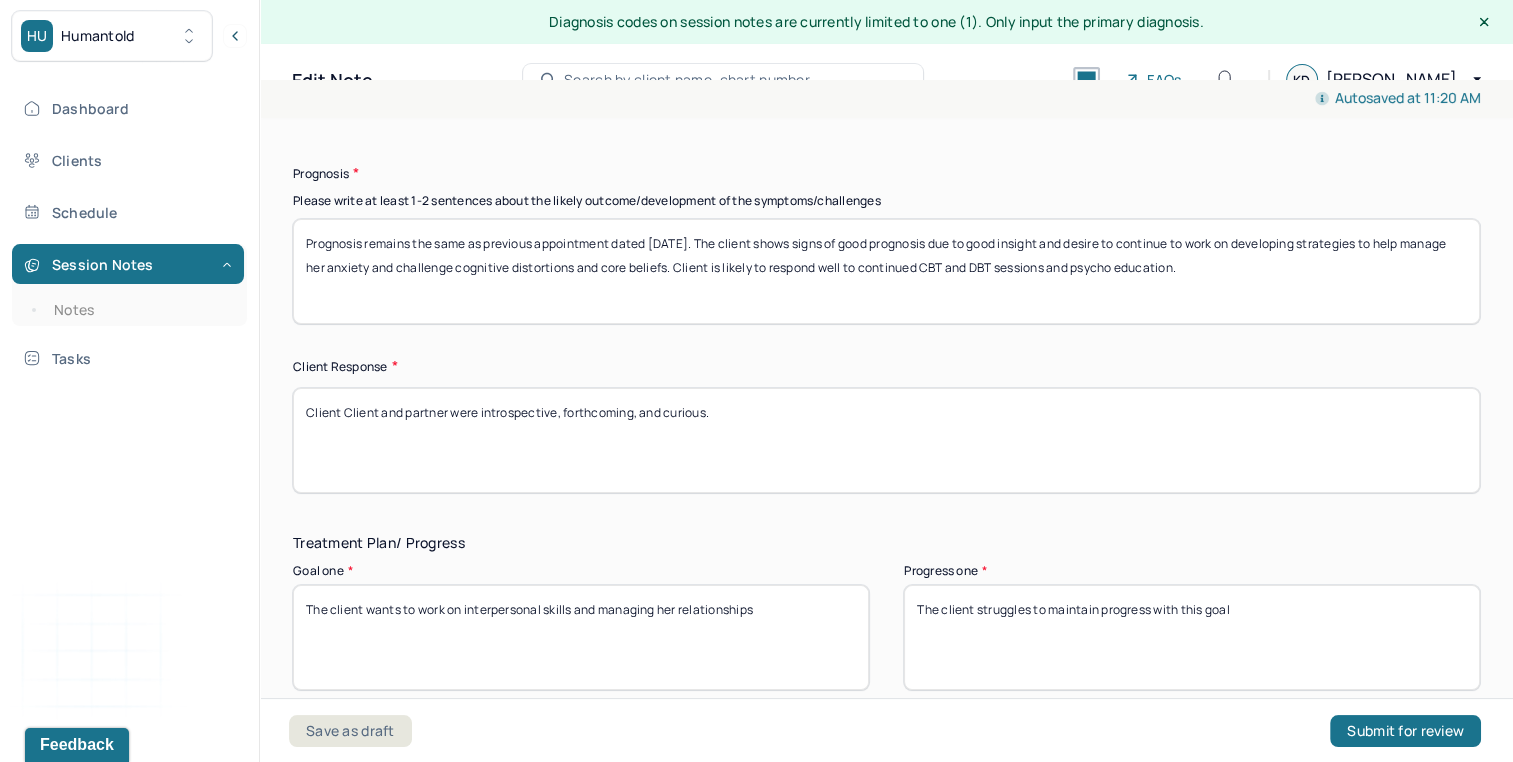 click on "Therapy Intervention Techniques Please select at least 1 intervention used Cognitive-Behavioral therapies Cognitive-Behavioral therapy (CBT) Dialectical Behavioral therapy (DBT) Modeling and skills training Trauma-focused CBT EDMR Rational Emotive [MEDICAL_DATA] Acceptance Commitment Therapy Solution Based [MEDICAL_DATA] [MEDICAL_DATA] Relationship based Interventions Attachment-oriented interventions Parent-child interaction therapy Parent interventions Other Client centered therapy/ Humanism [MEDICAL_DATA] [MEDICAL_DATA] Feminist therapy Psychodynamic therapy Grief therapy Internal family systems (IFS) [MEDICAL_DATA] Positive psychology [MEDICAL_DATA] [MEDICAL_DATA] Strength based theory Career Counseling Multisystemic family theory Plan What specific steps has the client committed to work on as homework or during the next session? What specific interventions or treatment plan changes will the clinician be focused on in the upcoming sessions? Frequency of sessions Weekly Other" at bounding box center [886, -117] 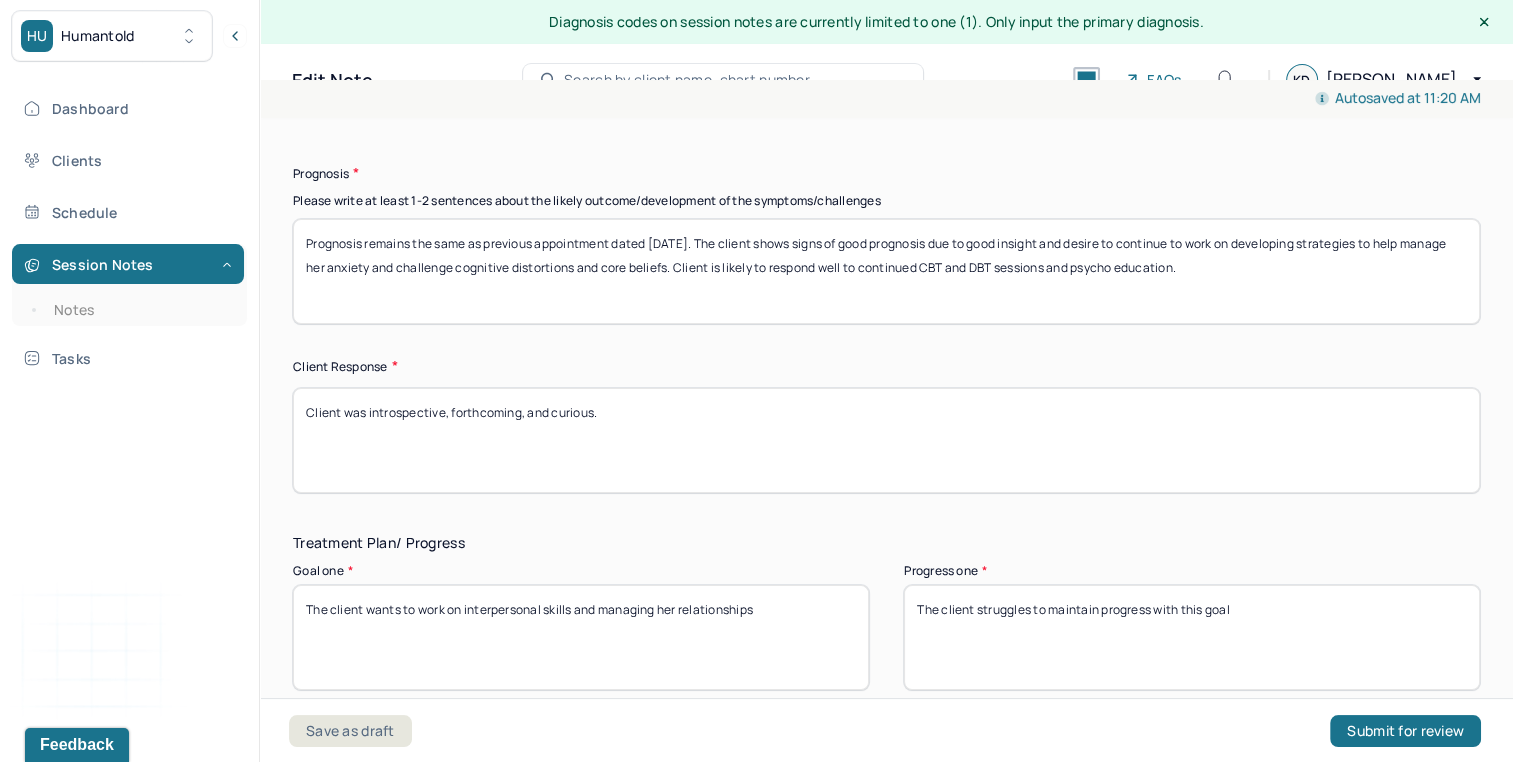 click on "Client Client and partner were introspective, forthcoming, and curious." at bounding box center (886, 440) 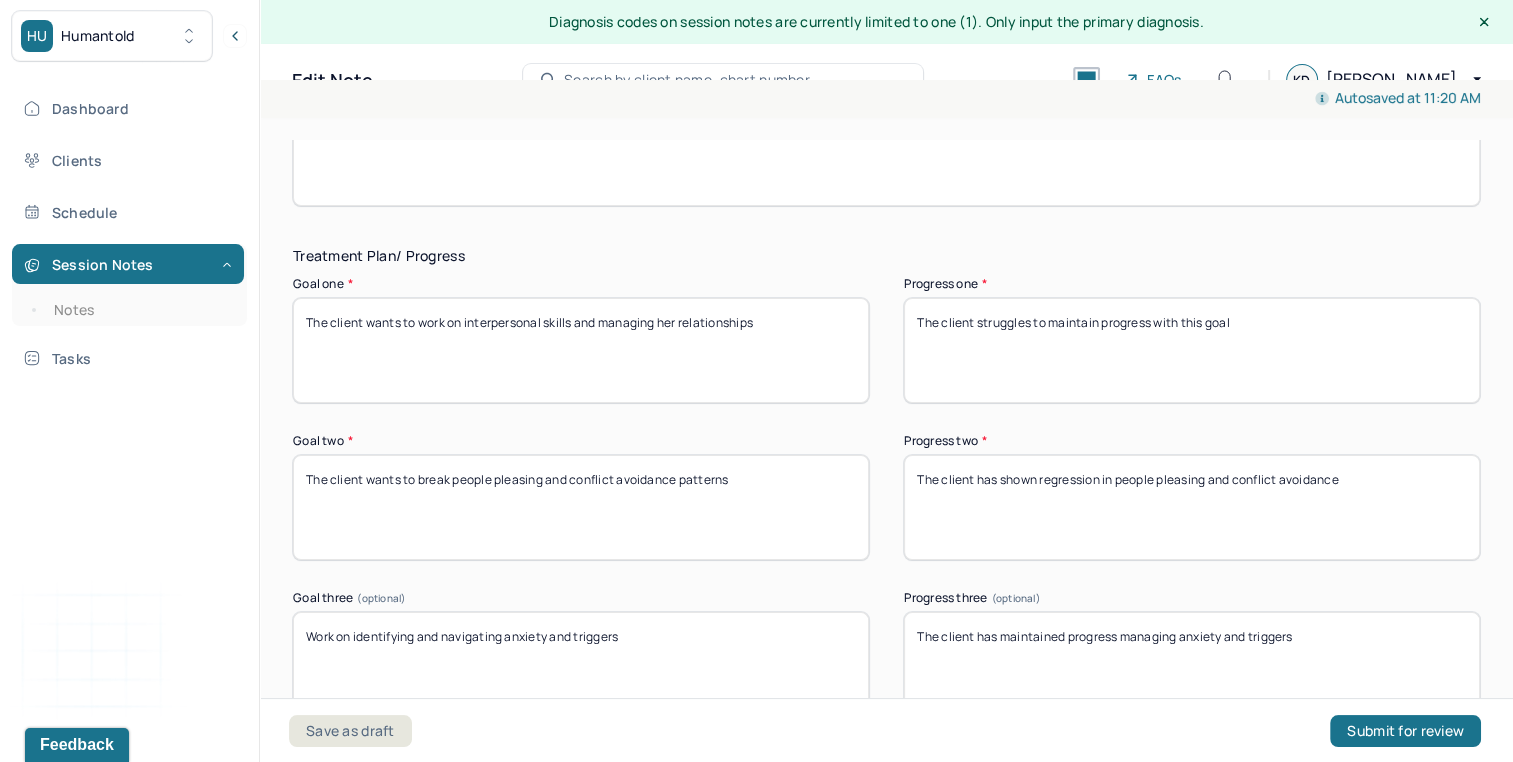 scroll, scrollTop: 3265, scrollLeft: 0, axis: vertical 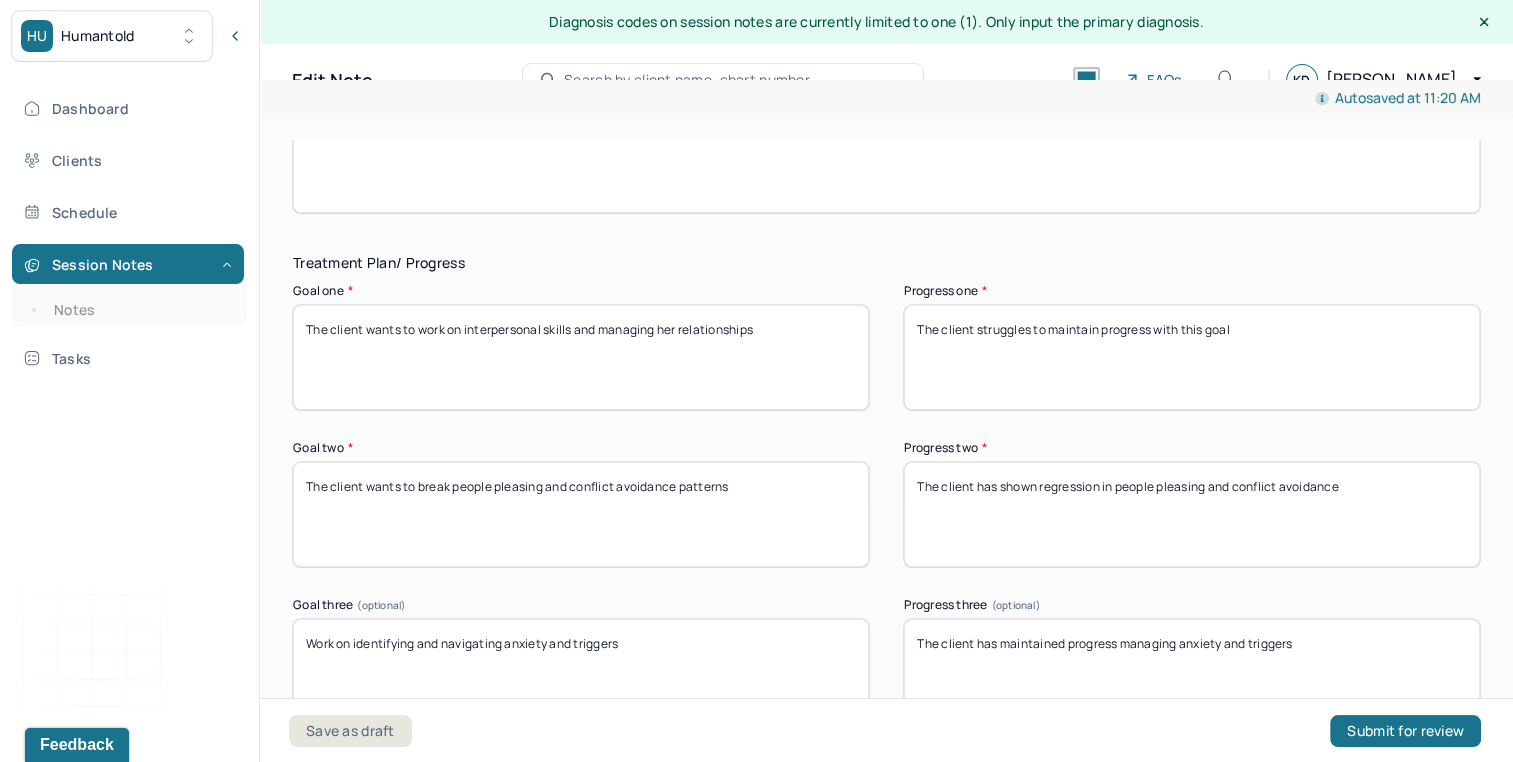 type on "Client was introspective, forthcoming, and curious." 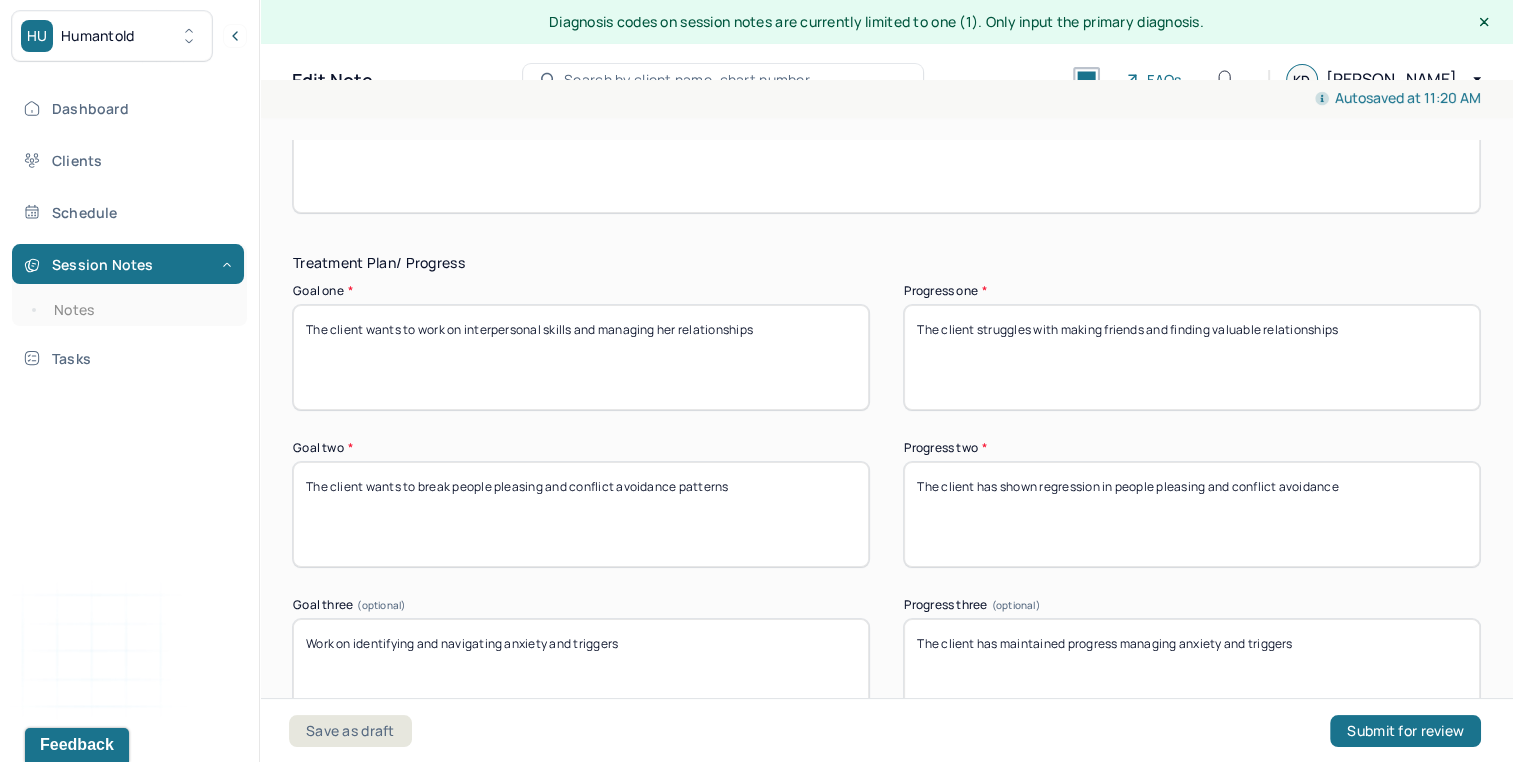 type on "The client struggles with making friends and finding valuable relationships" 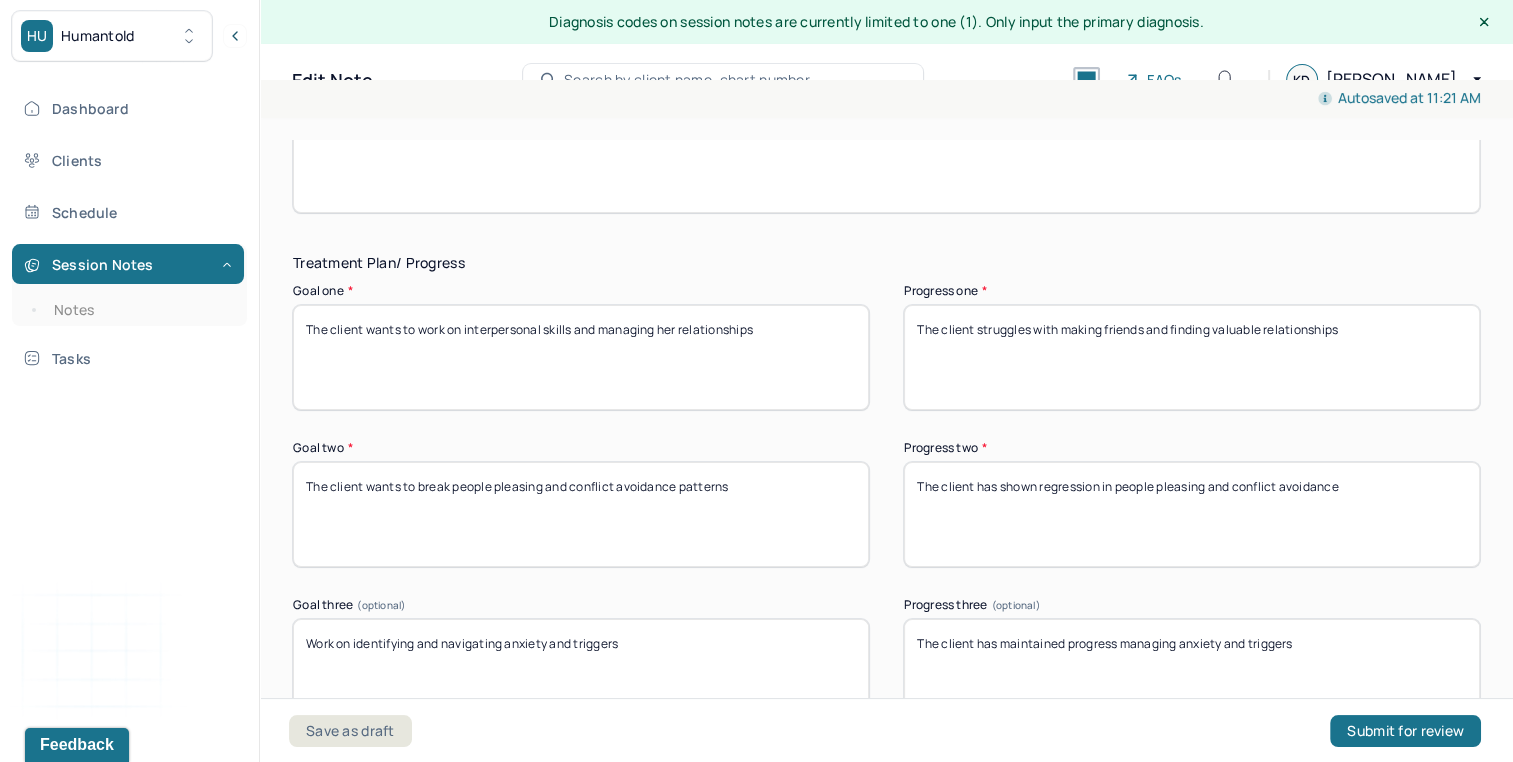 drag, startPoint x: 994, startPoint y: 465, endPoint x: 1505, endPoint y: 511, distance: 513.0663 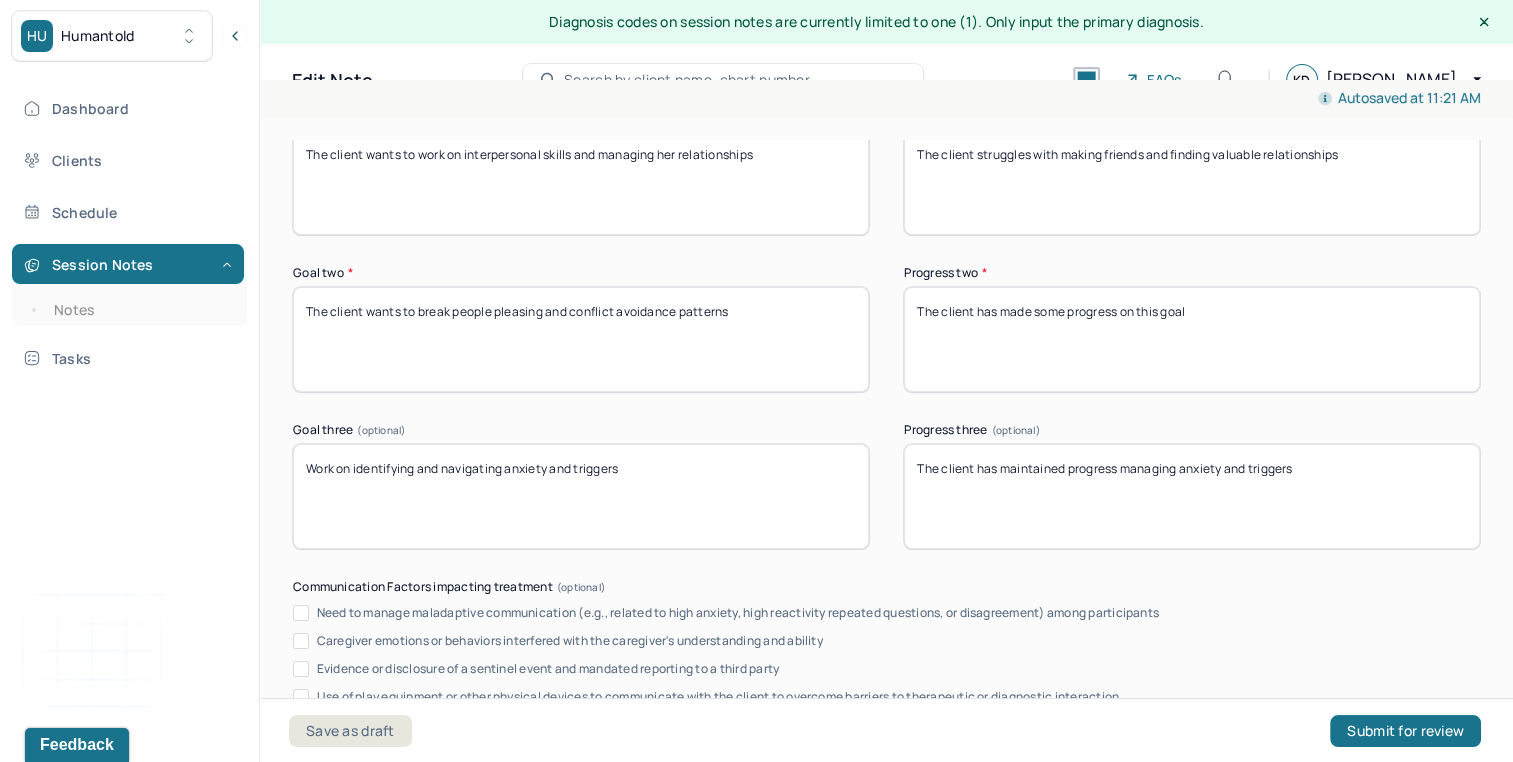 scroll, scrollTop: 3460, scrollLeft: 0, axis: vertical 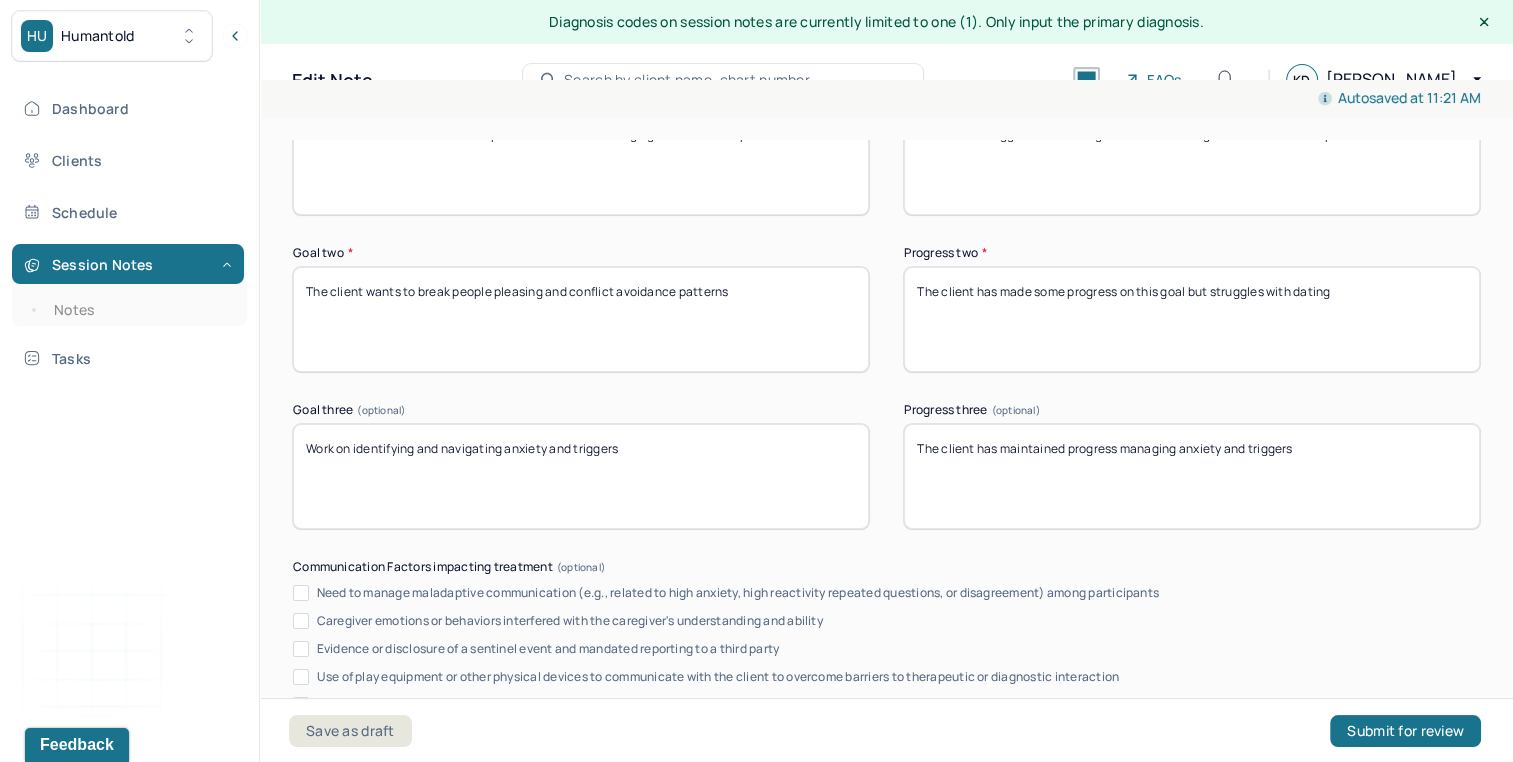 type on "The client has made some progress on this goal but struggles with dating" 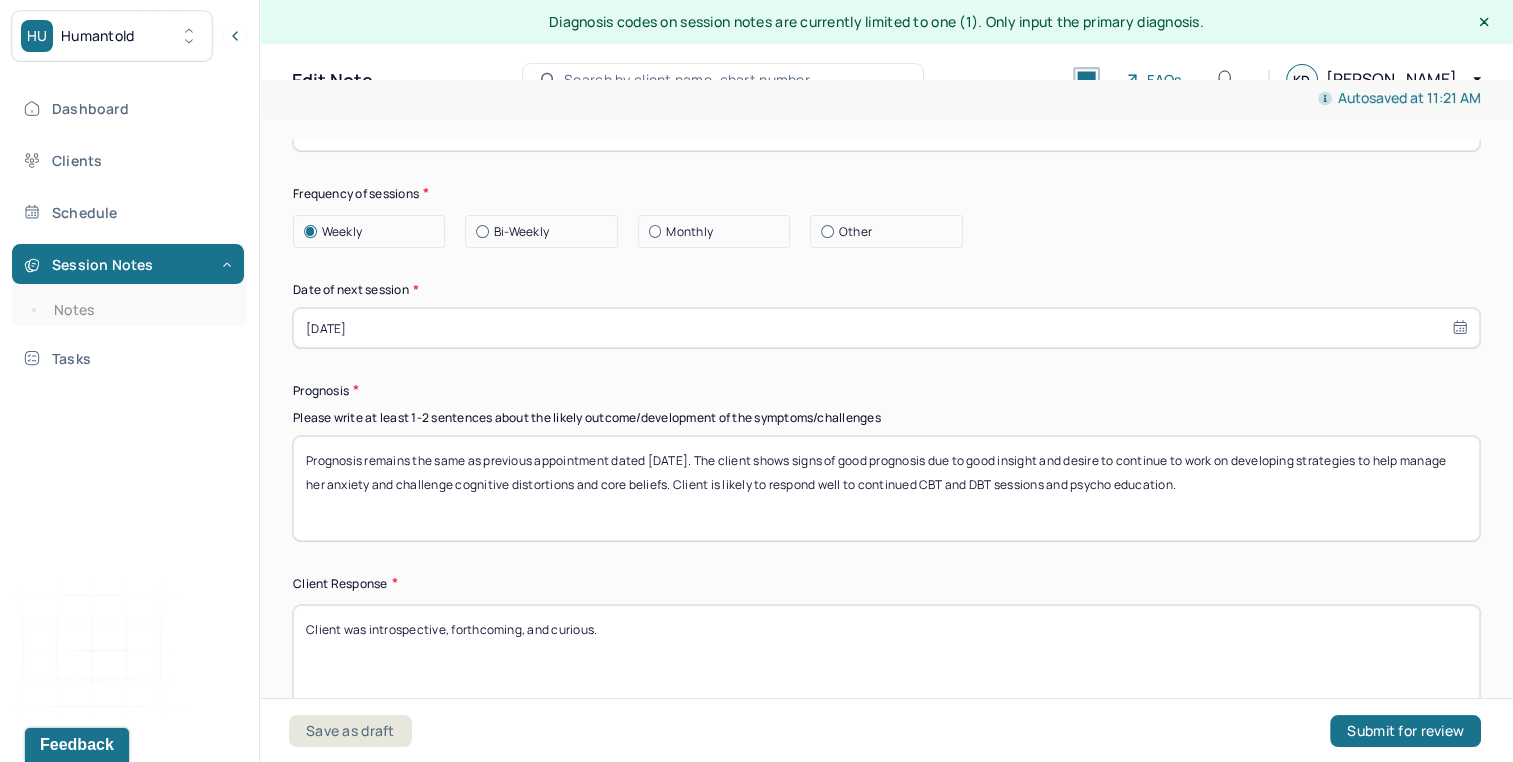 scroll, scrollTop: 2793, scrollLeft: 0, axis: vertical 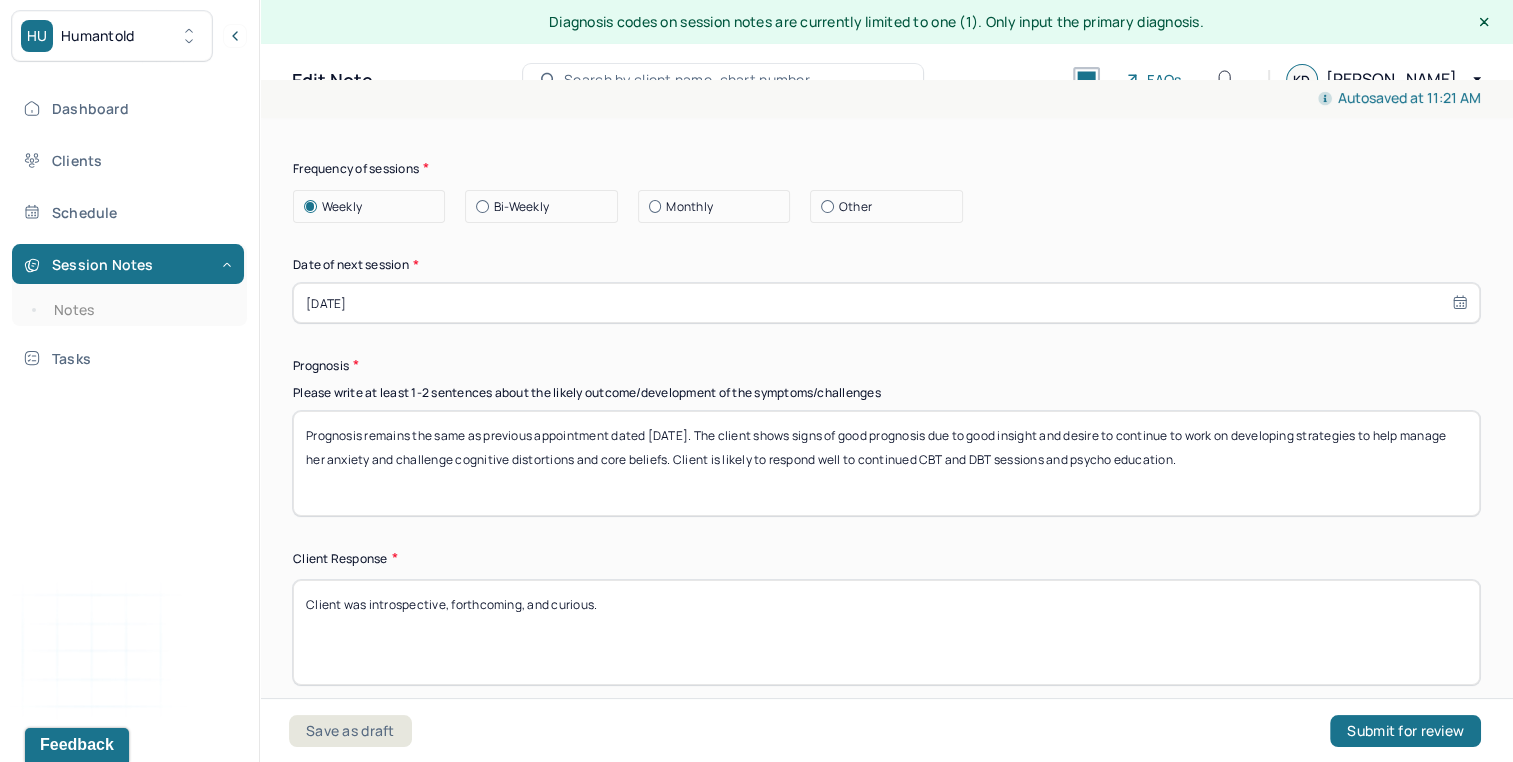 type on "The client has maintained progress managing anxiety and [MEDICAL_DATA]" 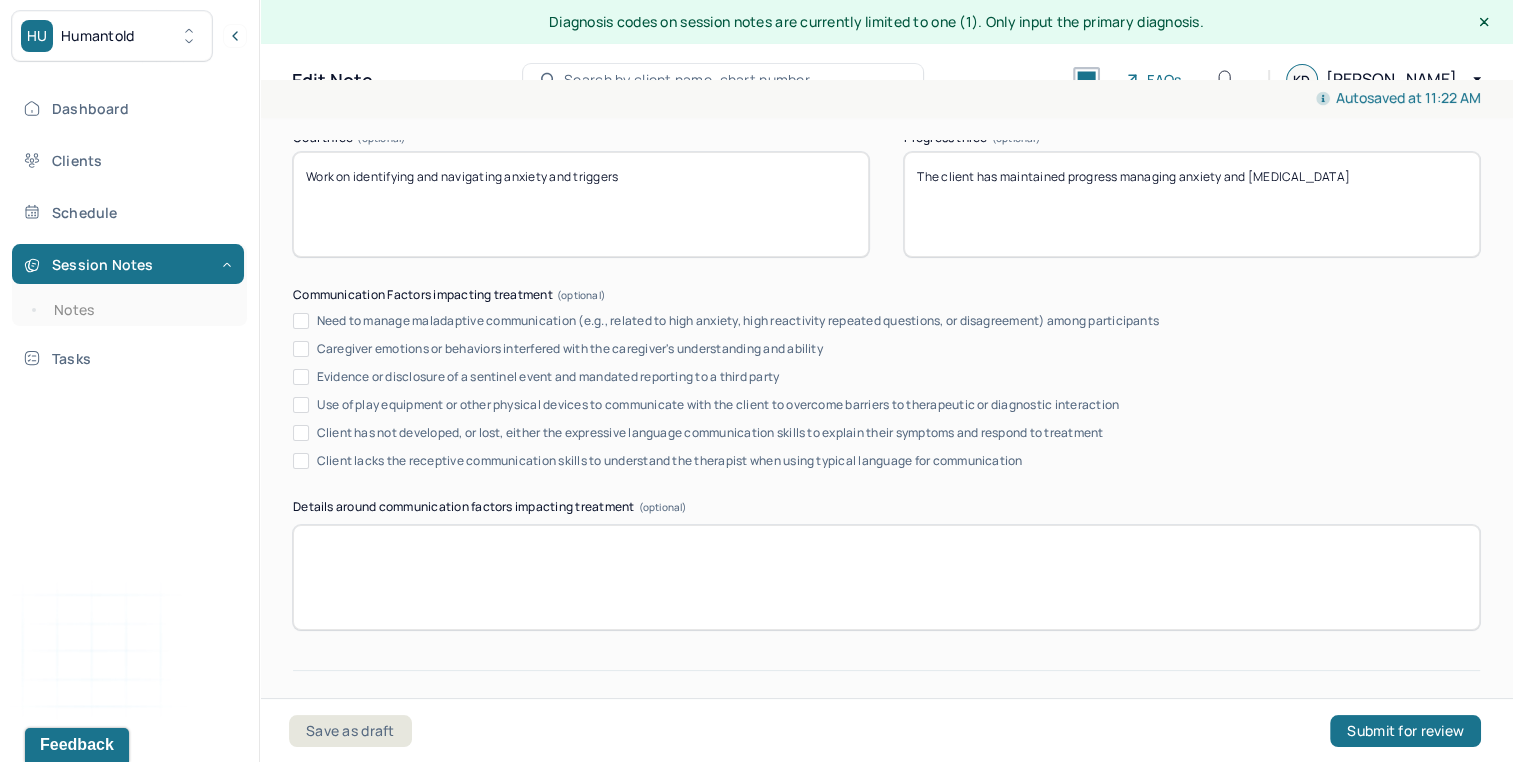 scroll, scrollTop: 3888, scrollLeft: 0, axis: vertical 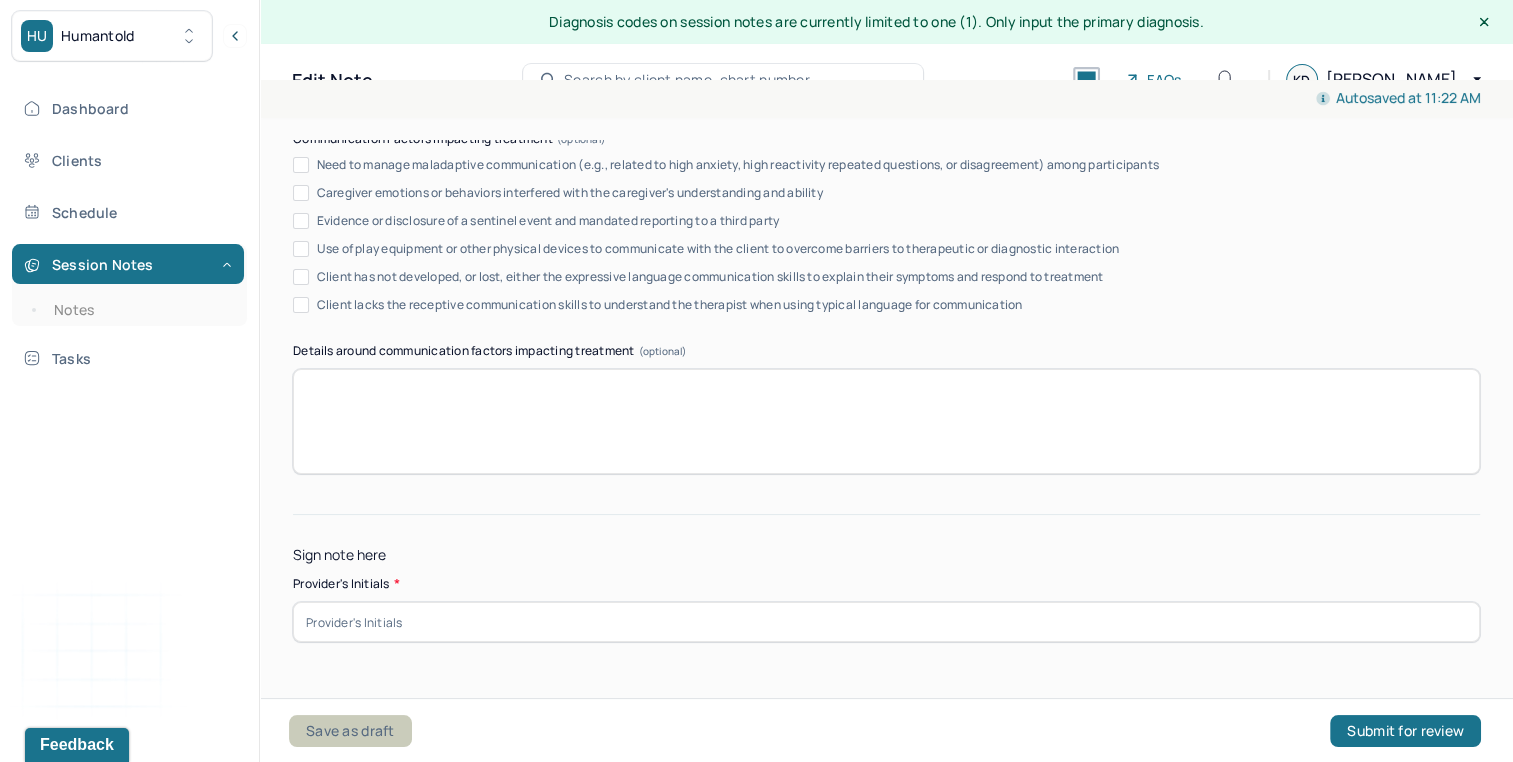 click on "Save as draft" at bounding box center [350, 731] 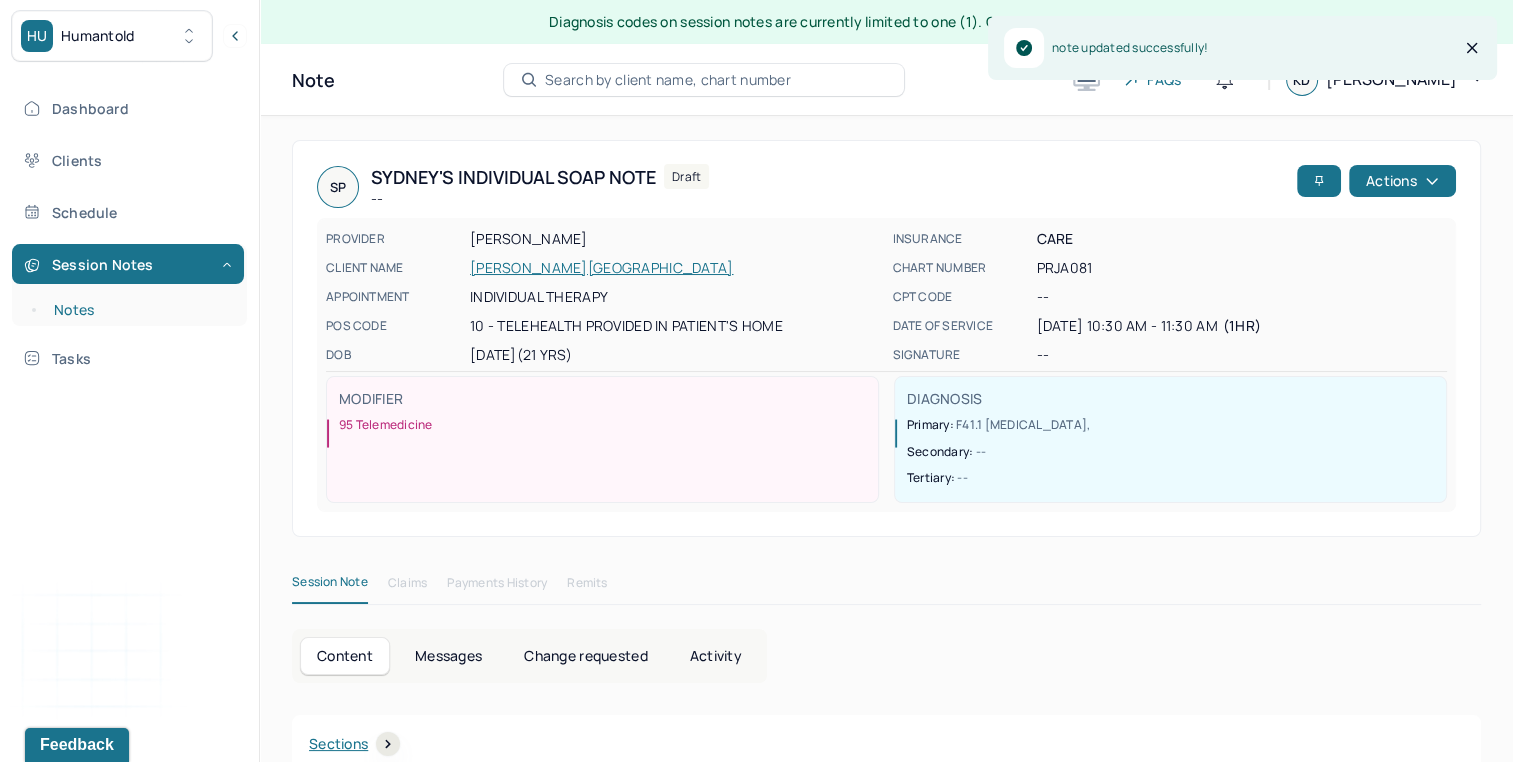 click on "Notes" at bounding box center [139, 310] 